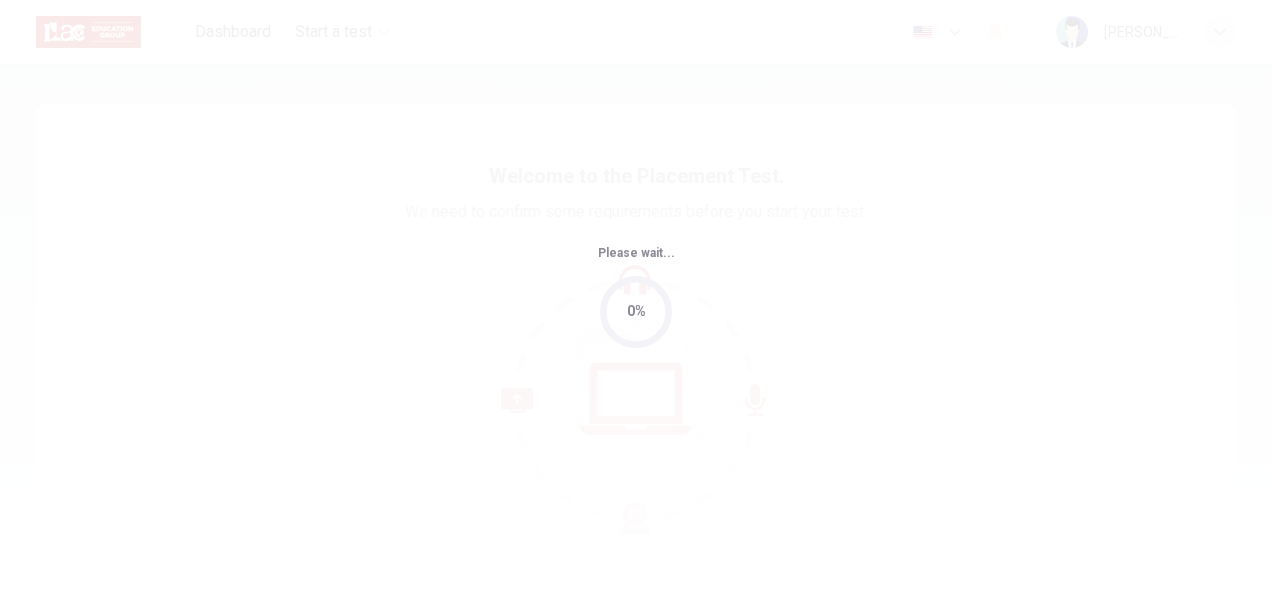 scroll, scrollTop: 0, scrollLeft: 0, axis: both 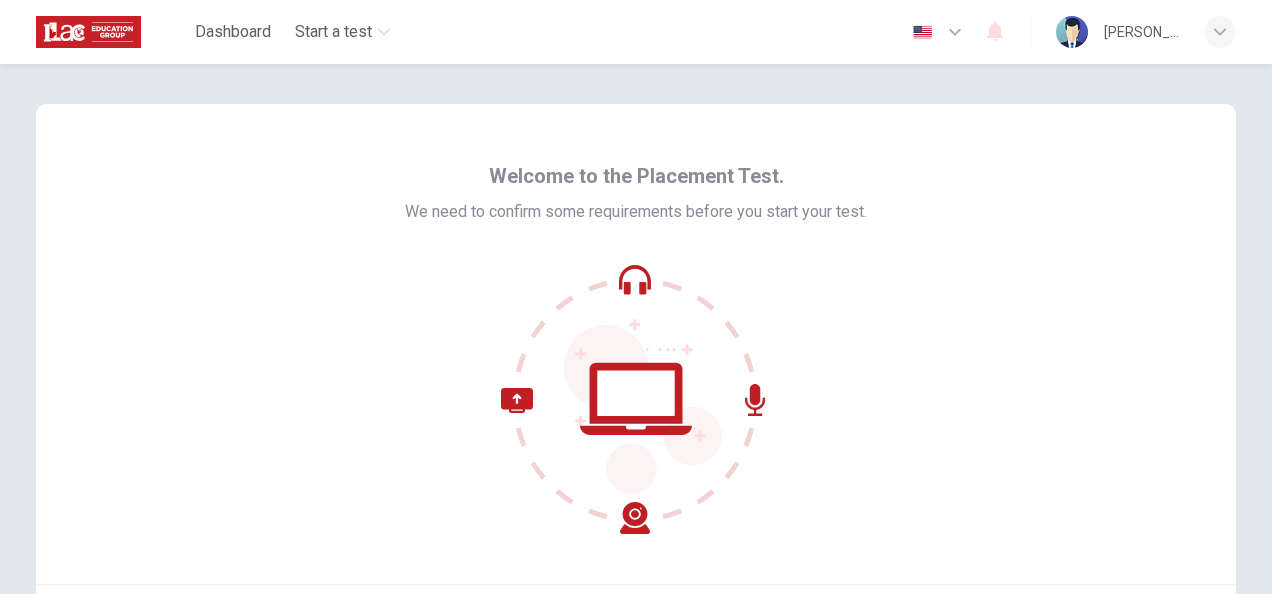 click 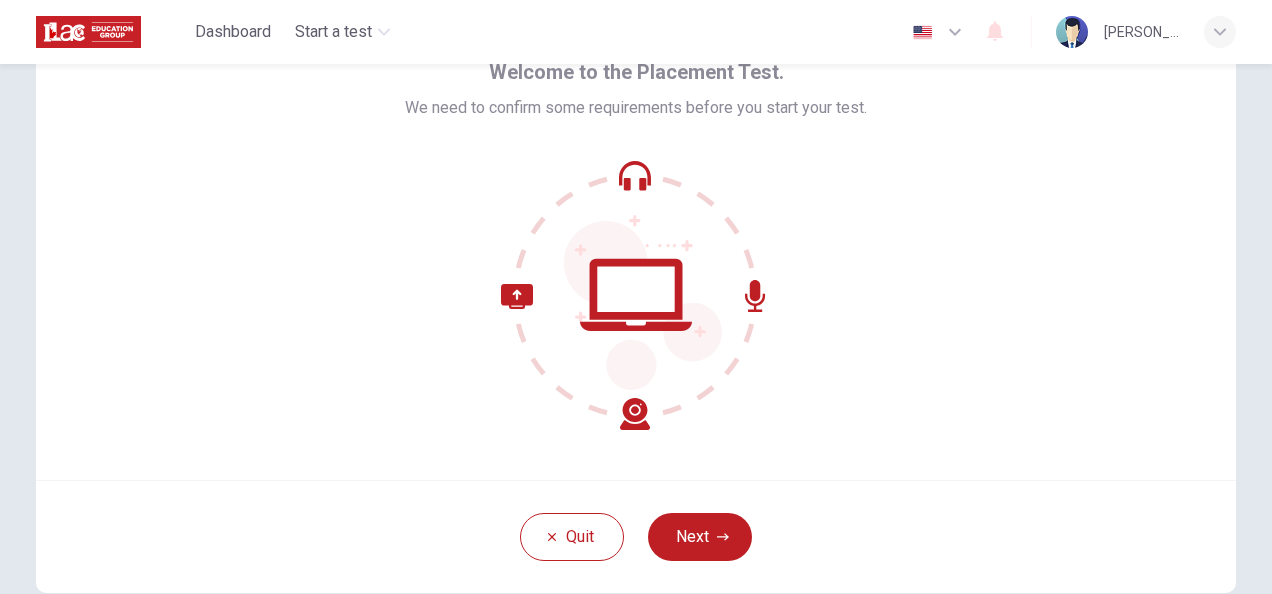 scroll, scrollTop: 151, scrollLeft: 0, axis: vertical 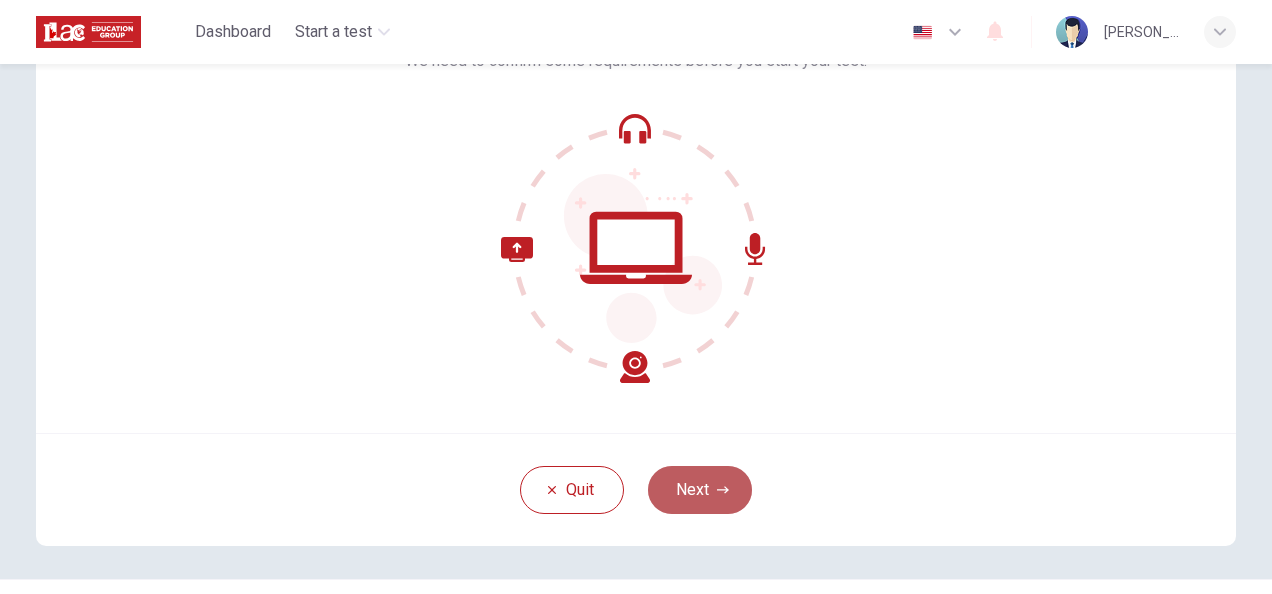 click on "Next" at bounding box center [700, 490] 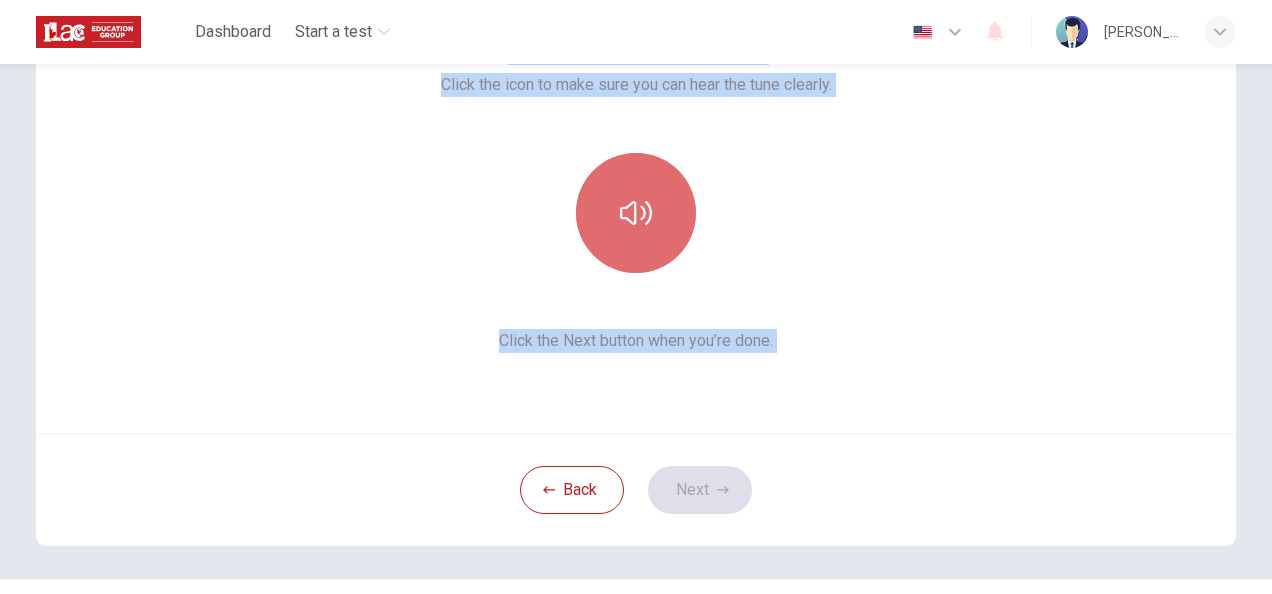click 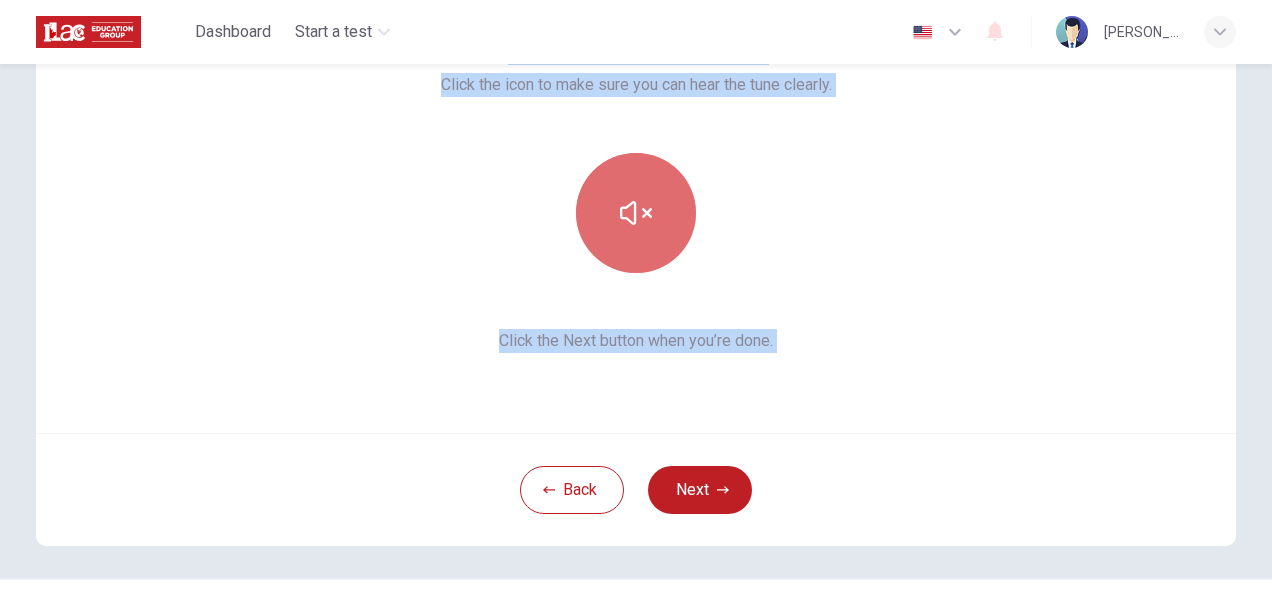 click 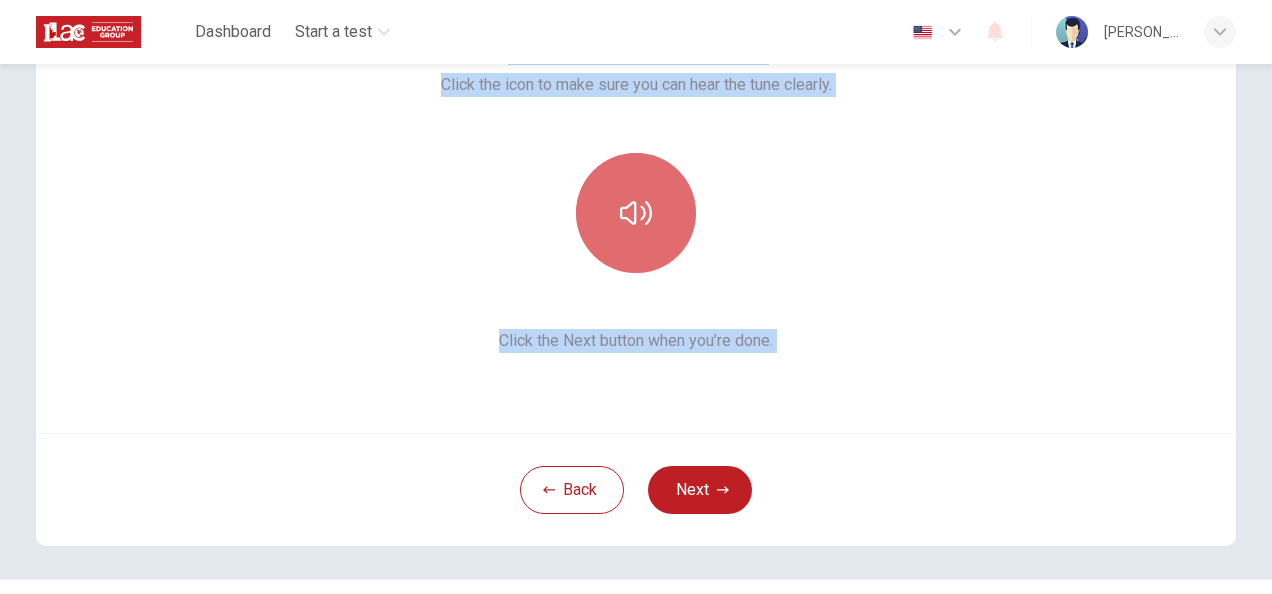 click 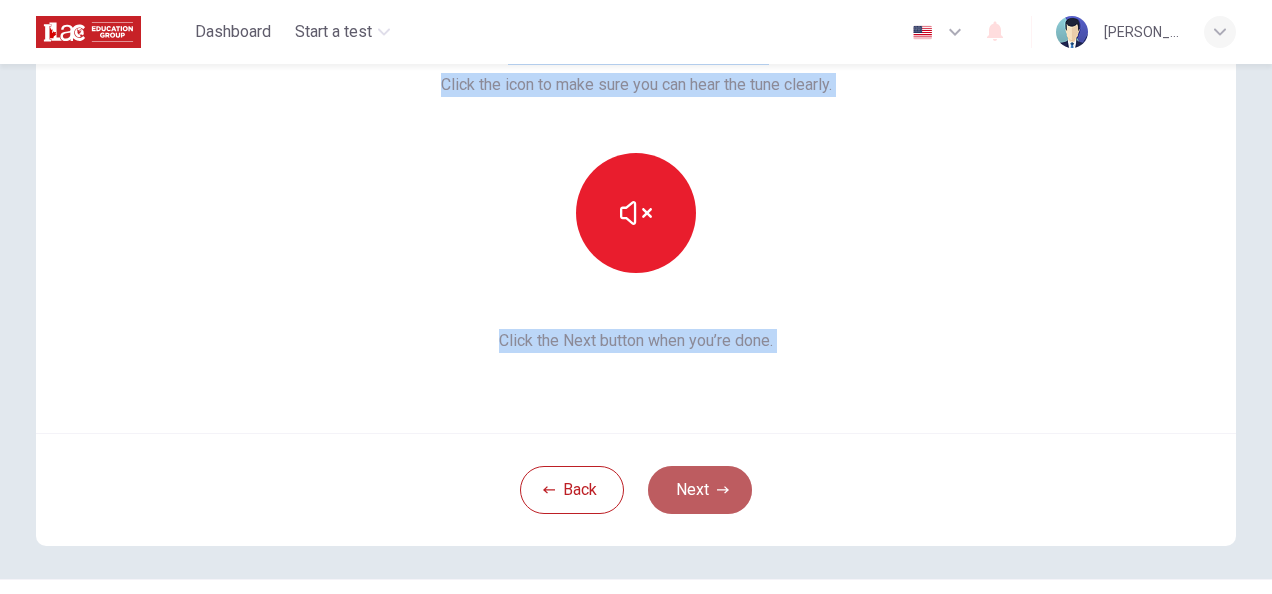 click on "Next" at bounding box center [700, 490] 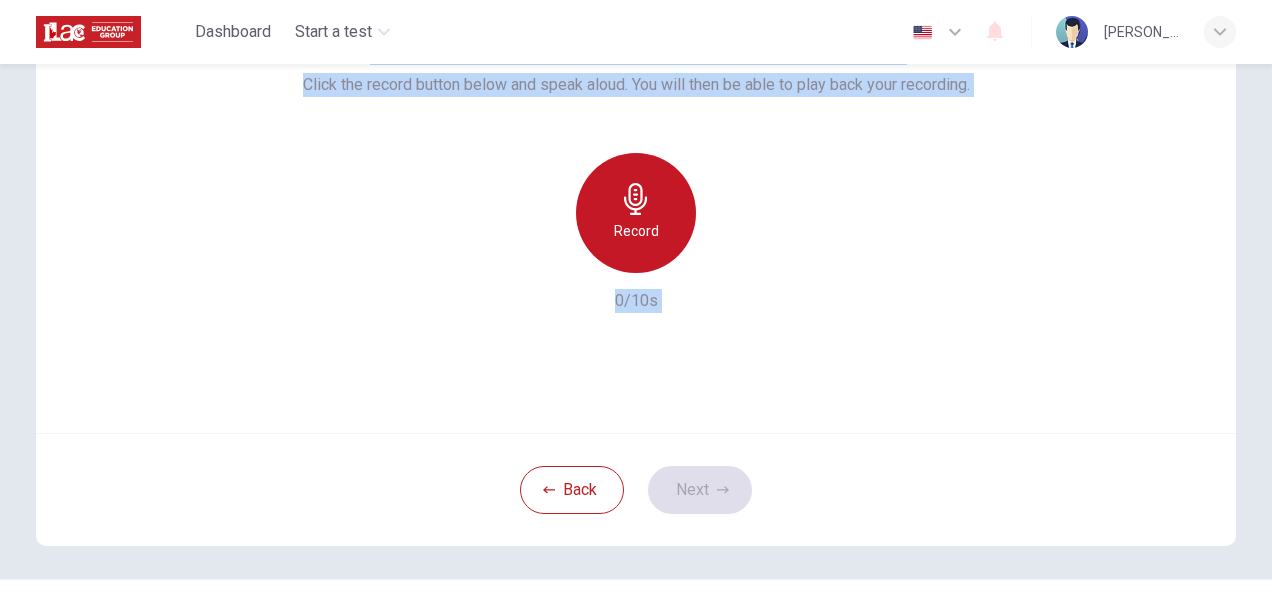 click 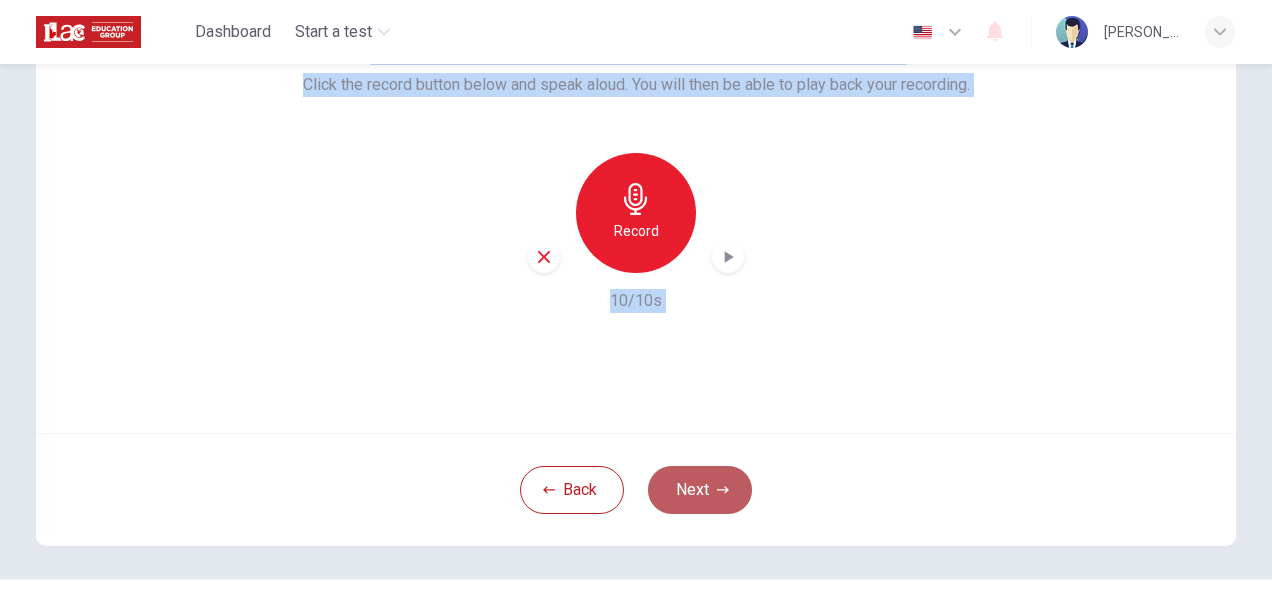 click on "Next" at bounding box center [700, 490] 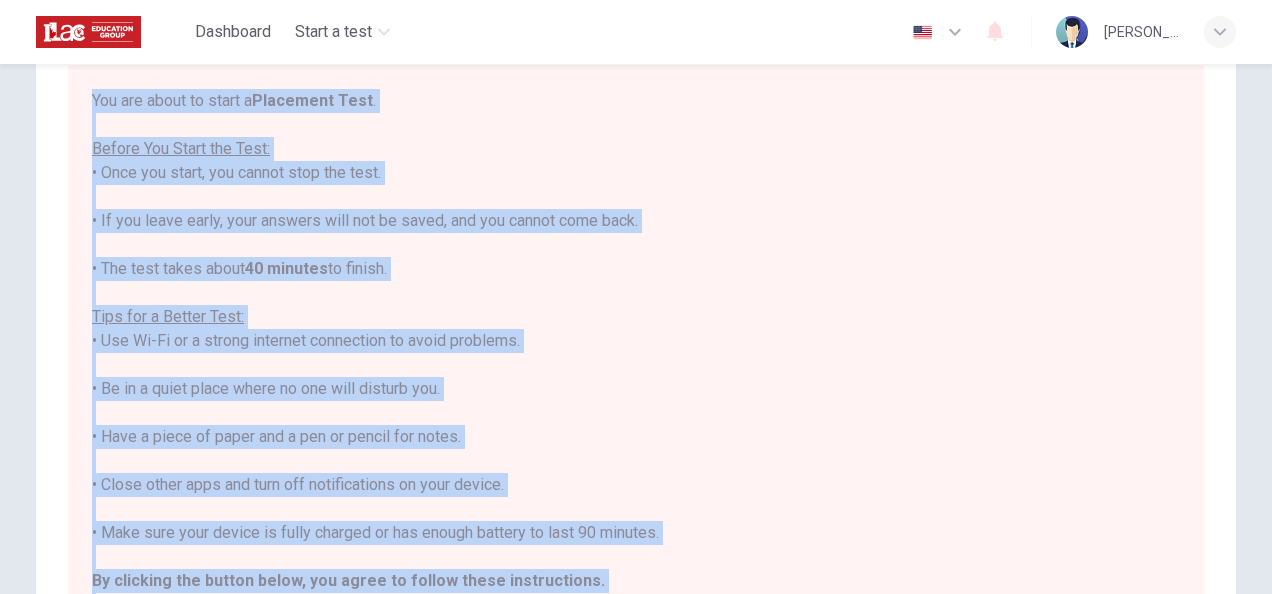 scroll, scrollTop: 22, scrollLeft: 0, axis: vertical 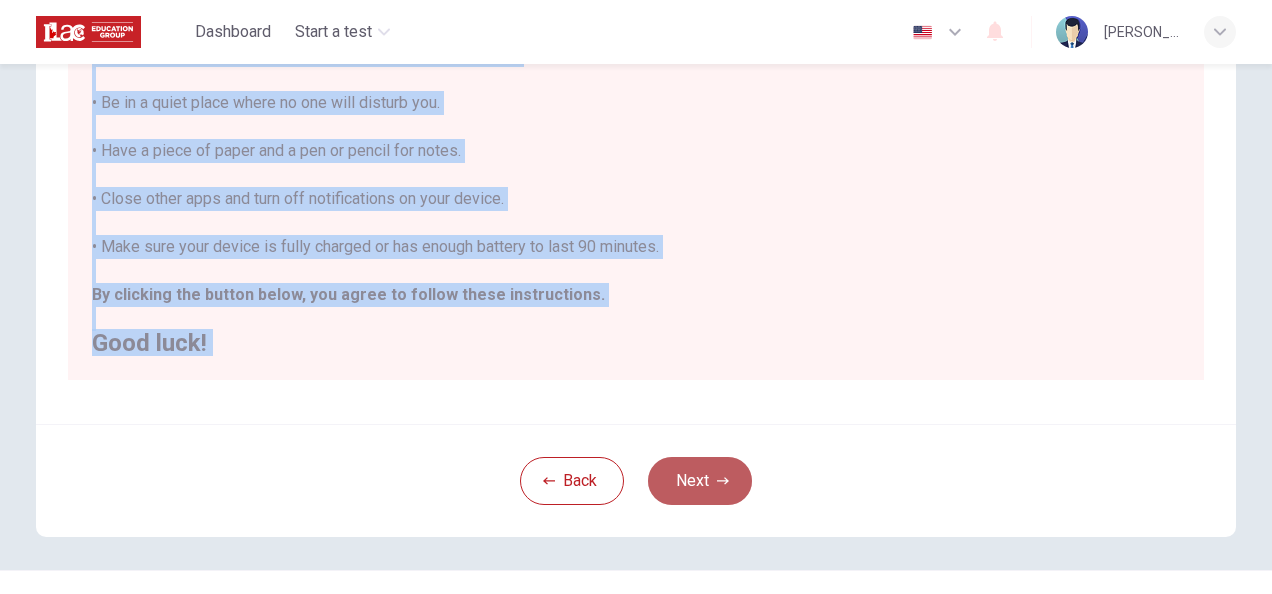 click on "Next" at bounding box center [700, 481] 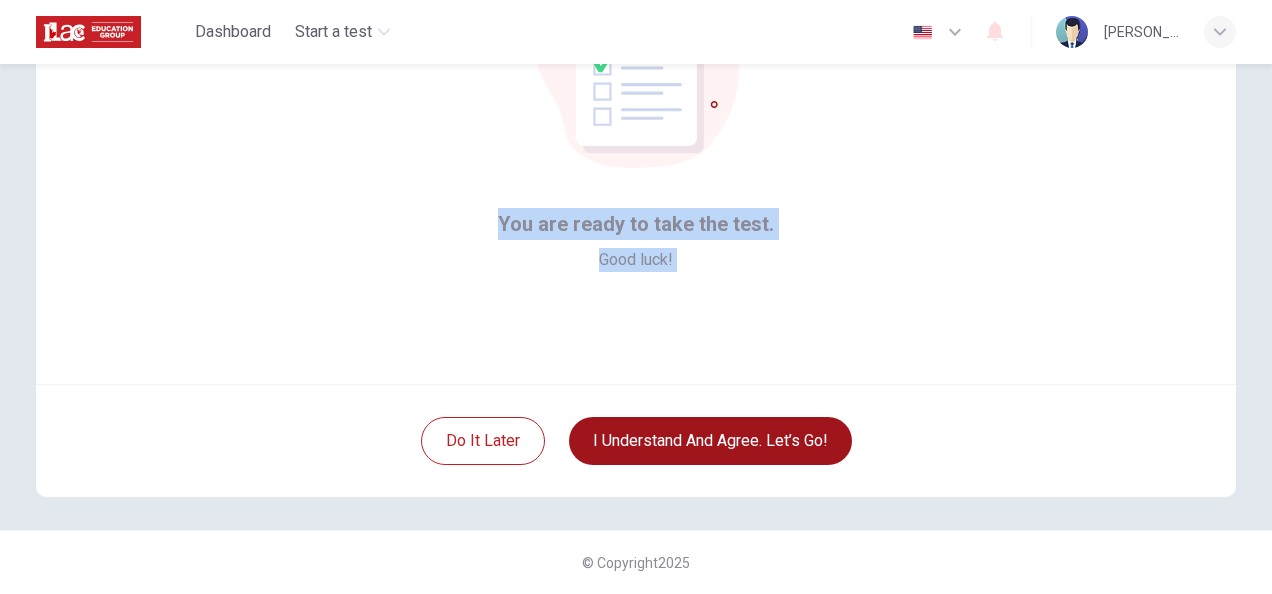click on "I understand and agree. Let’s go!" at bounding box center [710, 441] 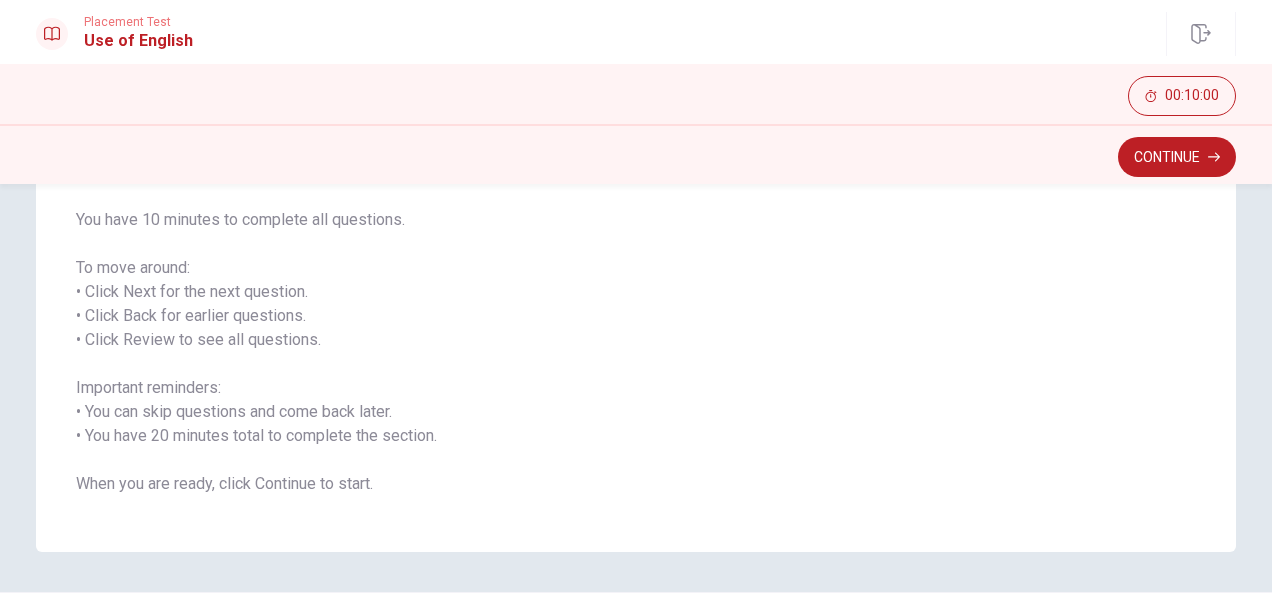 scroll, scrollTop: 200, scrollLeft: 0, axis: vertical 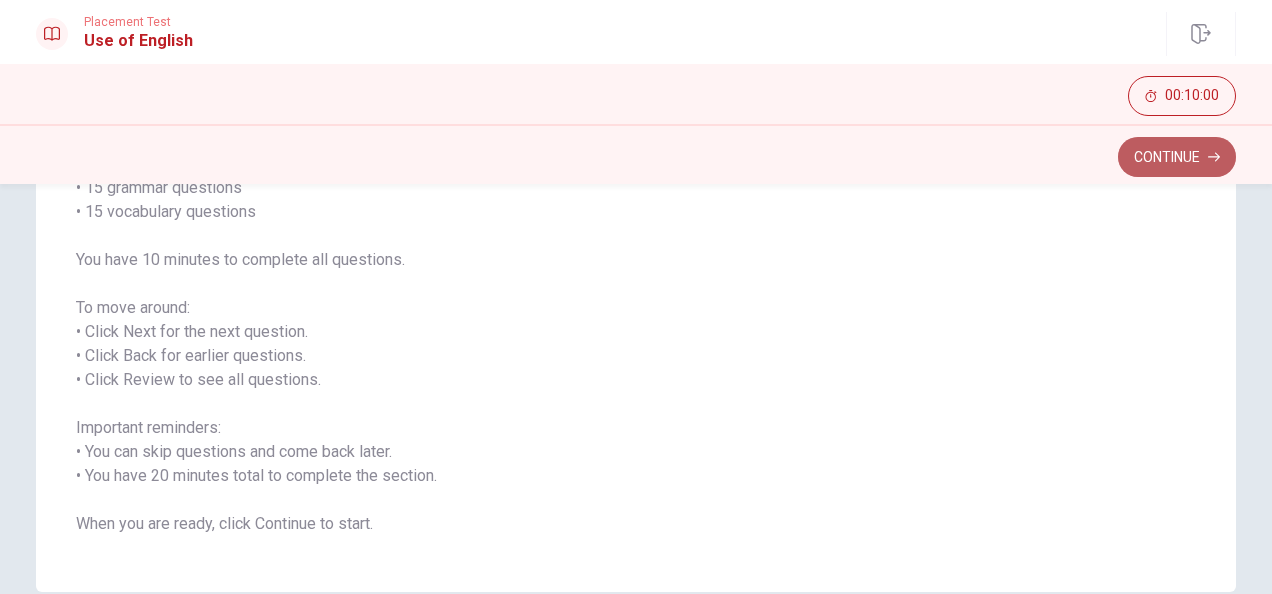 click on "Continue" at bounding box center [1177, 157] 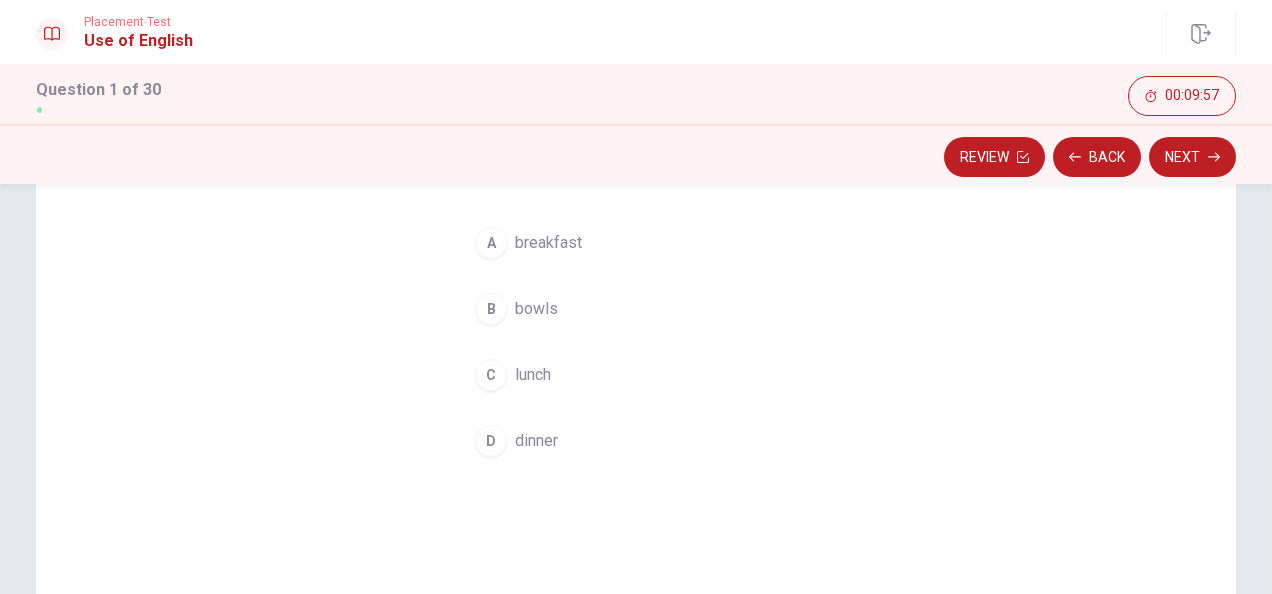 scroll, scrollTop: 100, scrollLeft: 0, axis: vertical 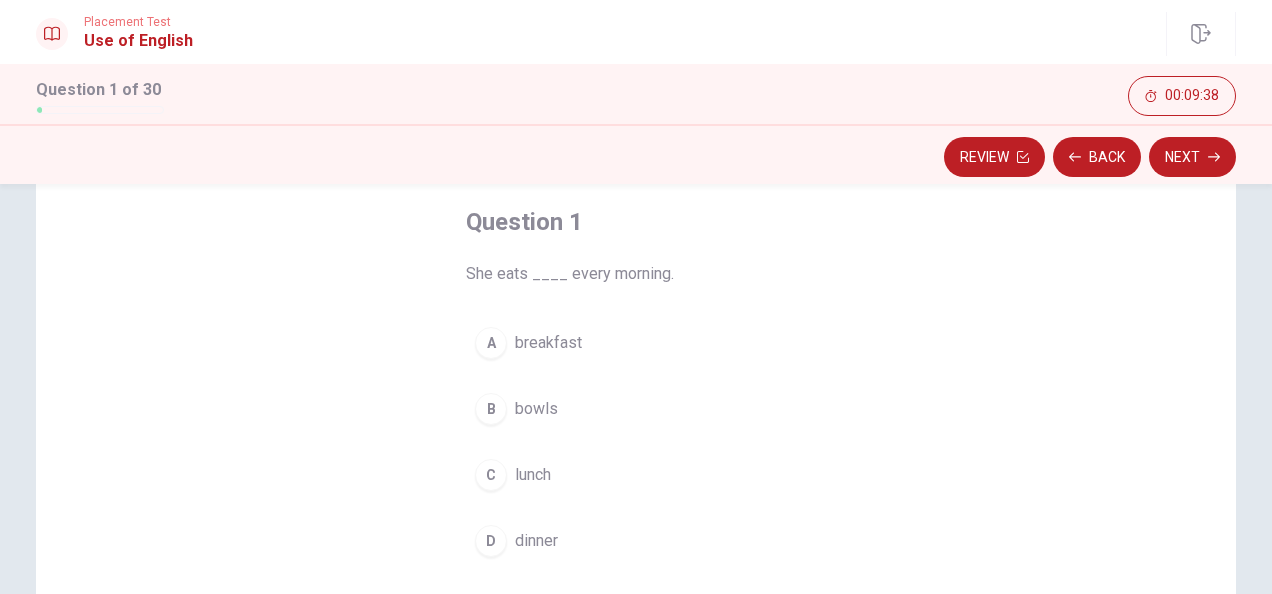 click on "breakfast" at bounding box center [548, 343] 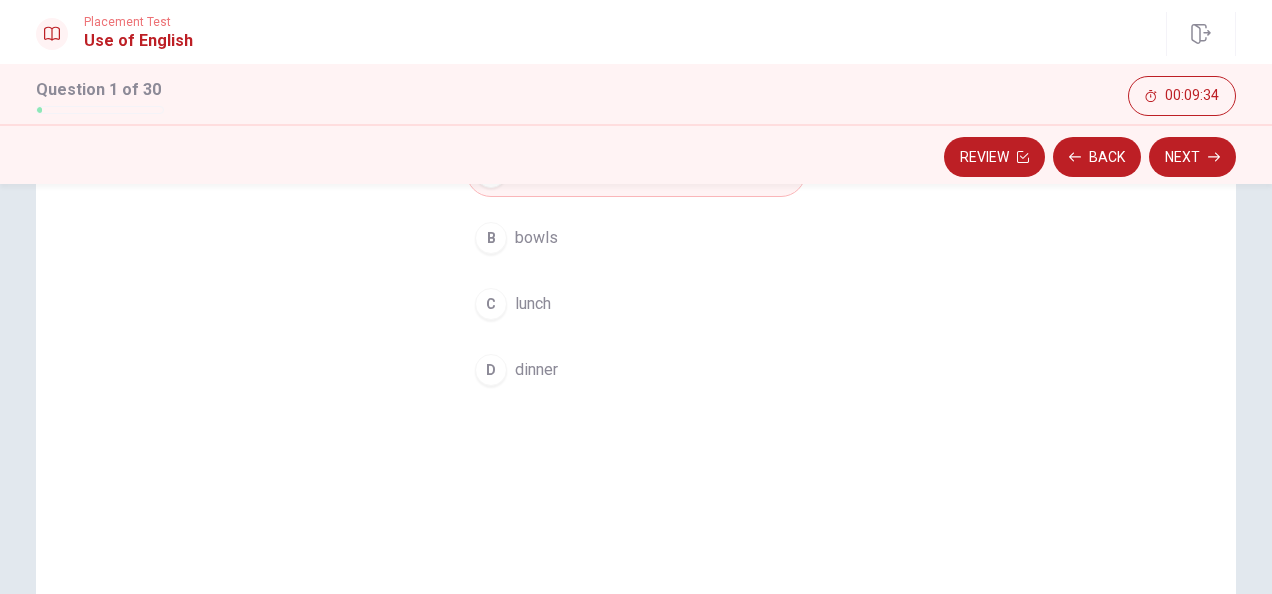 scroll, scrollTop: 129, scrollLeft: 0, axis: vertical 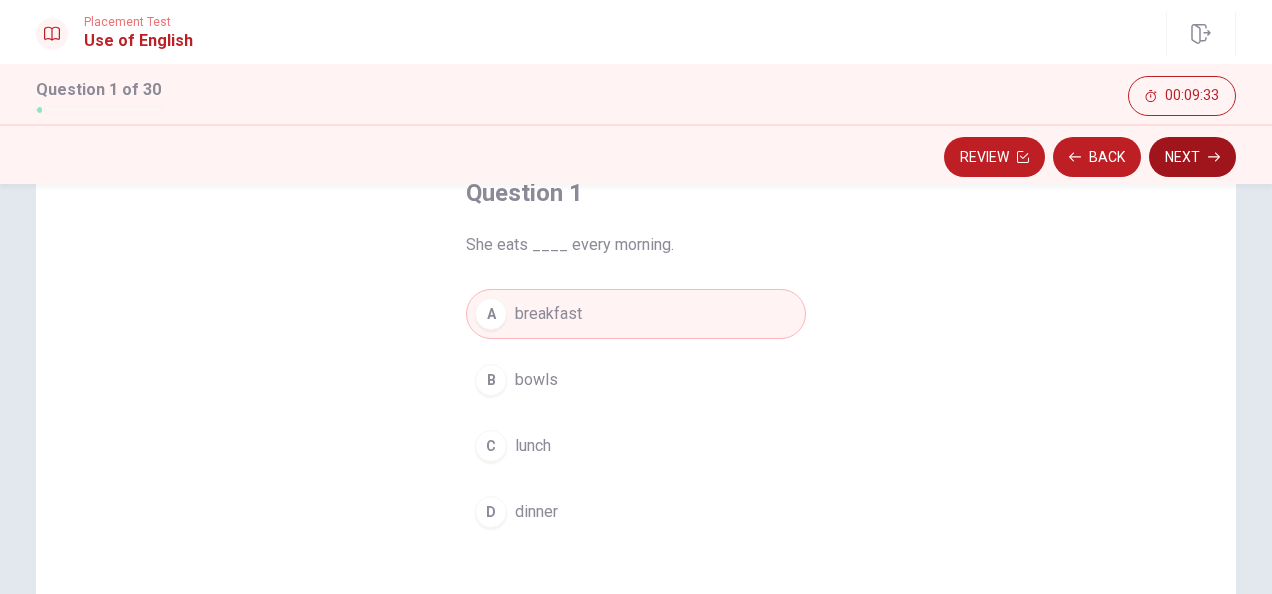 click 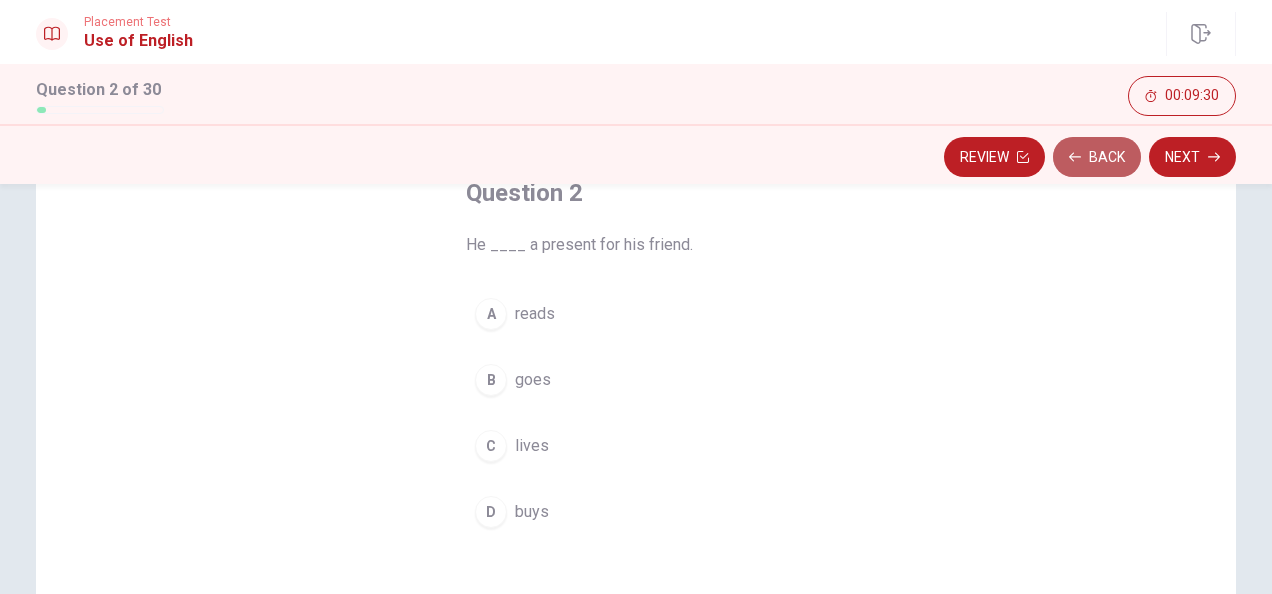 click 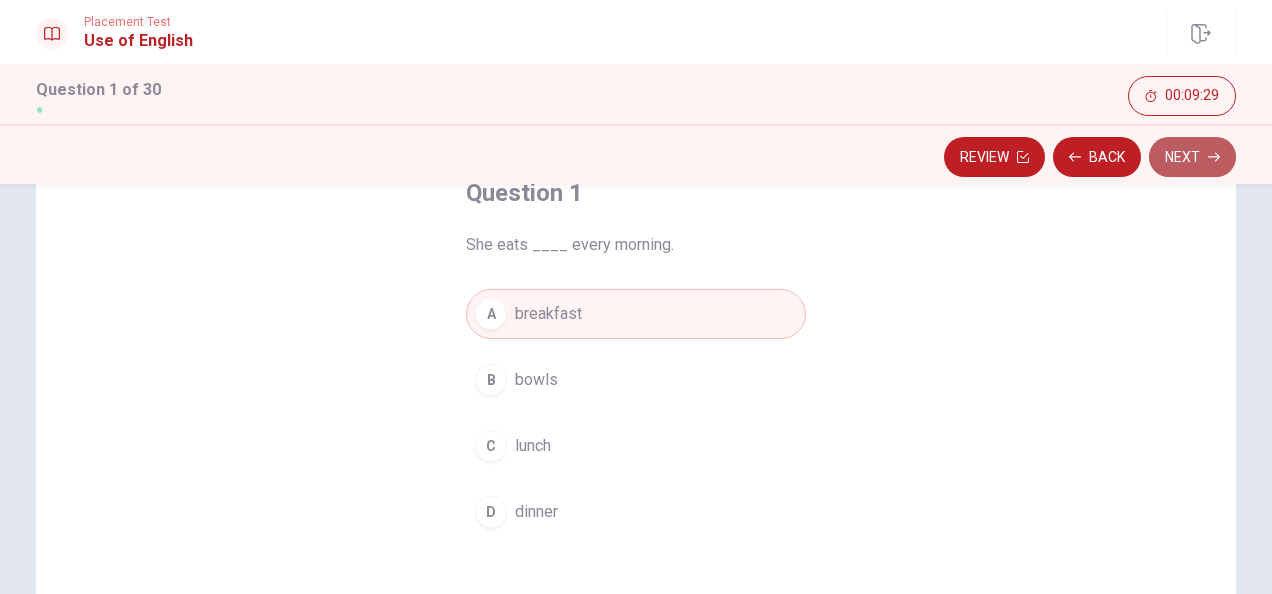 click on "Next" at bounding box center (1192, 157) 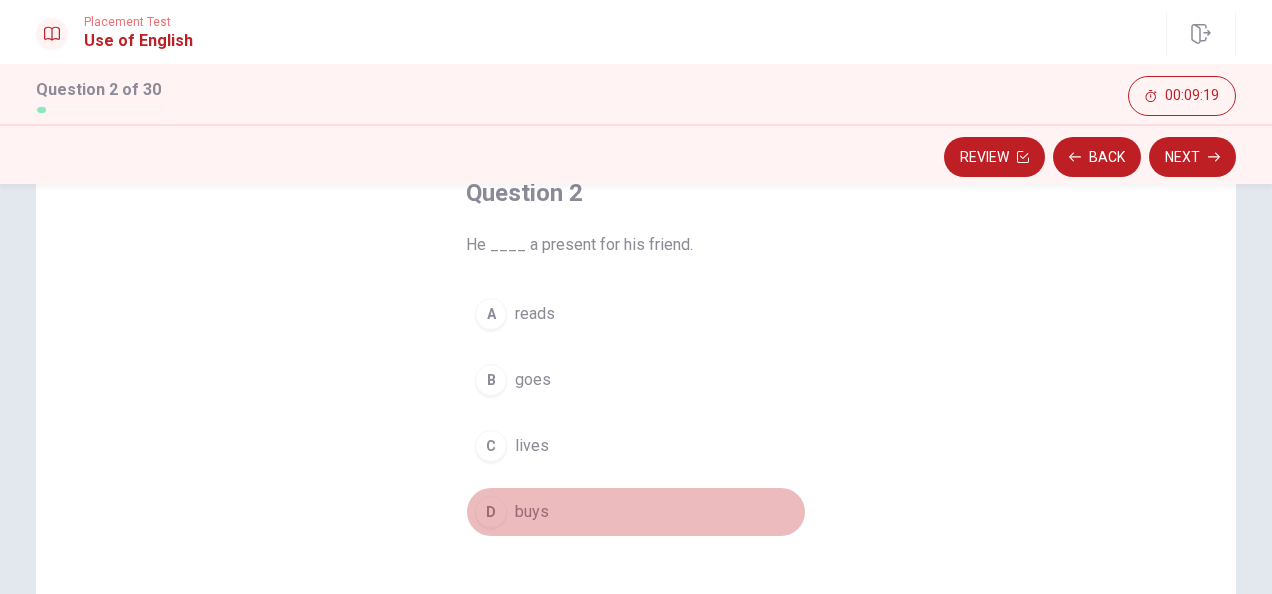 click on "buys" at bounding box center [532, 512] 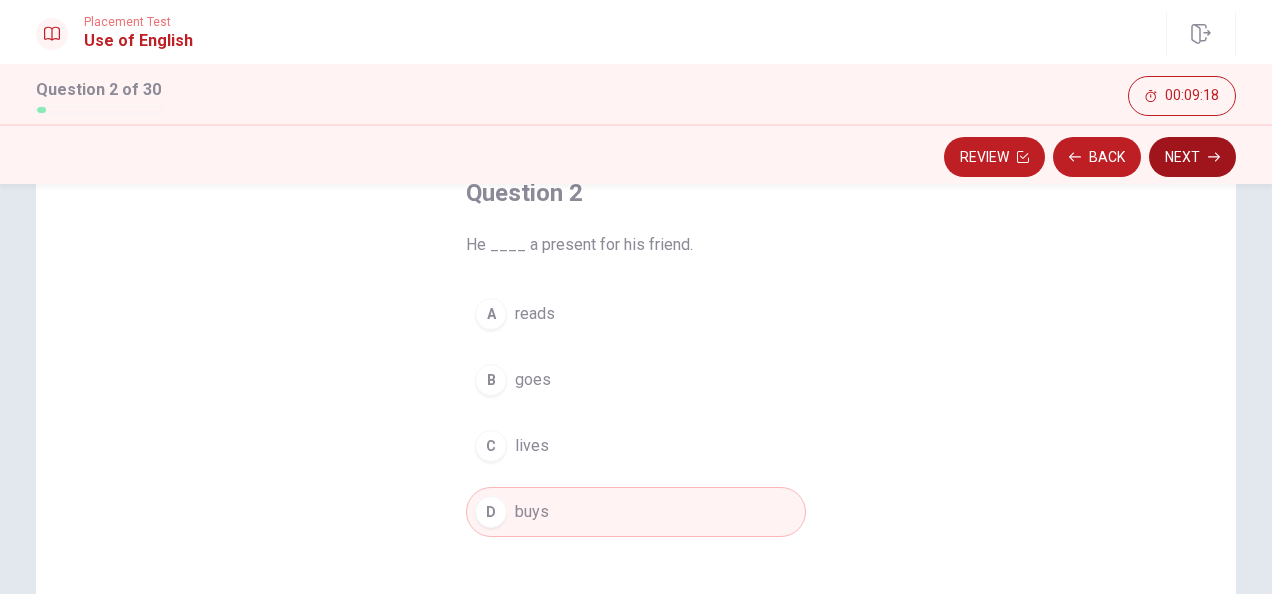 click on "Next" at bounding box center [1192, 157] 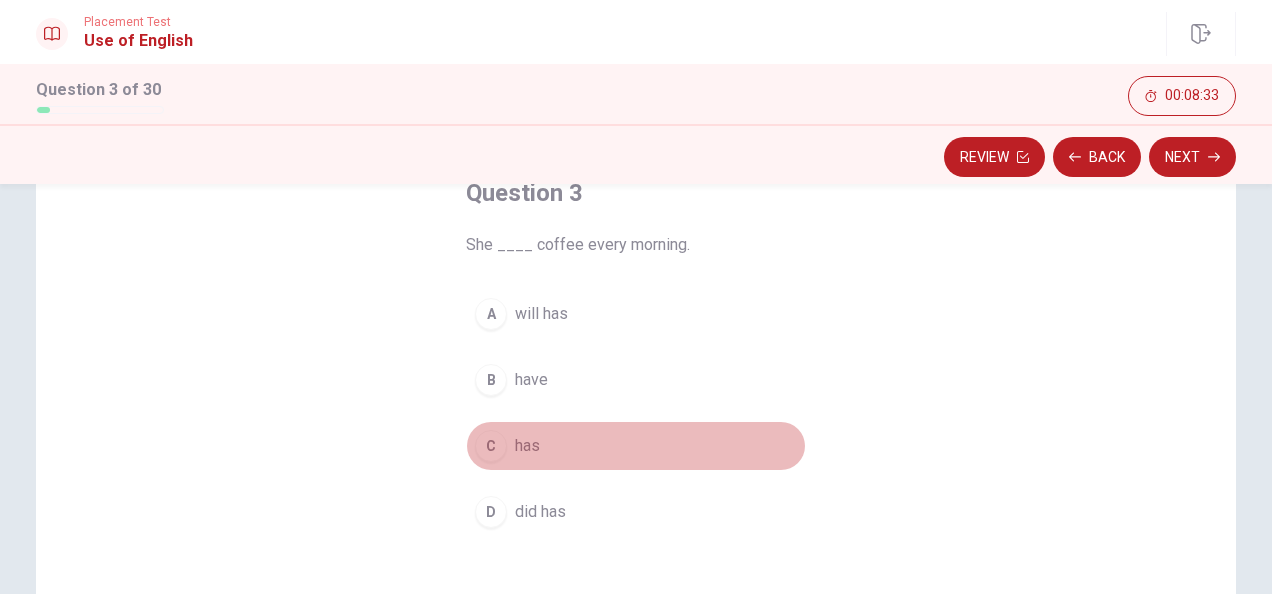 click on "has" at bounding box center [527, 446] 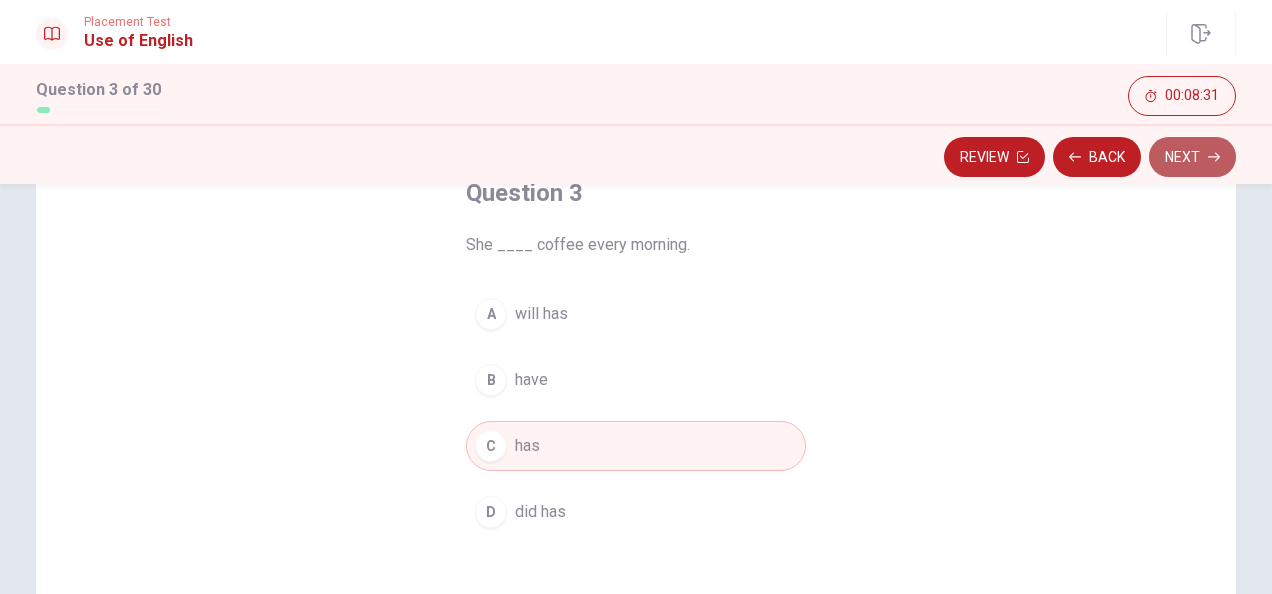 click on "Next" at bounding box center (1192, 157) 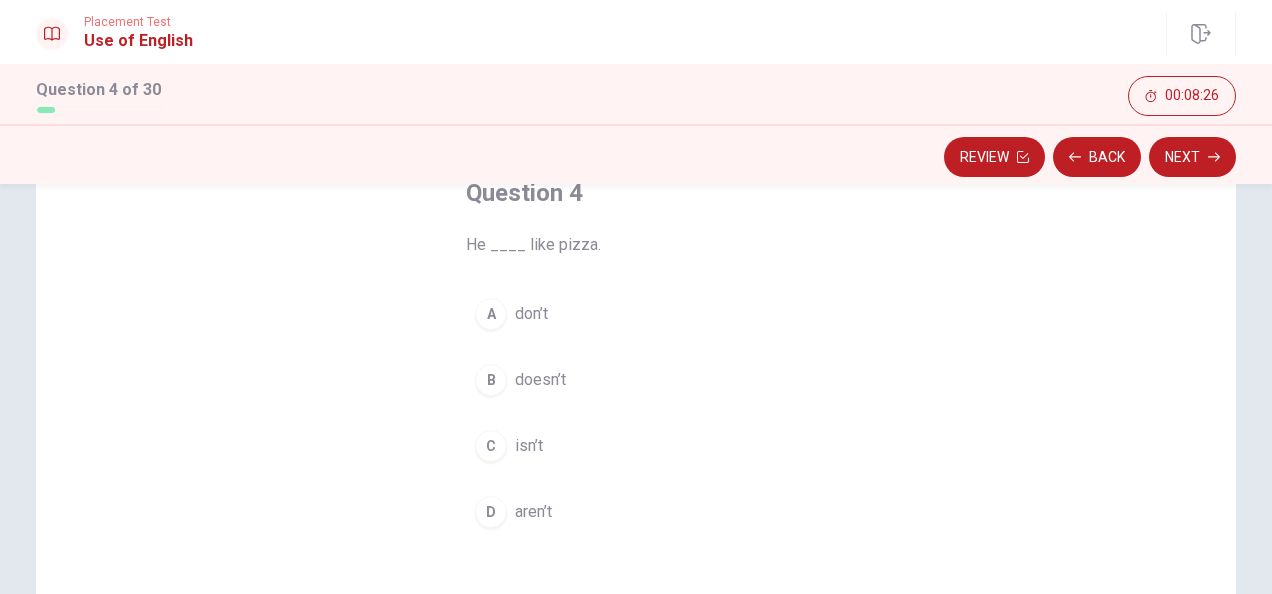 click on "don’t" at bounding box center (531, 314) 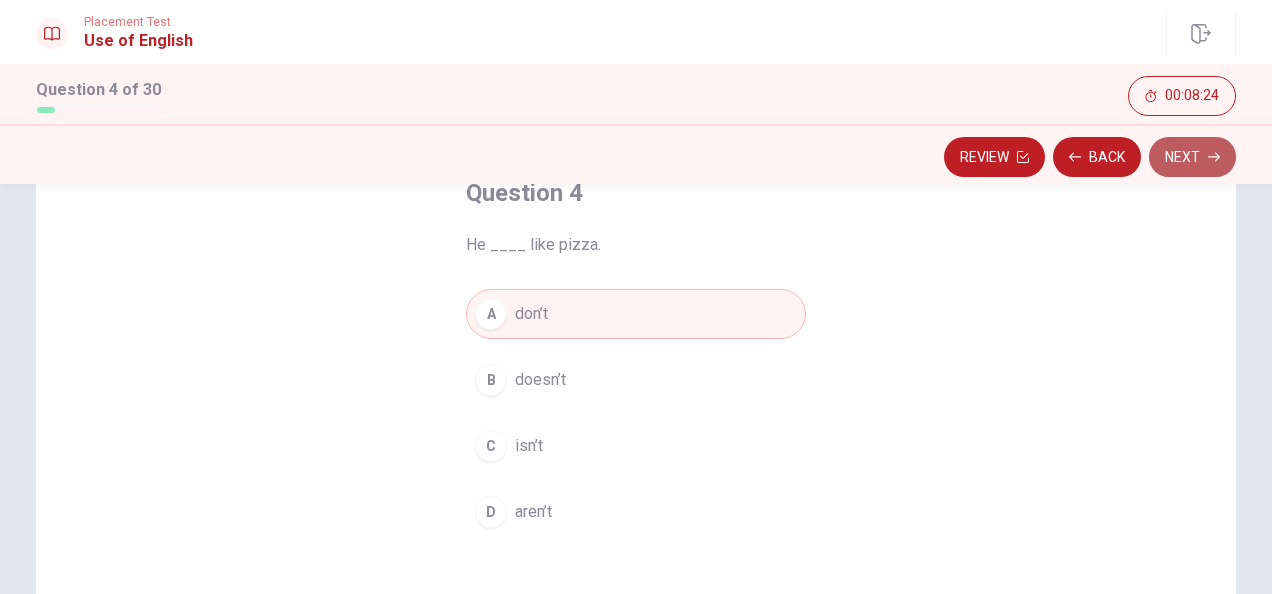 click on "Next" at bounding box center [1192, 157] 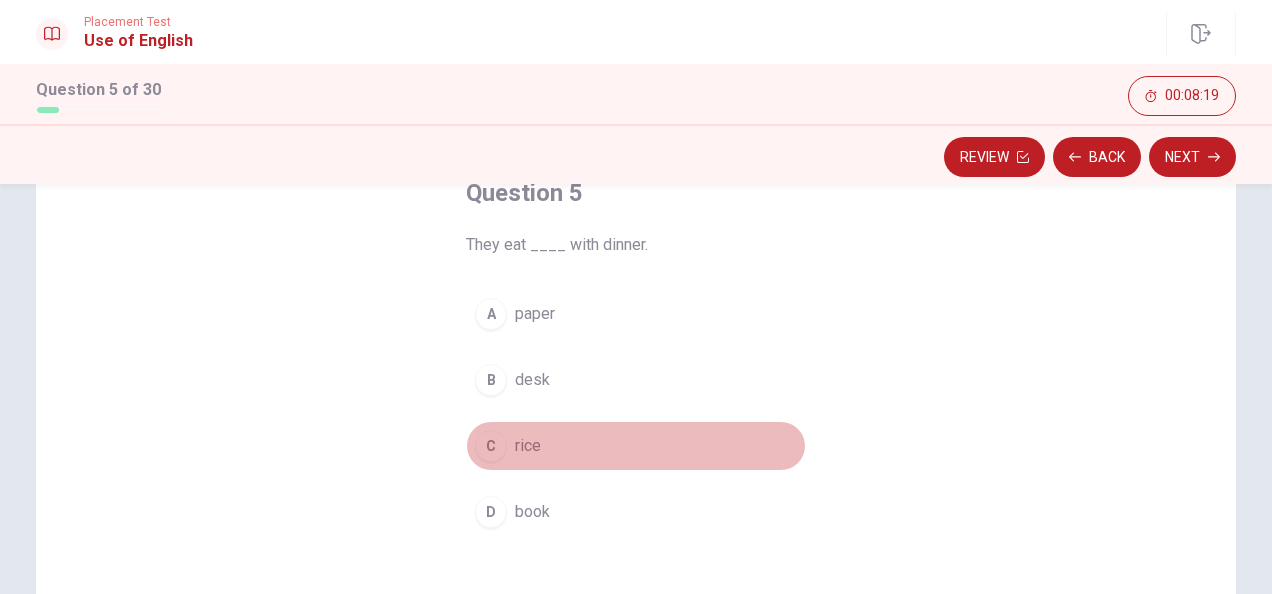 drag, startPoint x: 529, startPoint y: 450, endPoint x: 540, endPoint y: 438, distance: 16.27882 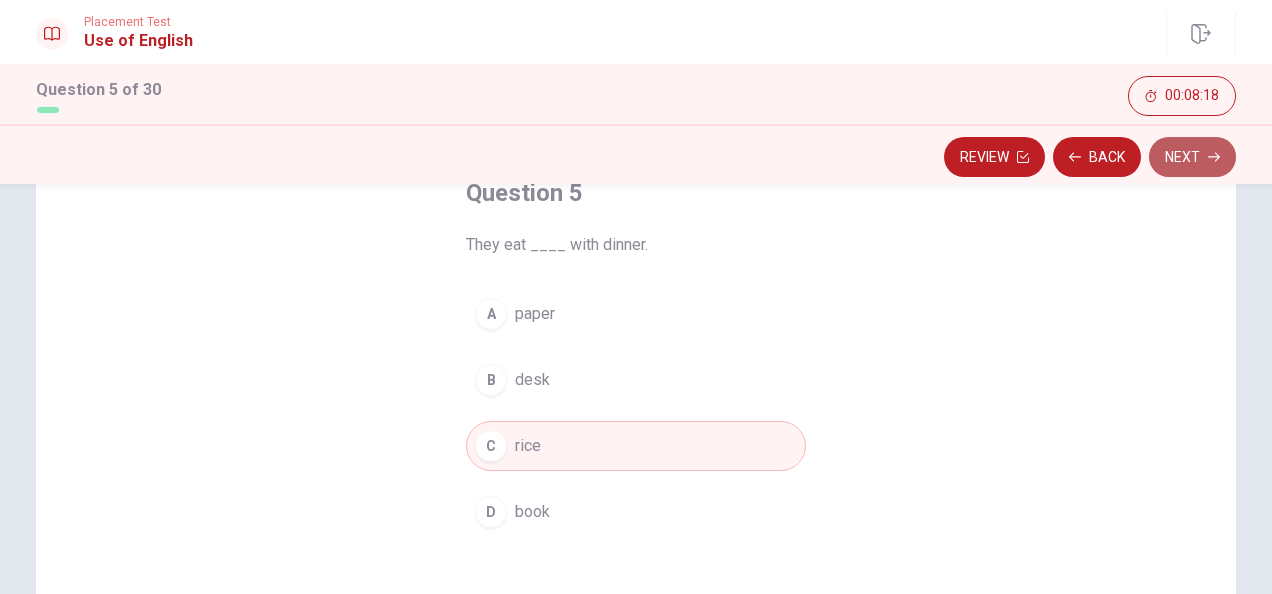 click on "Next" at bounding box center (1192, 157) 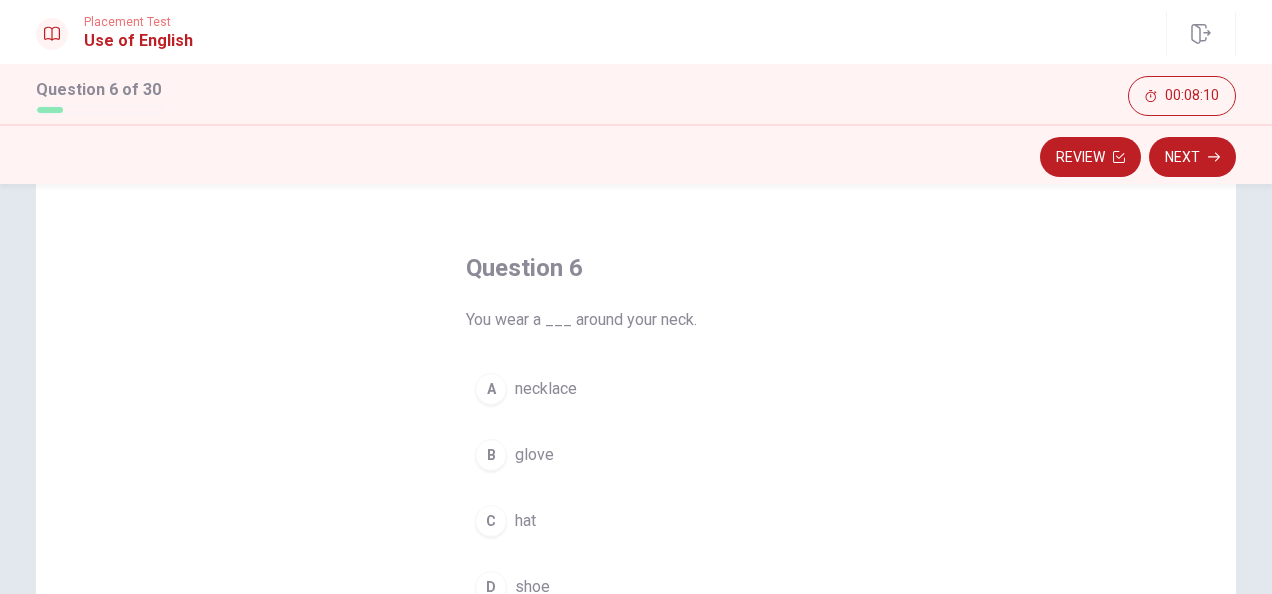 scroll, scrollTop: 100, scrollLeft: 0, axis: vertical 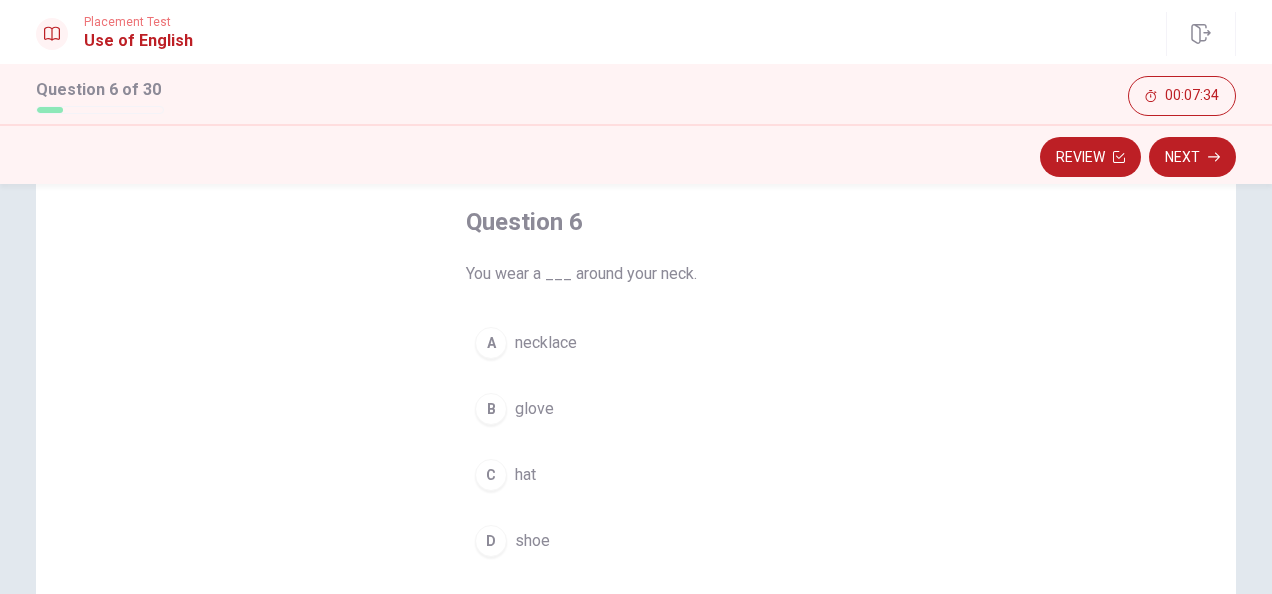 click on "necklace" at bounding box center [546, 343] 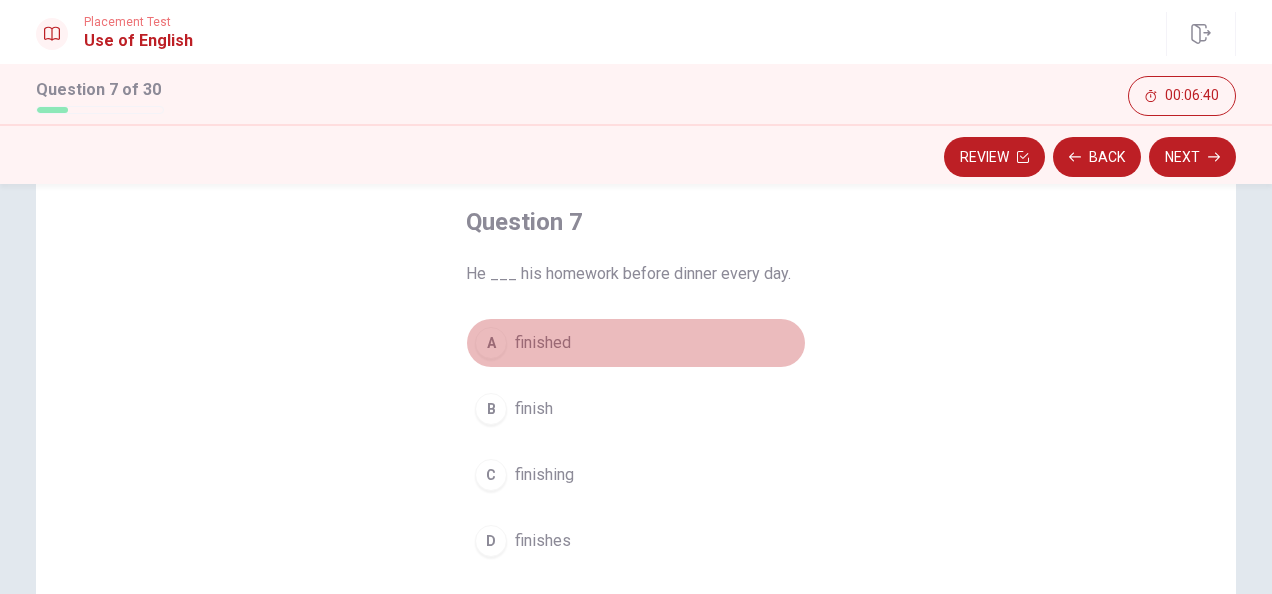 click on "A finished" at bounding box center [636, 343] 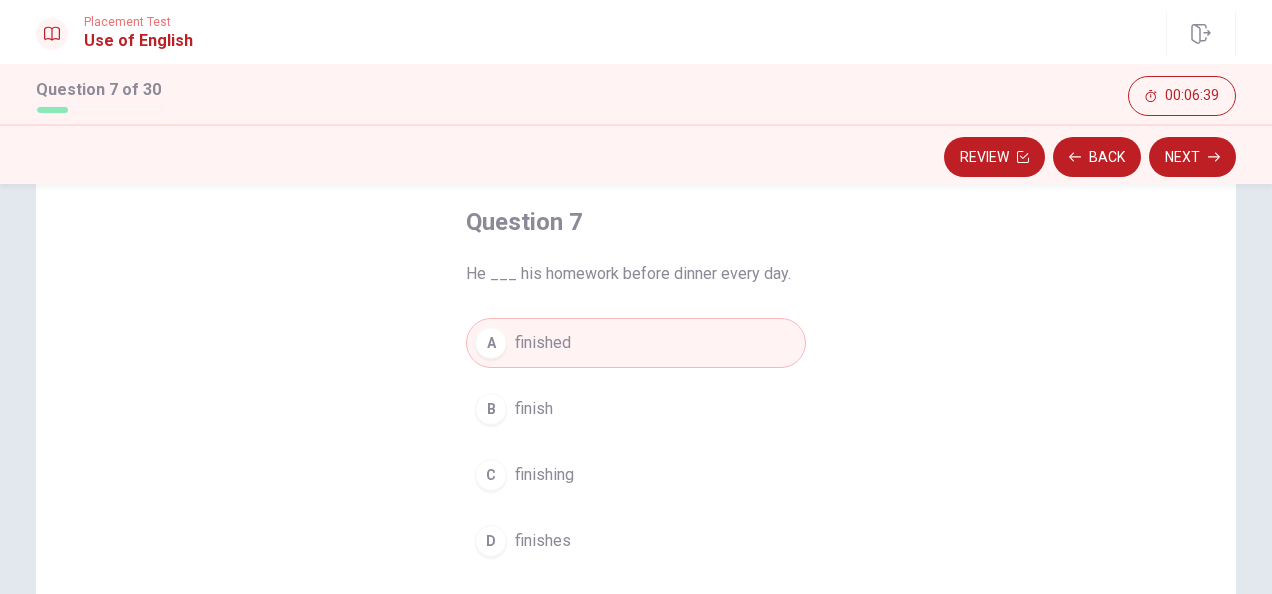 click on "finishes" at bounding box center (543, 541) 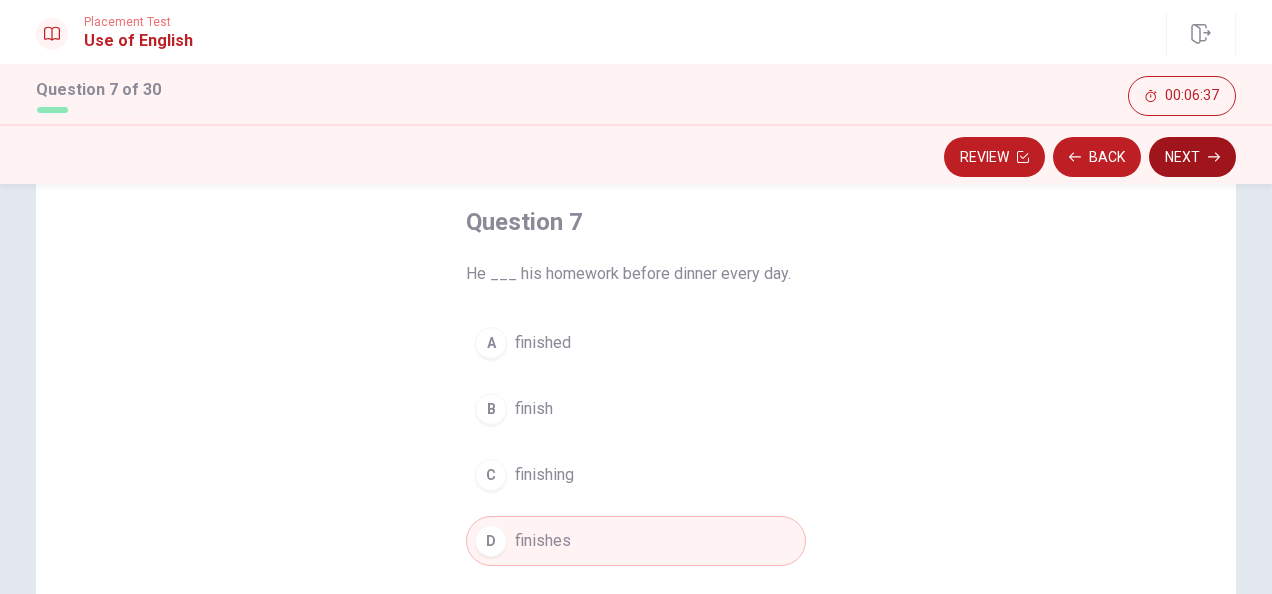 click on "Next" at bounding box center (1192, 157) 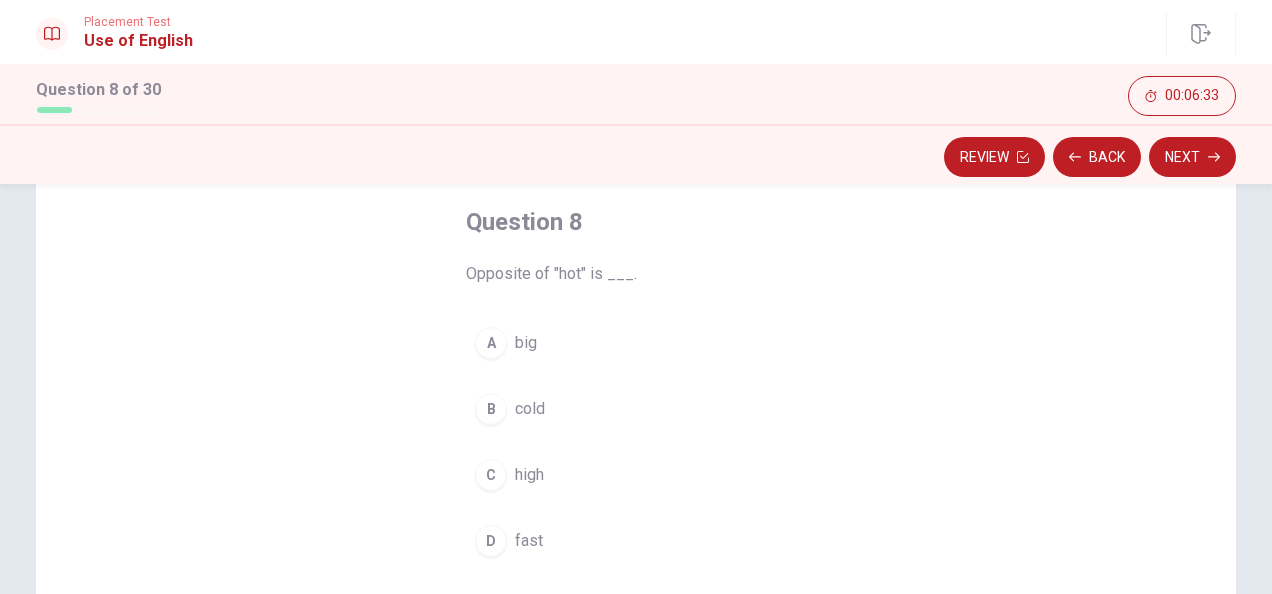 click on "cold" at bounding box center [530, 409] 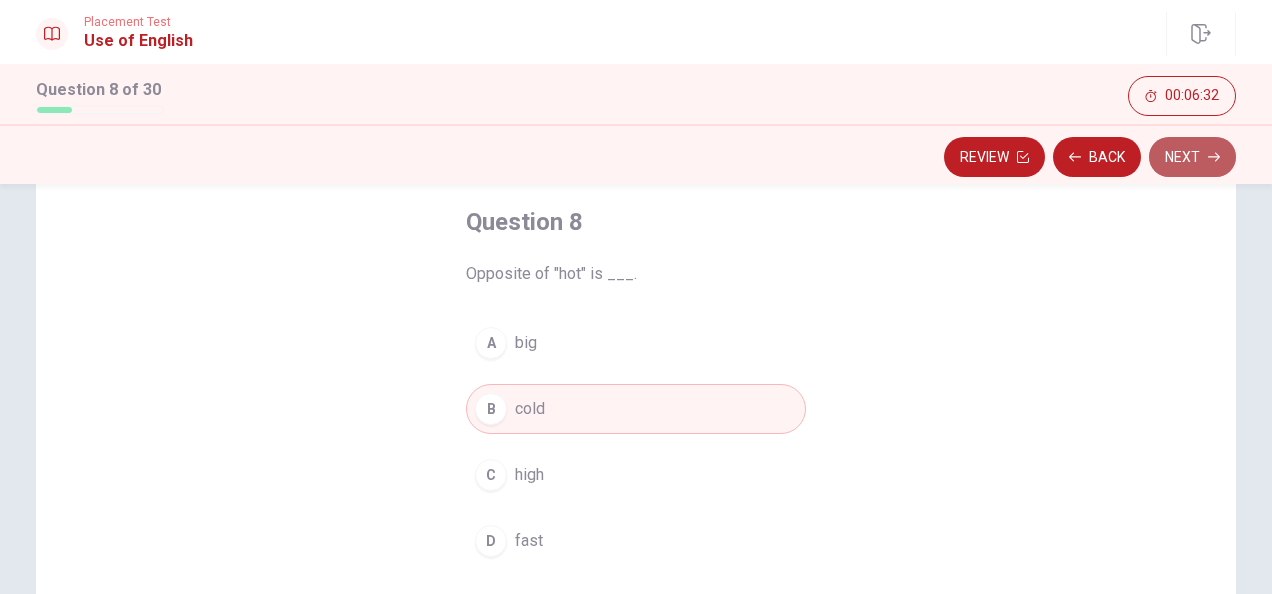 click on "Next" at bounding box center (1192, 157) 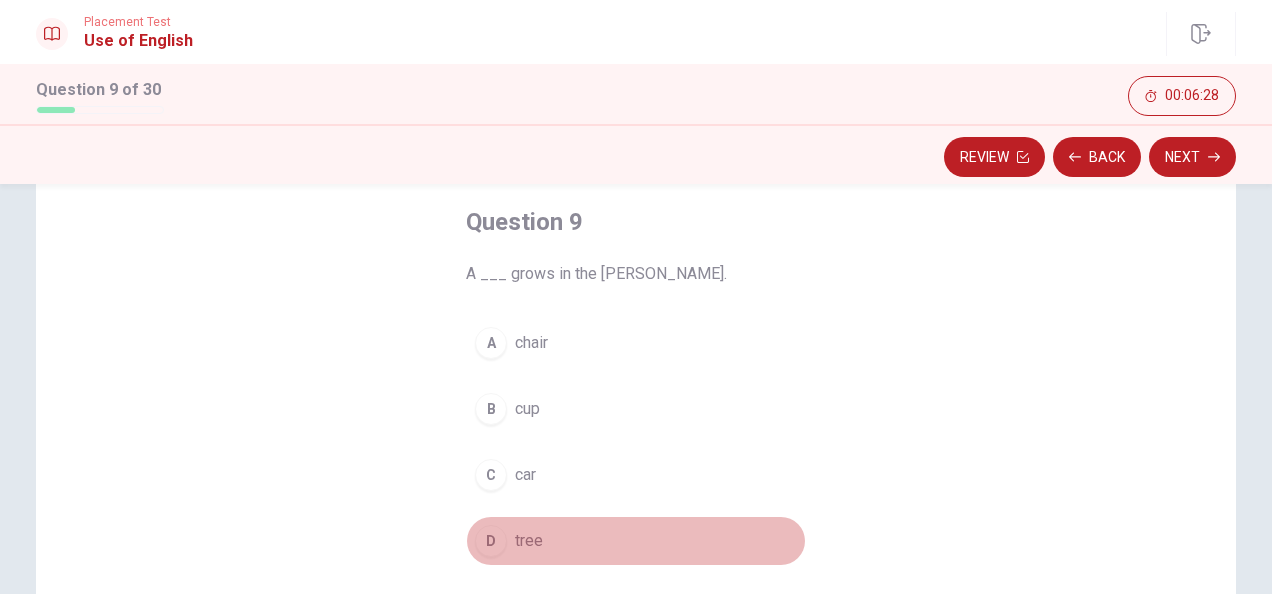 click on "tree" at bounding box center [529, 541] 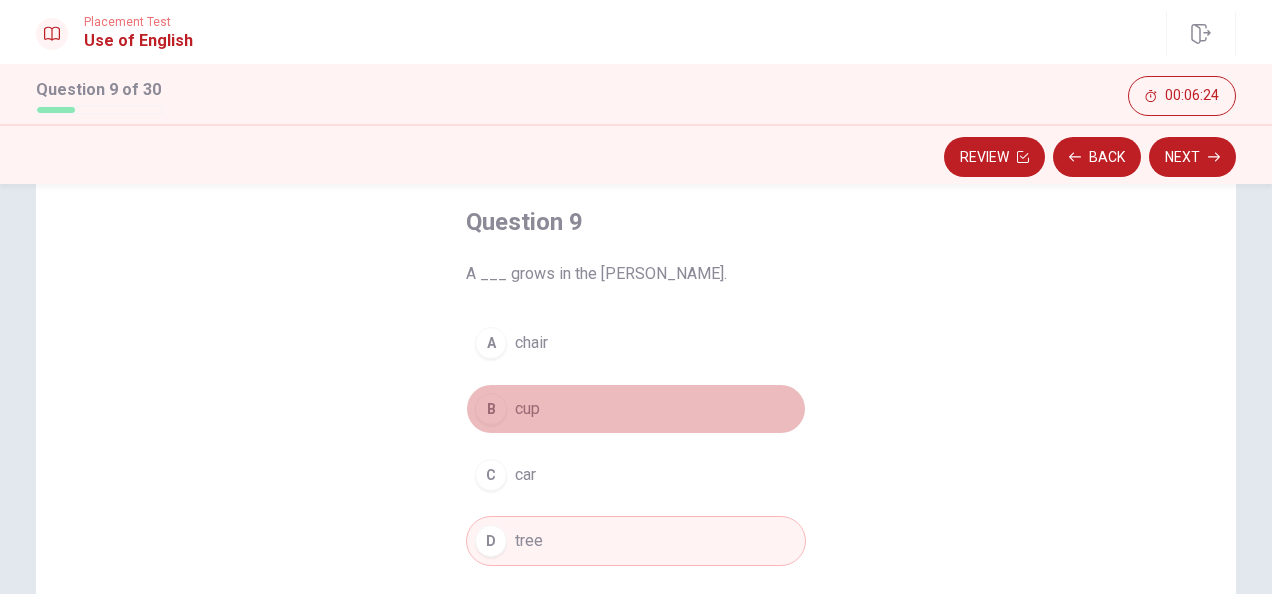 click on "cup" at bounding box center (527, 409) 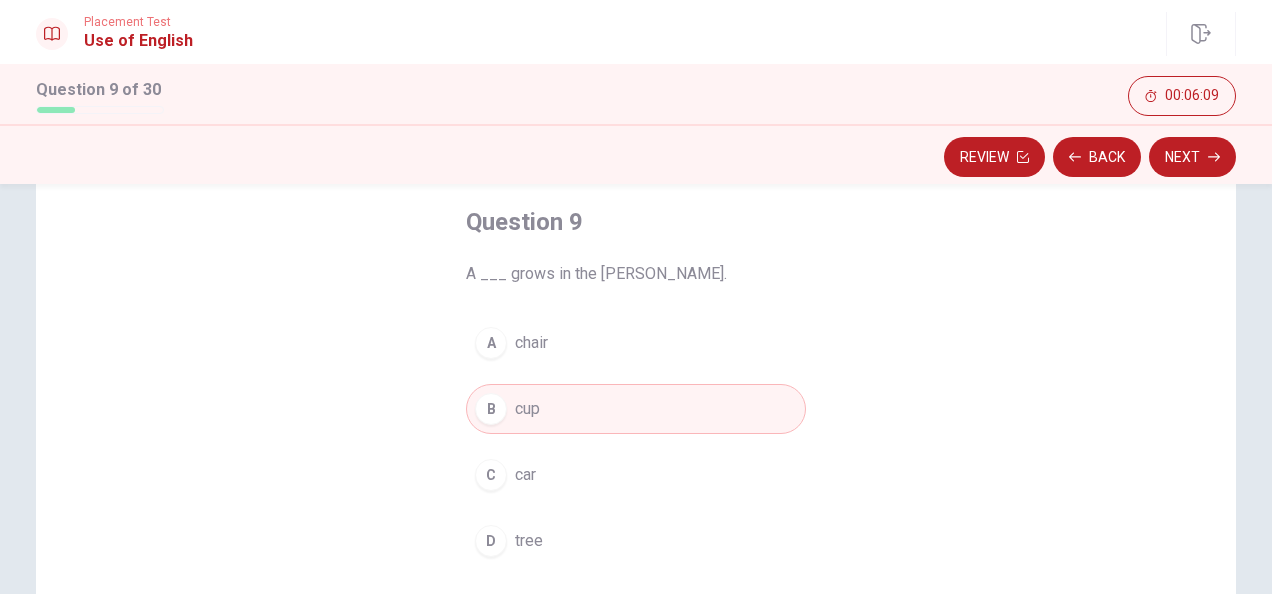 click on "D tree" at bounding box center (636, 541) 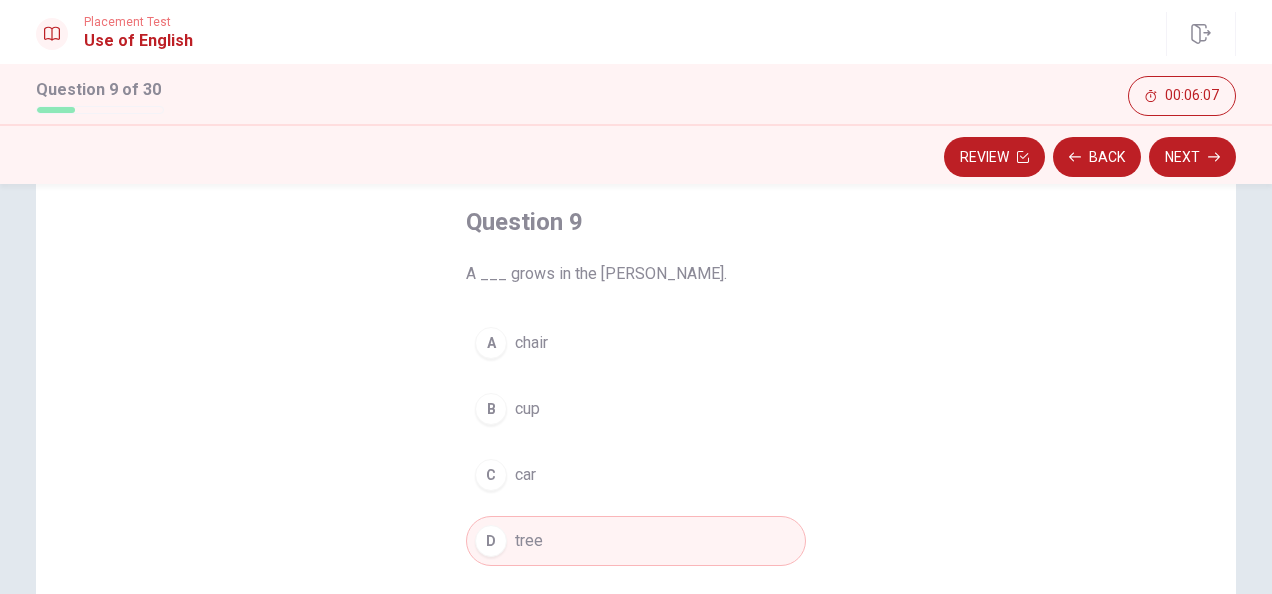 click 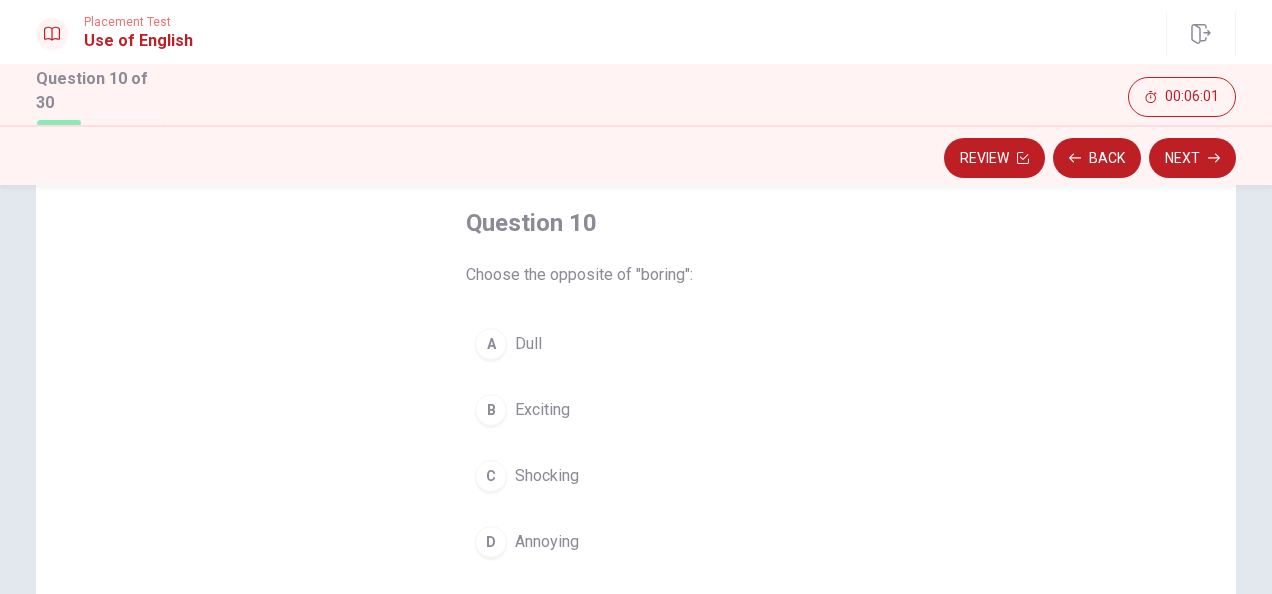click on "Exciting" at bounding box center (542, 410) 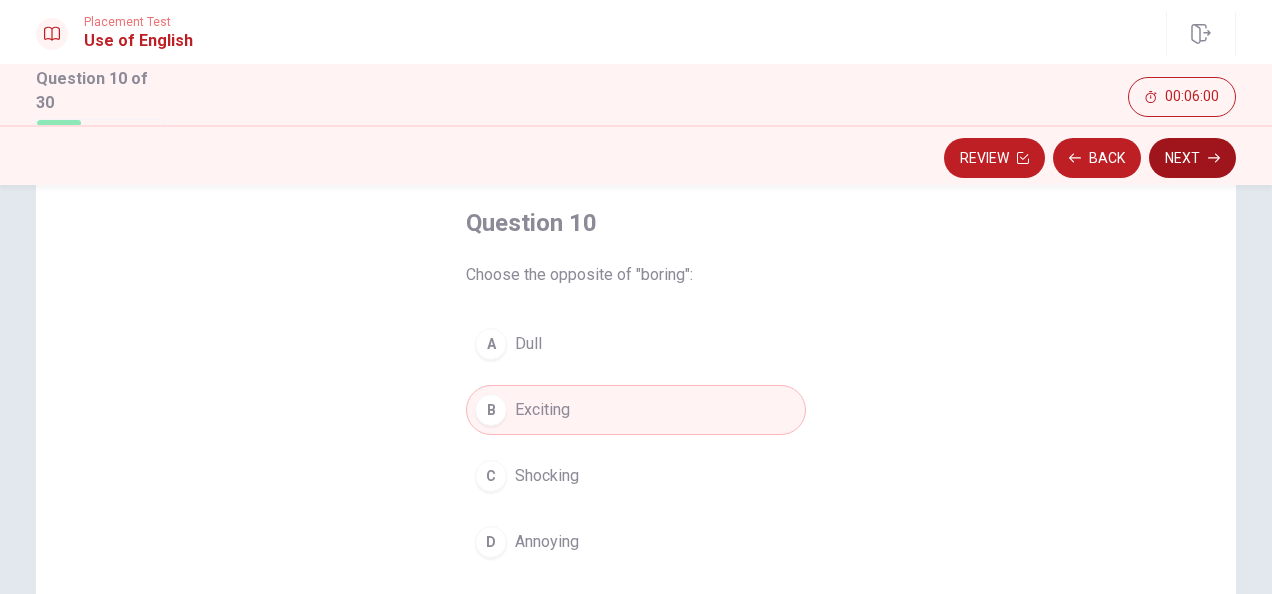 click 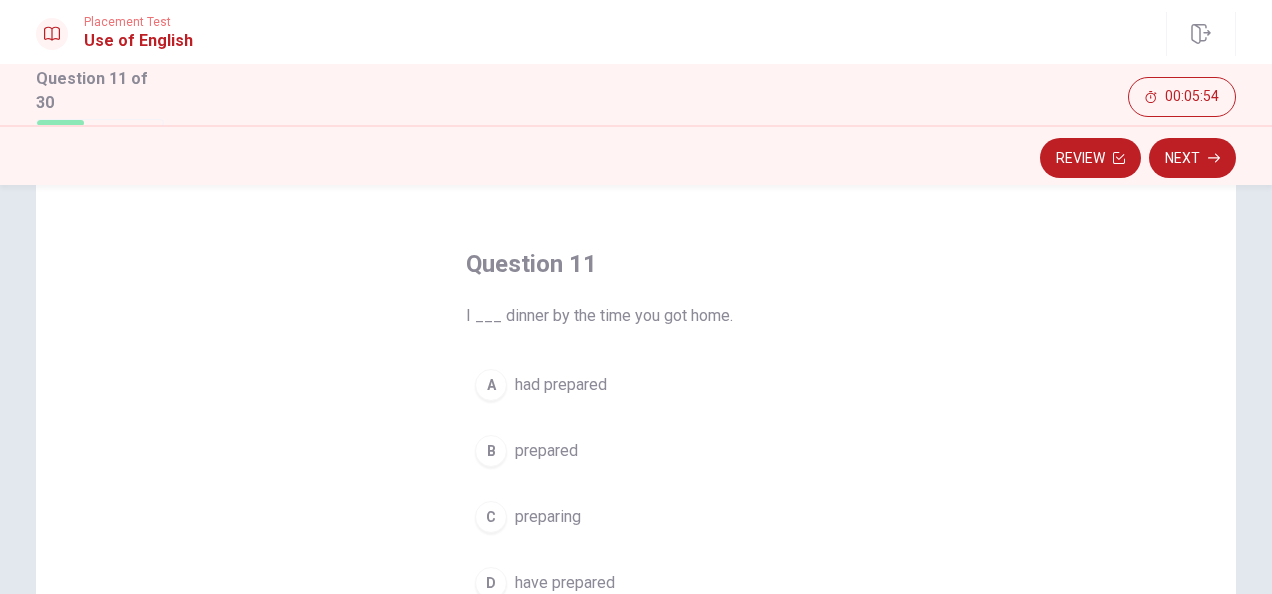 scroll, scrollTop: 100, scrollLeft: 0, axis: vertical 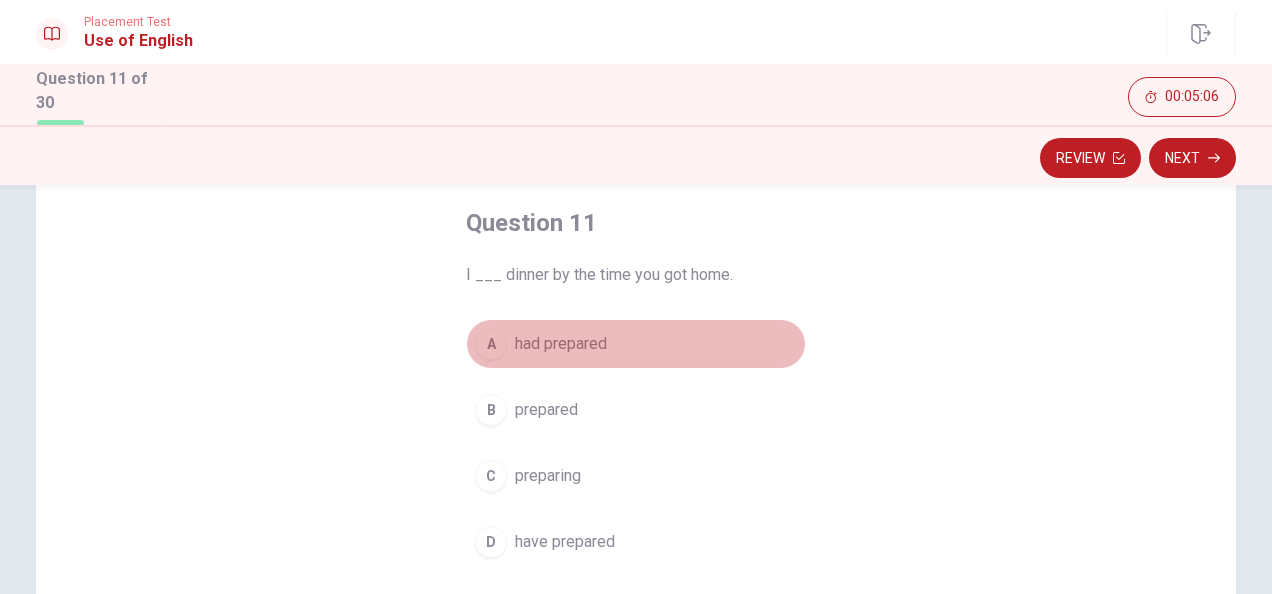 click on "A" at bounding box center (491, 344) 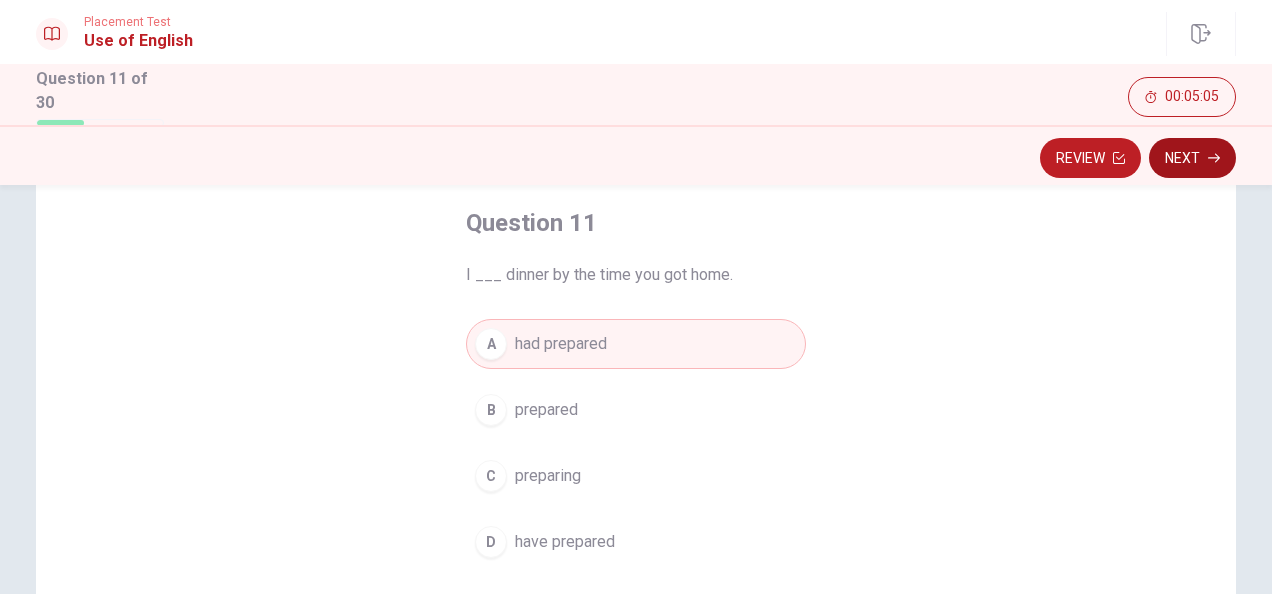 click on "Next" at bounding box center (1192, 158) 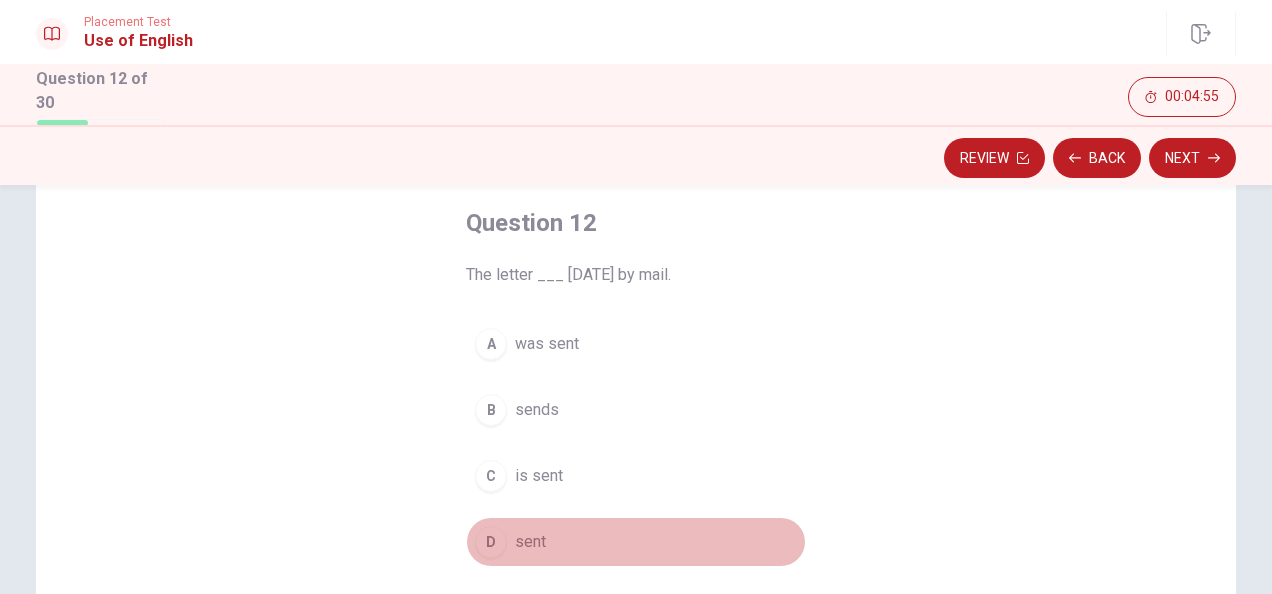 click on "sent" at bounding box center (530, 542) 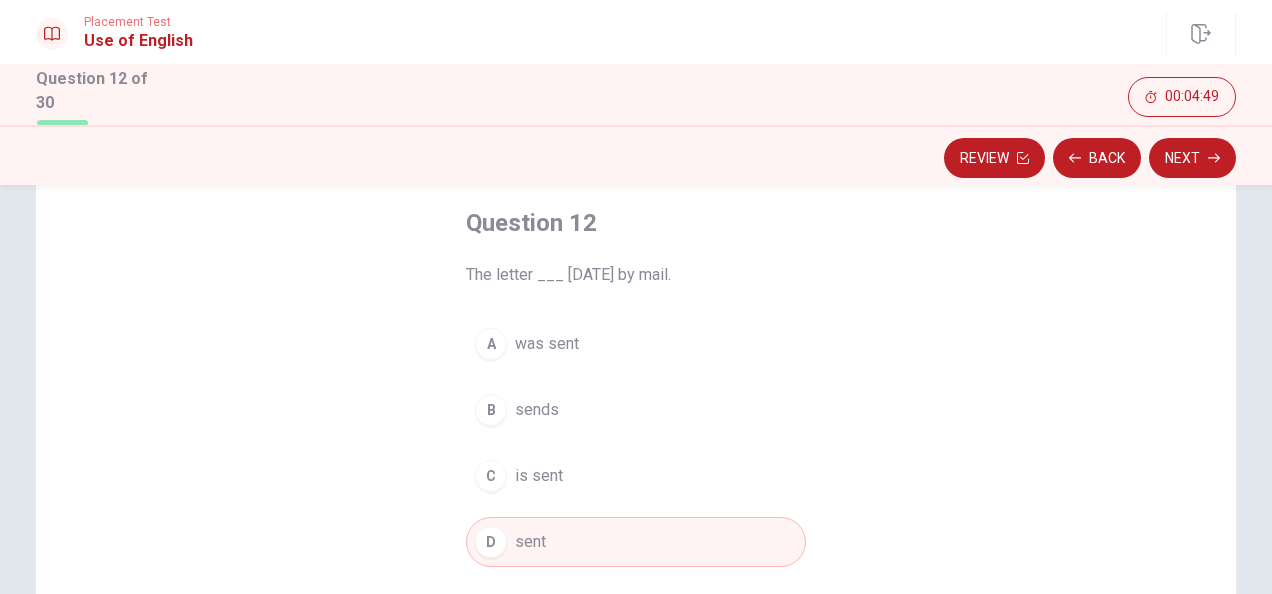 click on "A was sent" at bounding box center (636, 344) 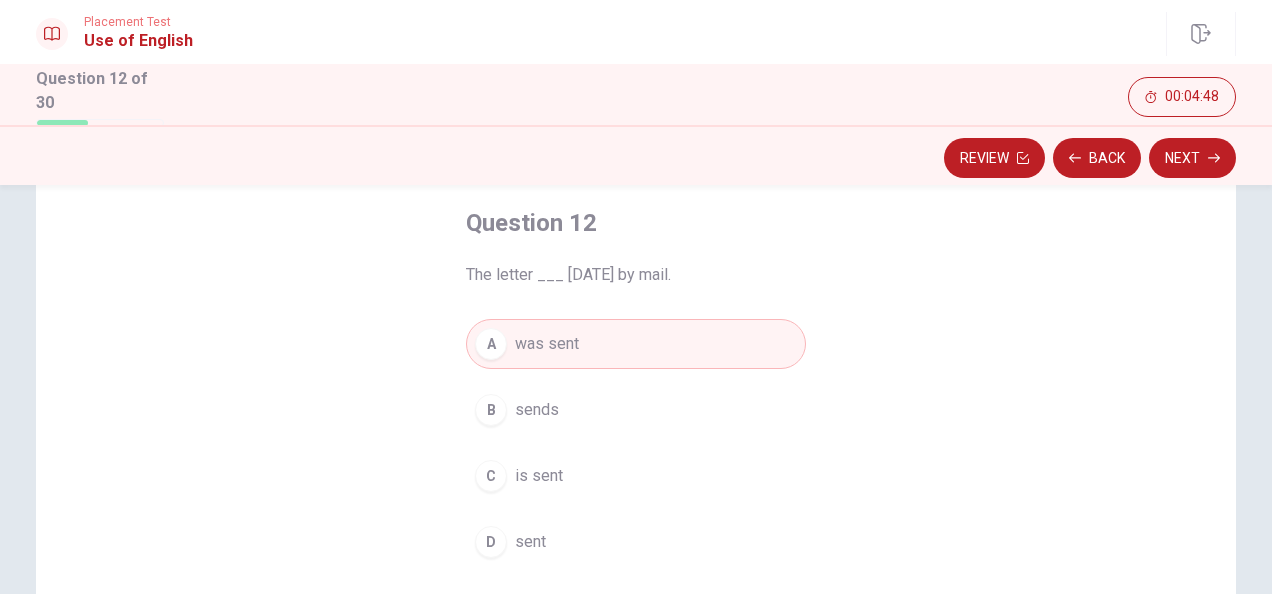 click on "Next" at bounding box center (1192, 158) 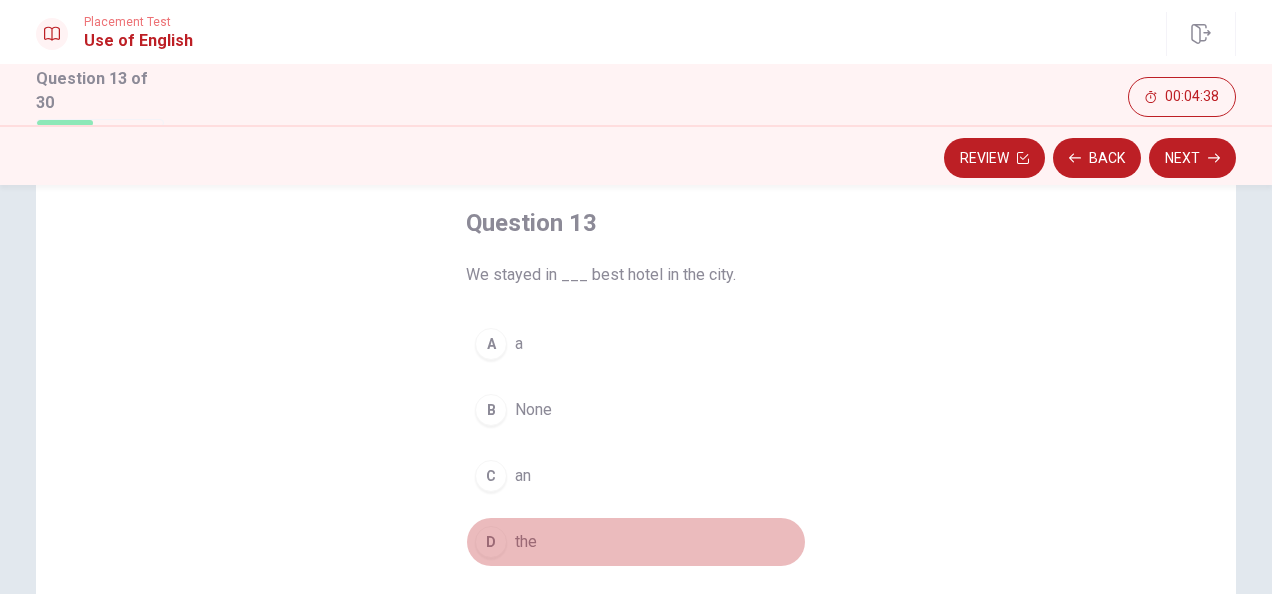 click on "the" at bounding box center (526, 542) 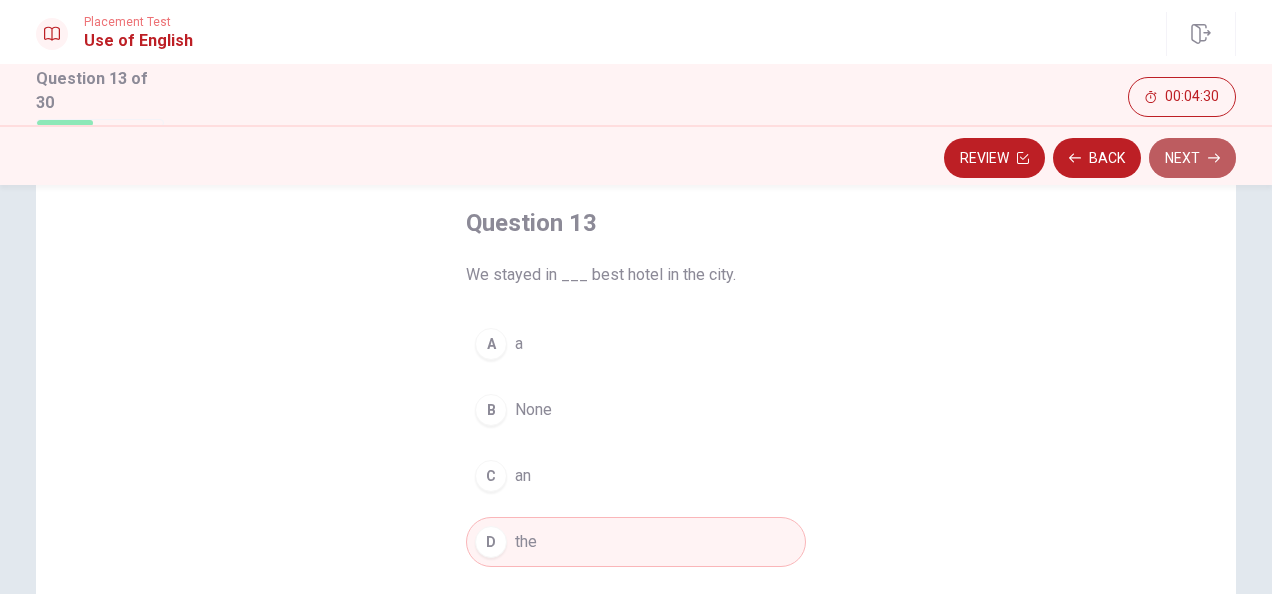 click on "Next" at bounding box center [1192, 158] 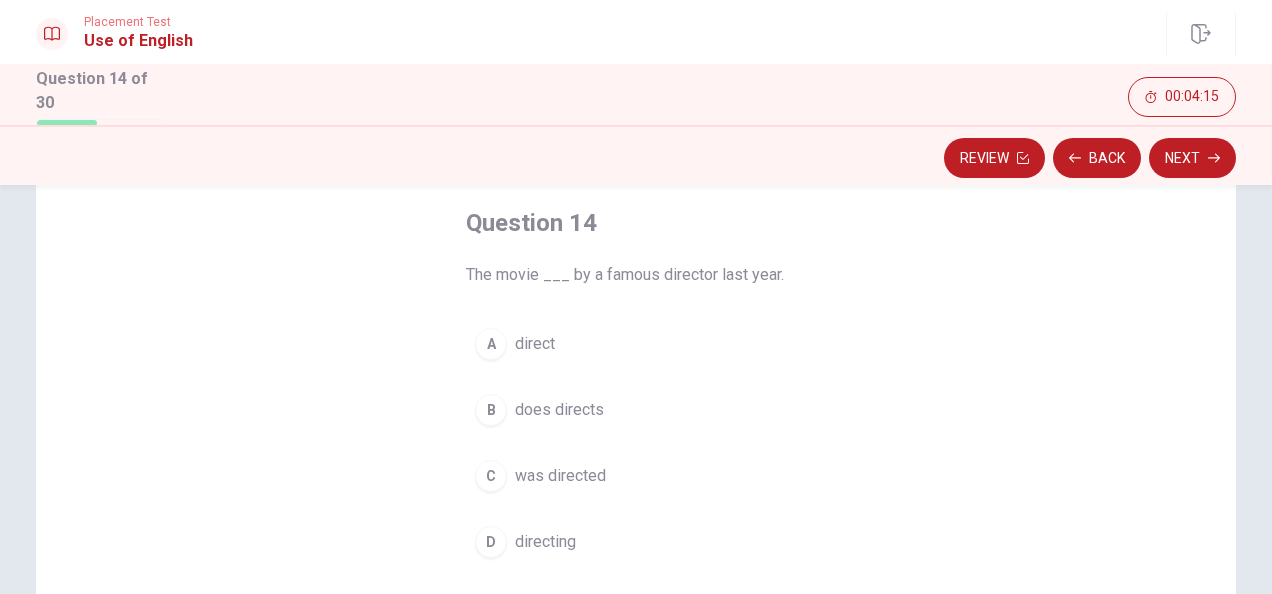click on "was directed" at bounding box center [560, 476] 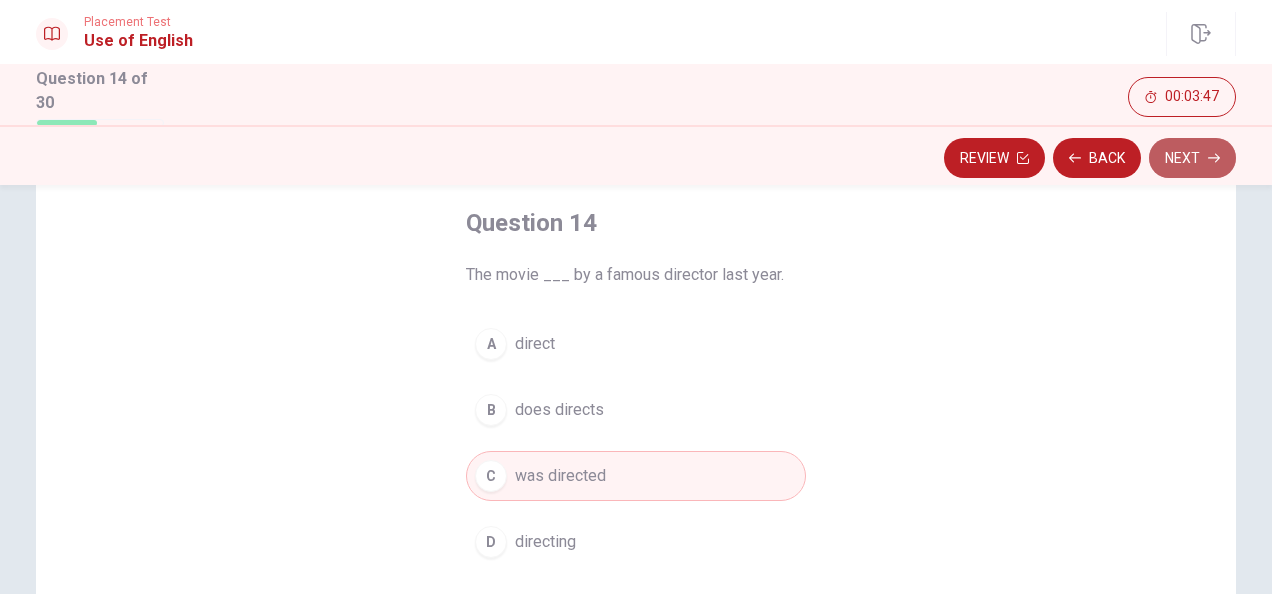 click on "Next" at bounding box center (1192, 158) 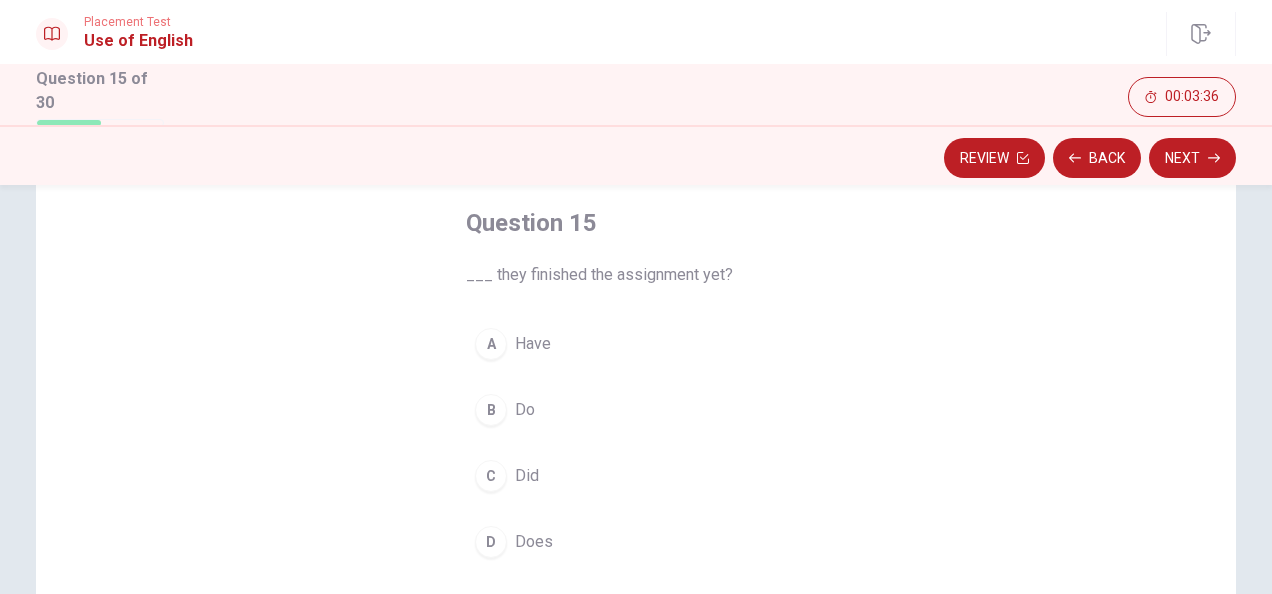 click on "Does" at bounding box center [534, 542] 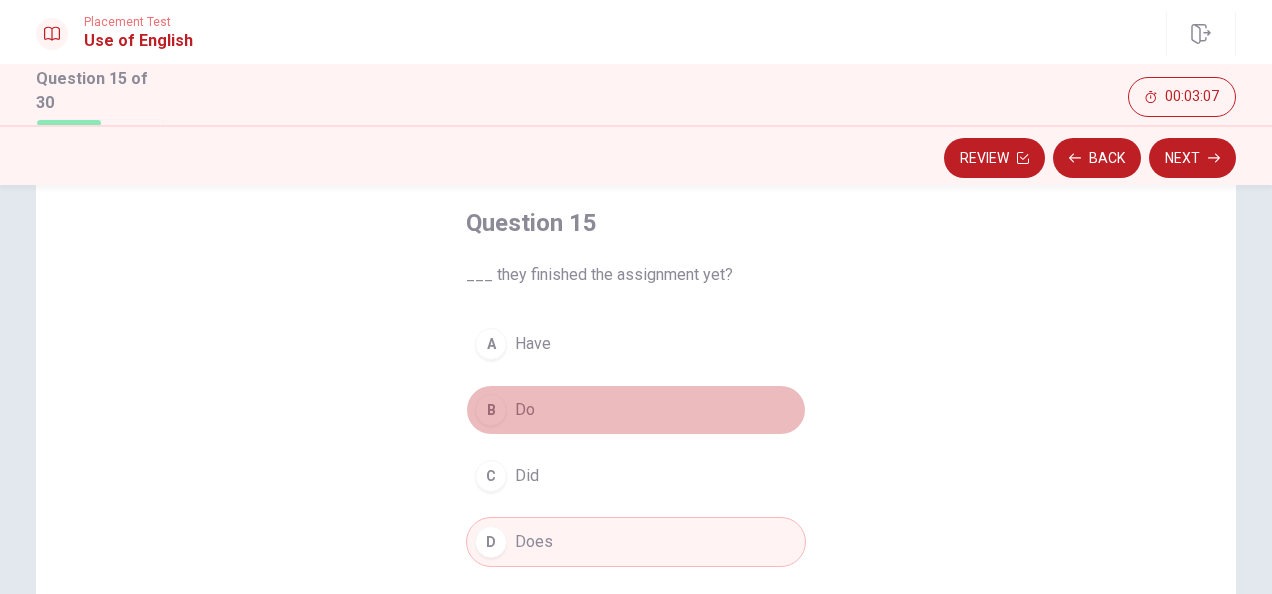 click on "B Do" at bounding box center (636, 410) 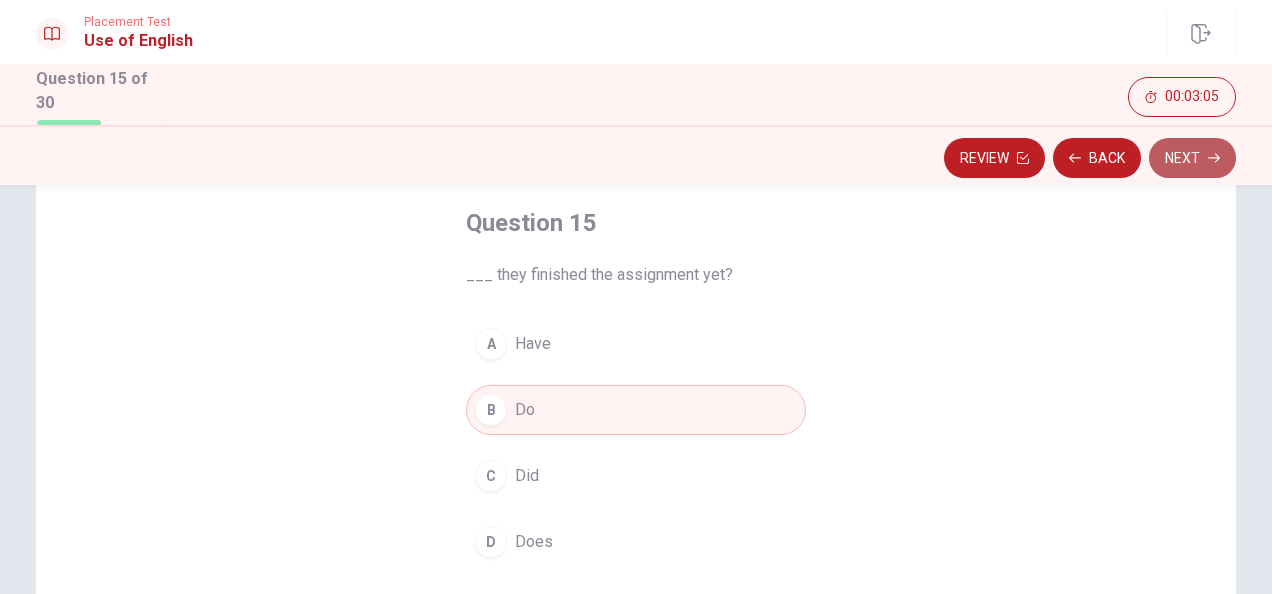 click on "Next" at bounding box center [1192, 158] 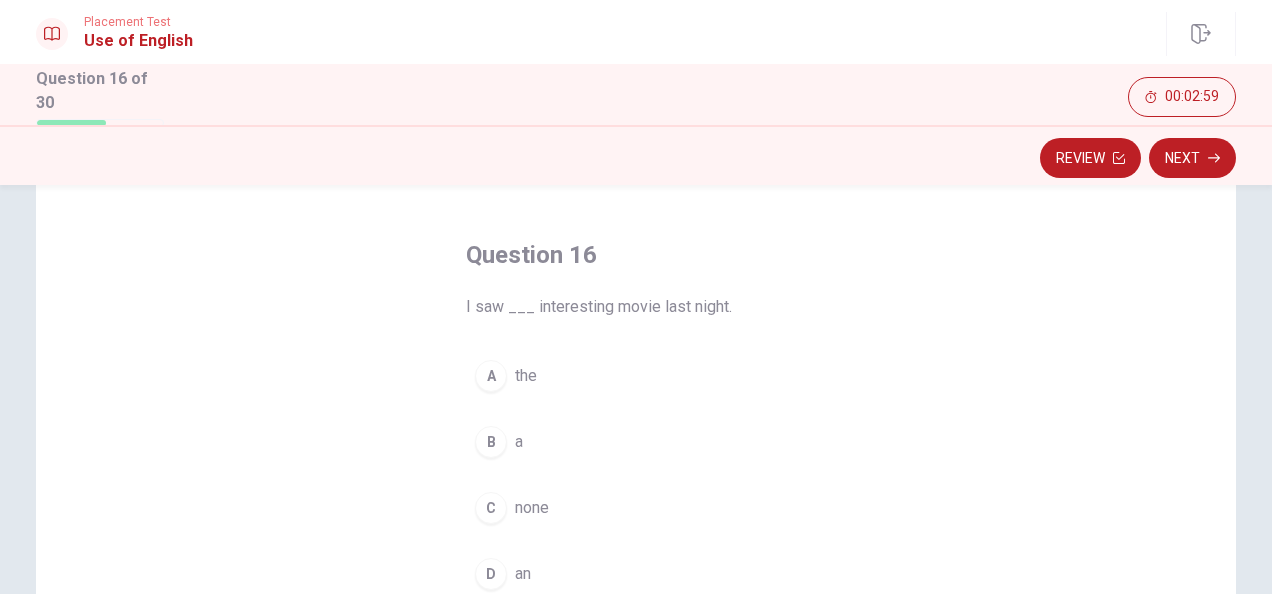 scroll, scrollTop: 100, scrollLeft: 0, axis: vertical 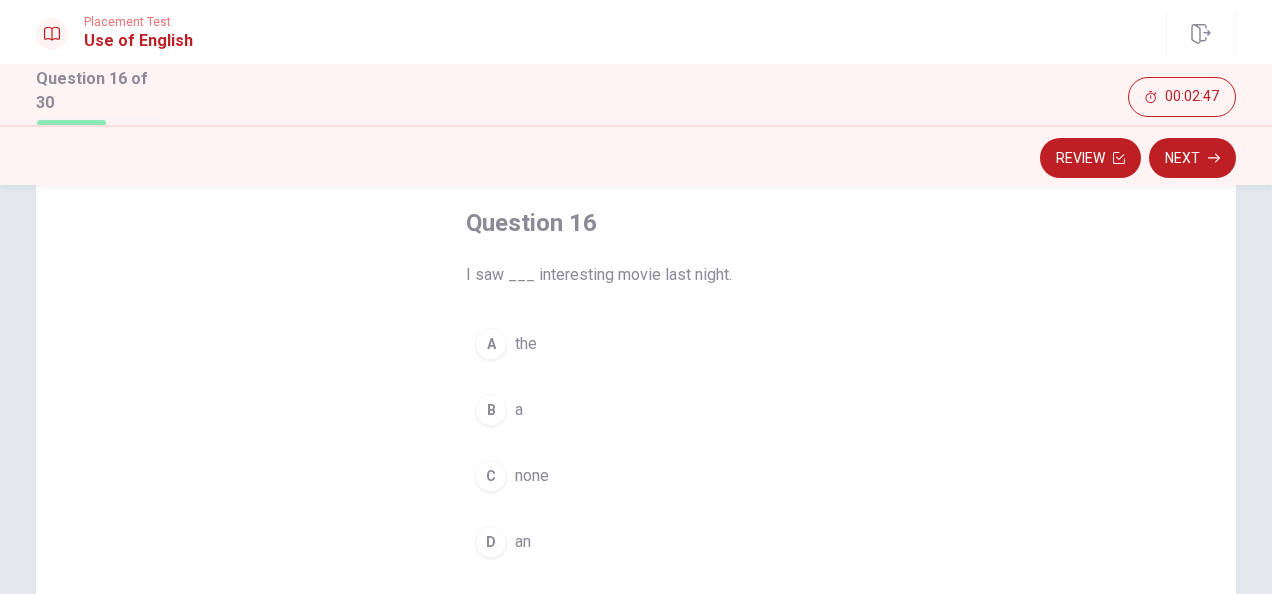 click on "an" at bounding box center (523, 542) 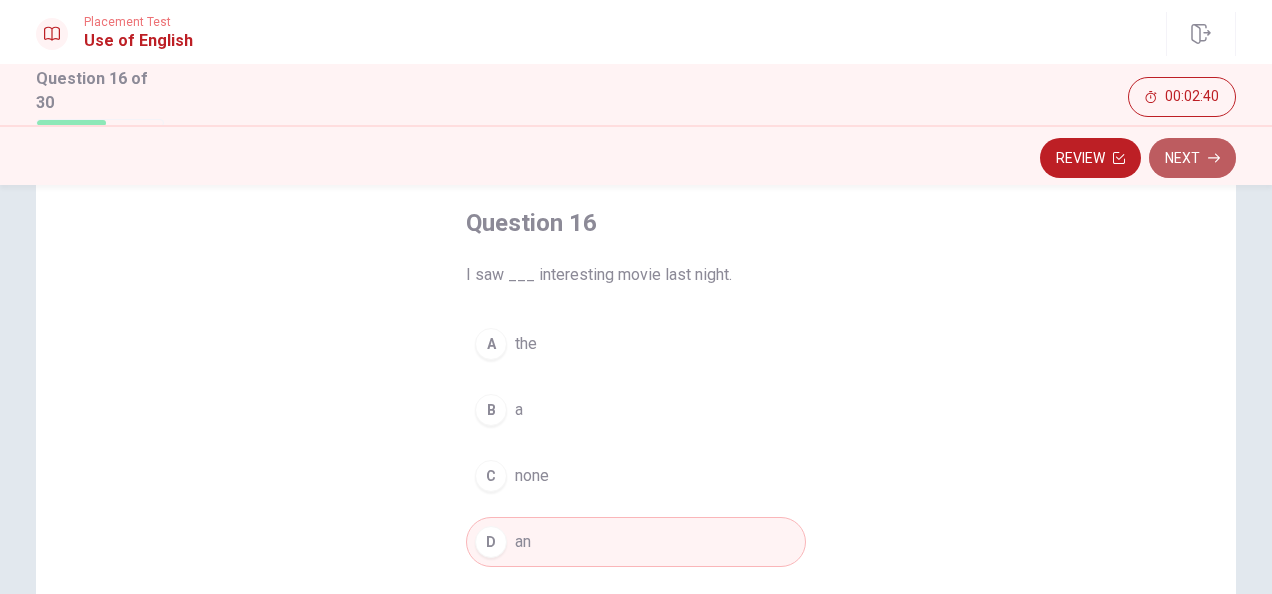 click on "Next" at bounding box center (1192, 158) 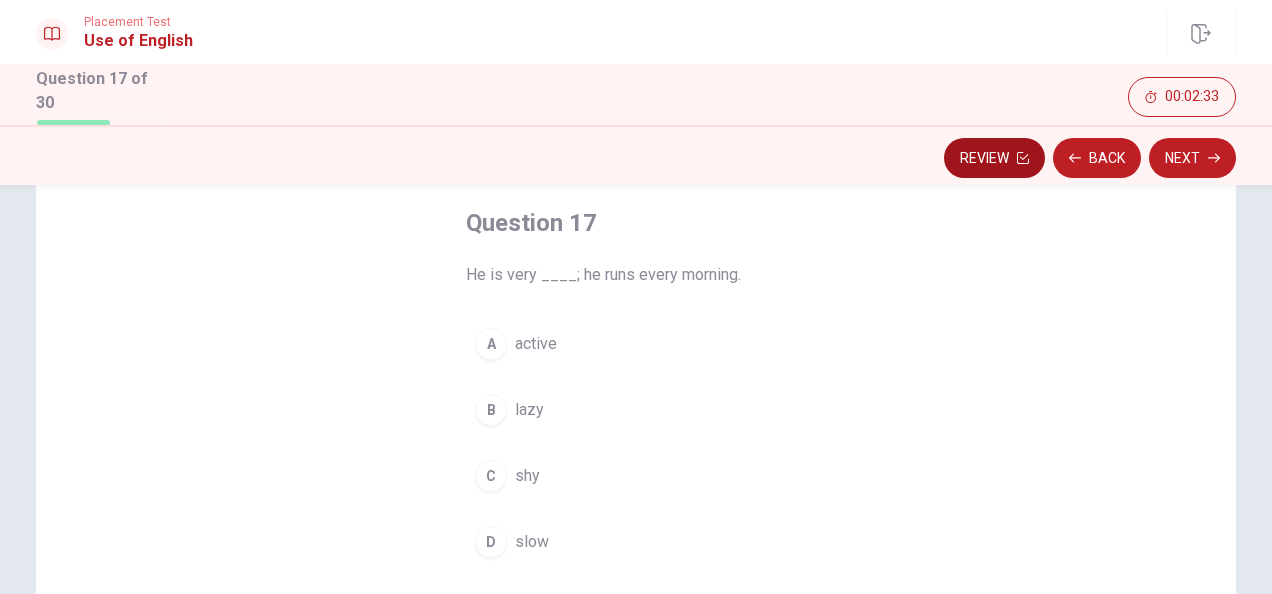 click on "Review" at bounding box center (994, 158) 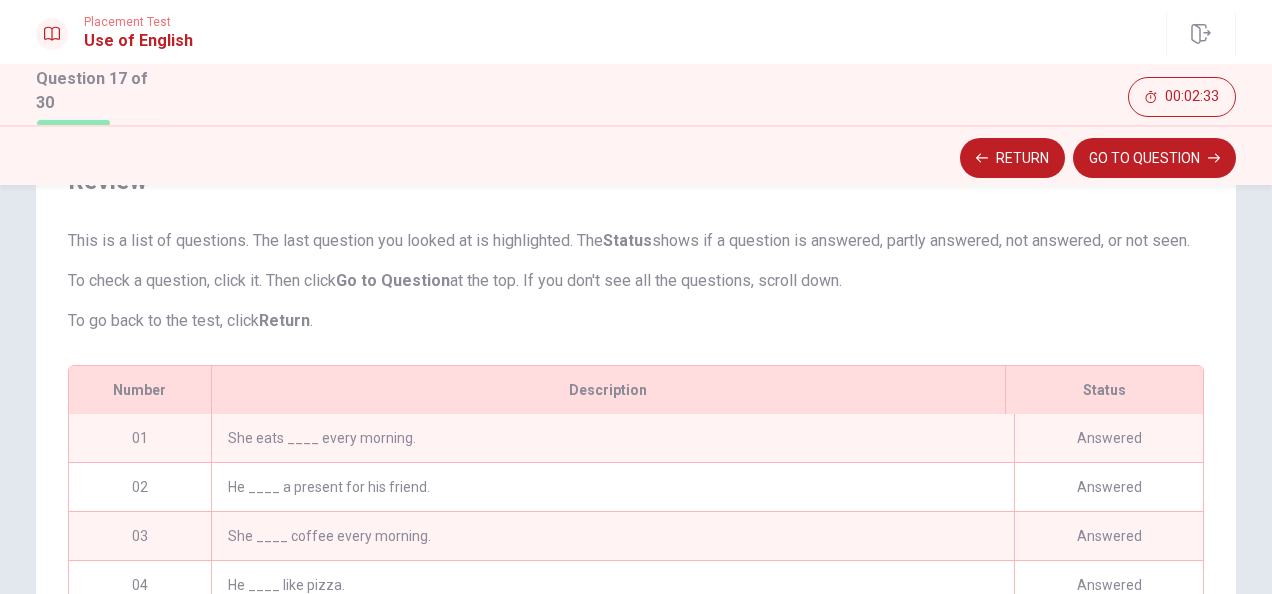 scroll, scrollTop: 238, scrollLeft: 0, axis: vertical 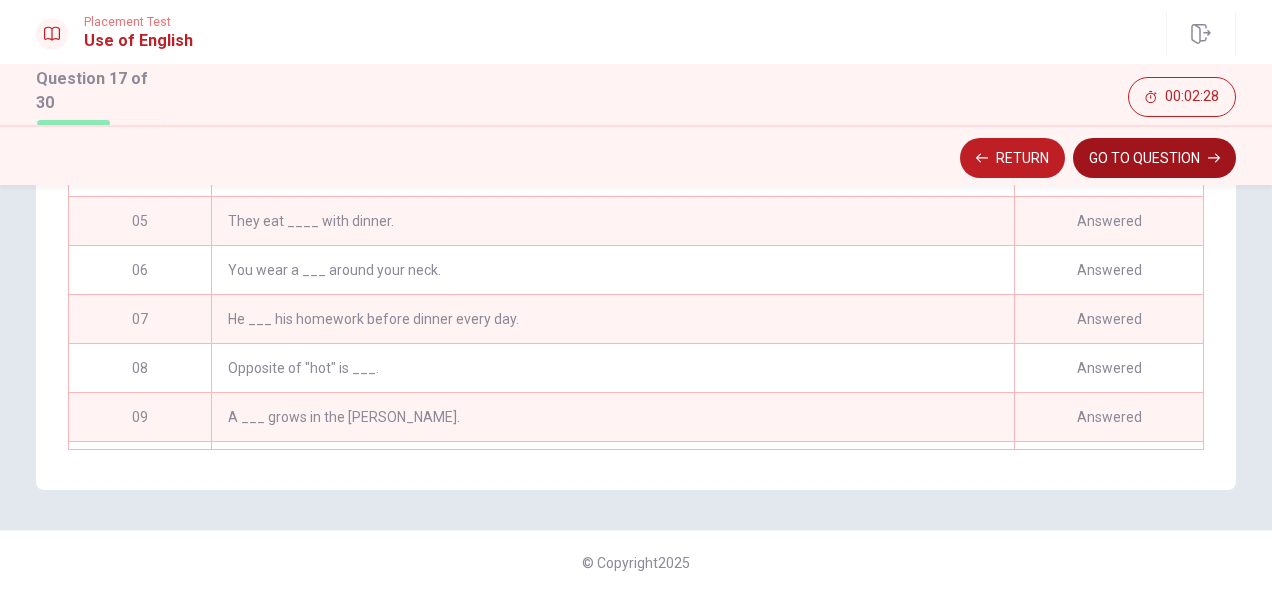 click on "GO TO QUESTION" at bounding box center [1154, 158] 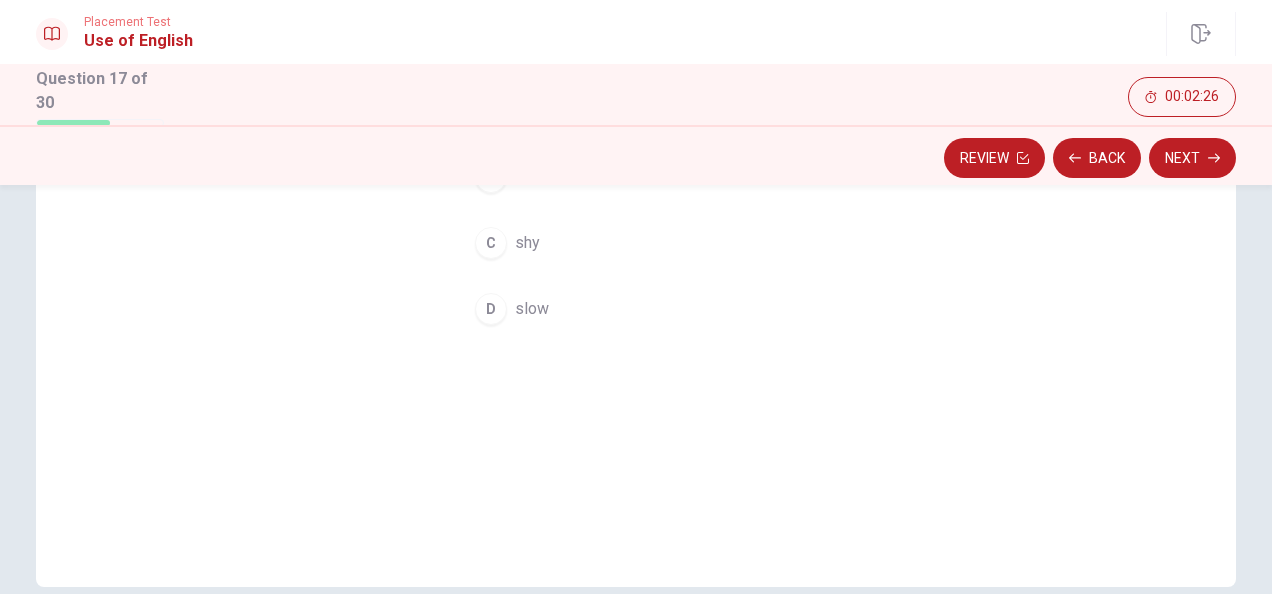 scroll, scrollTop: 129, scrollLeft: 0, axis: vertical 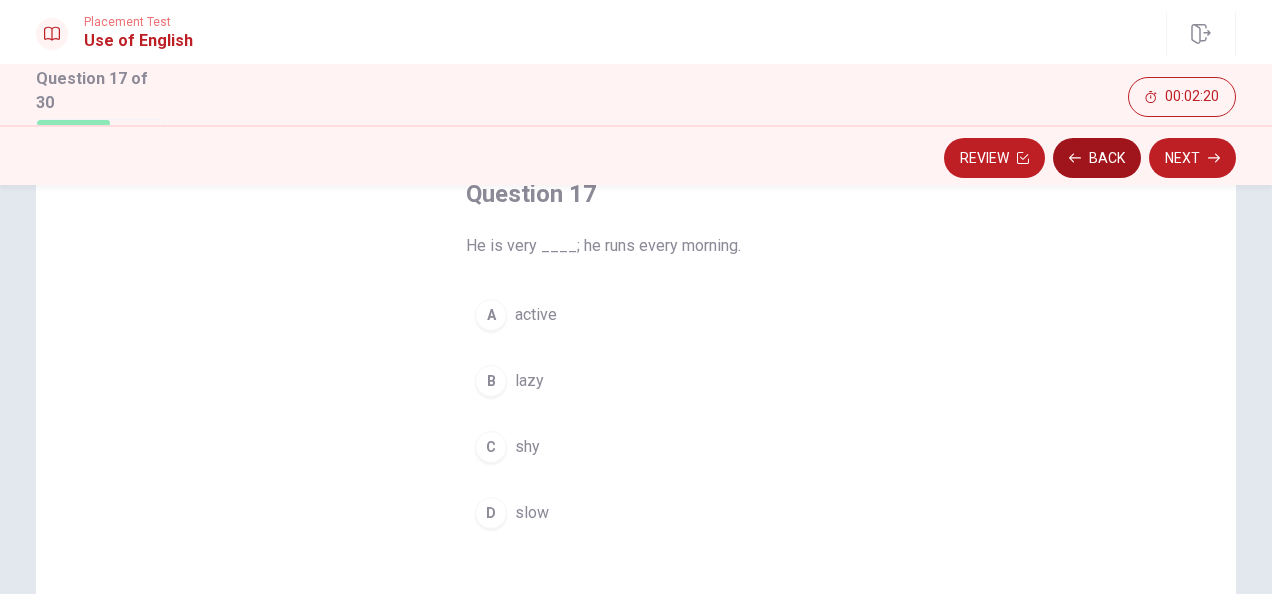 click on "Back" at bounding box center [1097, 158] 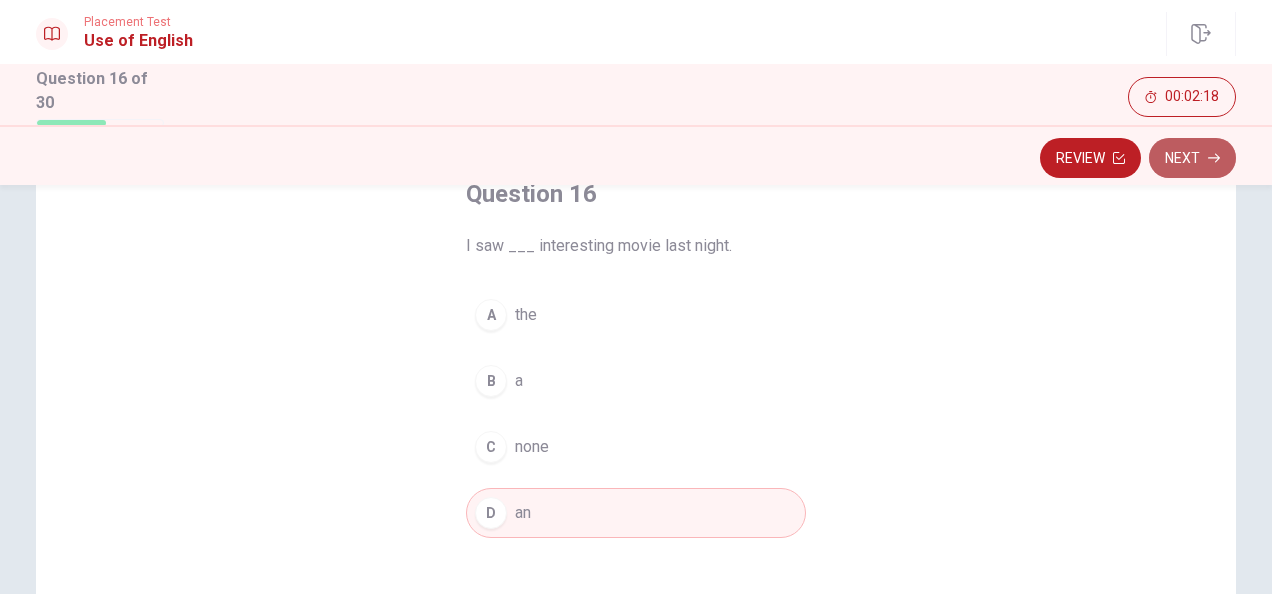 click on "Next" at bounding box center [1192, 158] 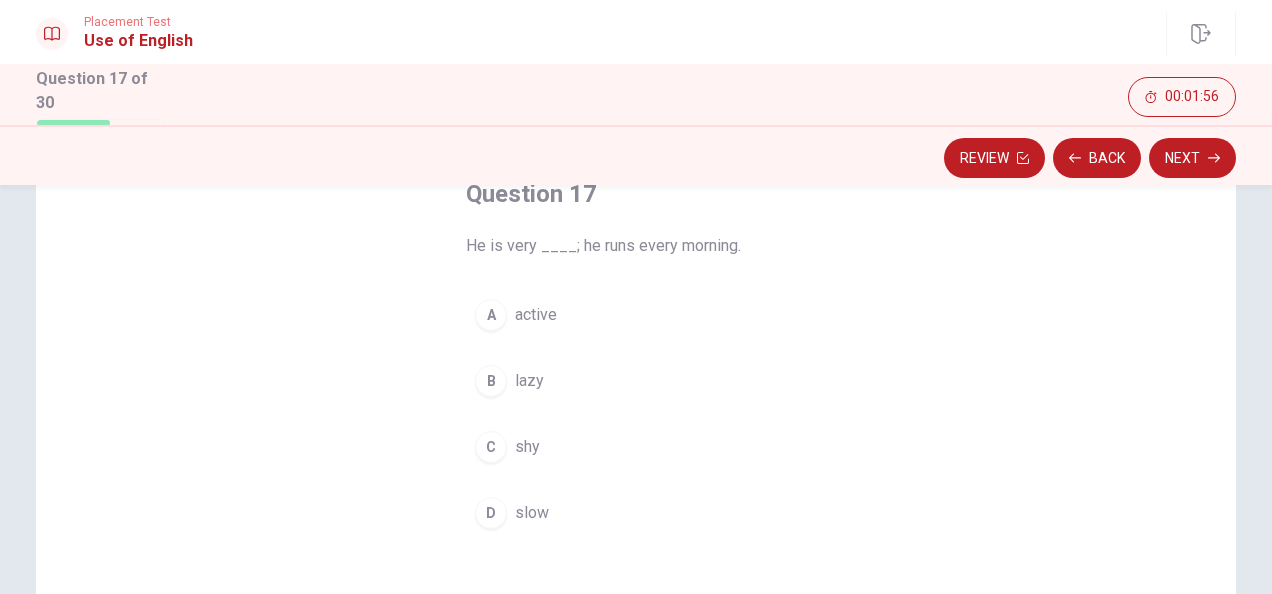 click on "active" at bounding box center [536, 315] 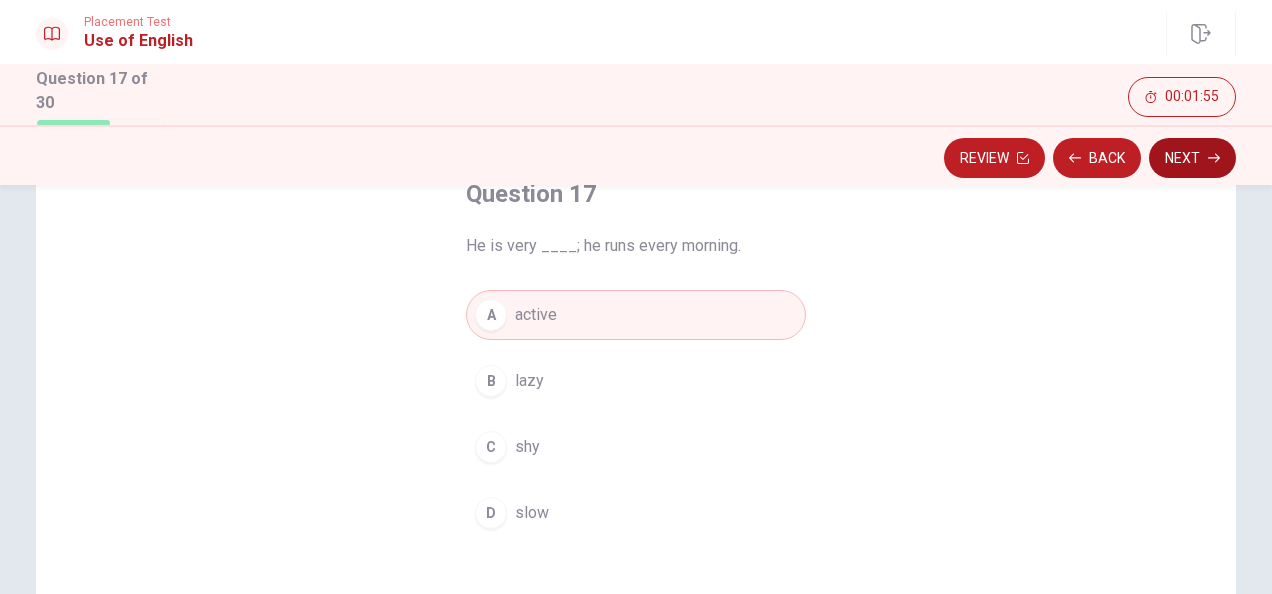 click on "Next" at bounding box center (1192, 158) 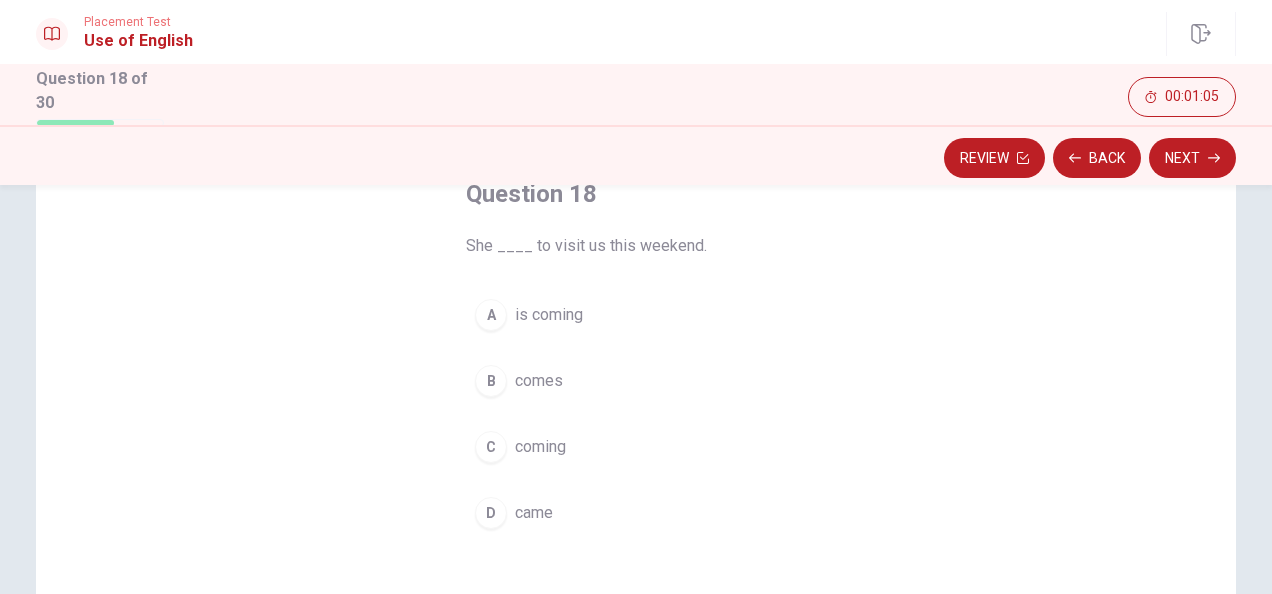 click on "came" at bounding box center [534, 513] 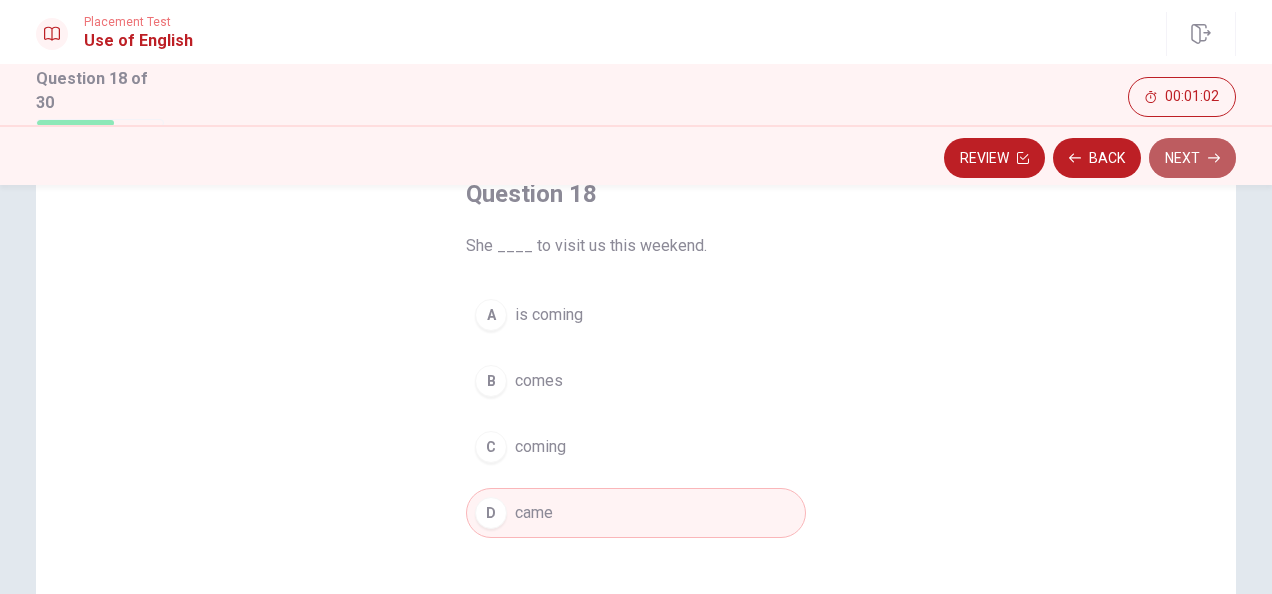 click on "Next" at bounding box center [1192, 158] 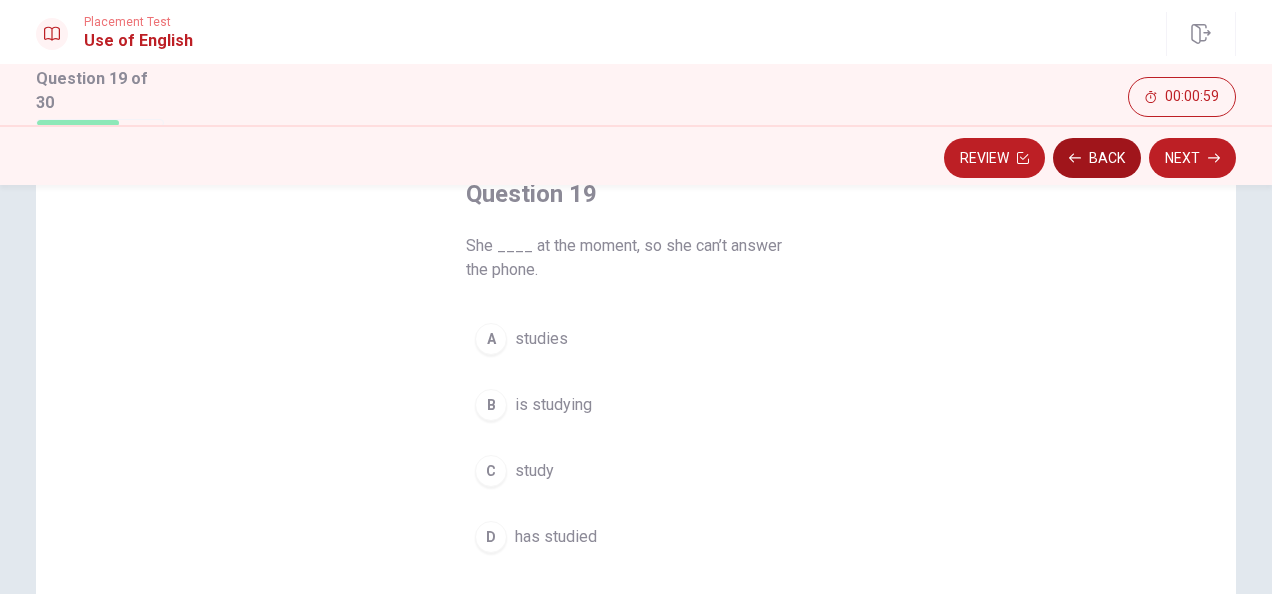 click on "Back" at bounding box center (1097, 158) 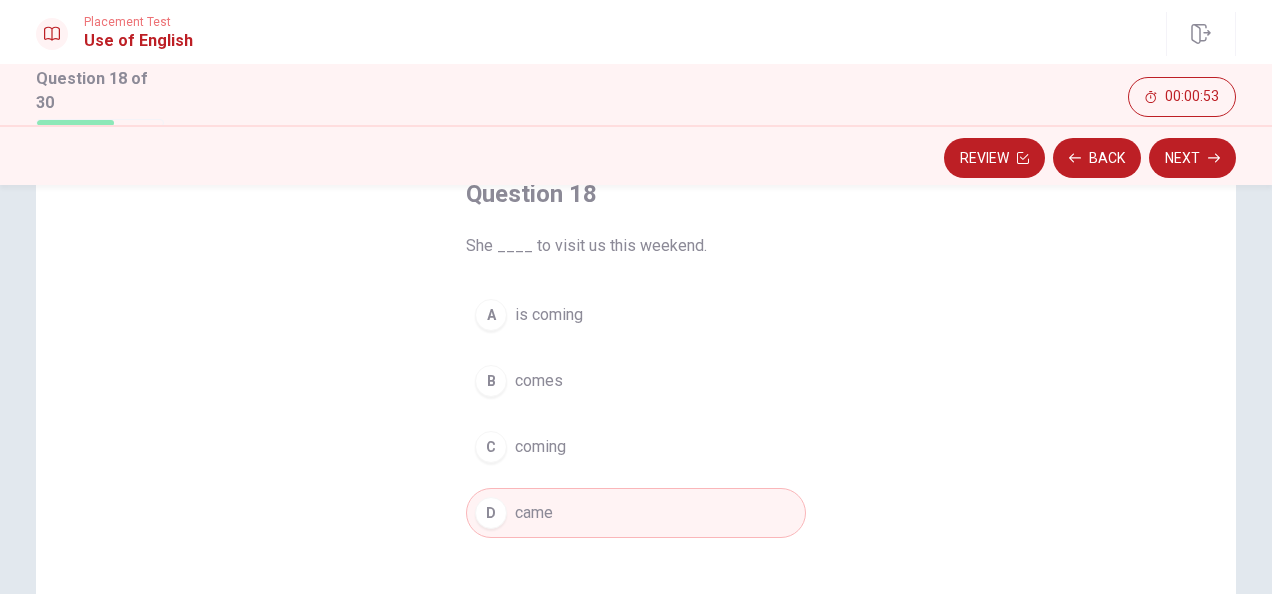 click on "is coming" at bounding box center (549, 315) 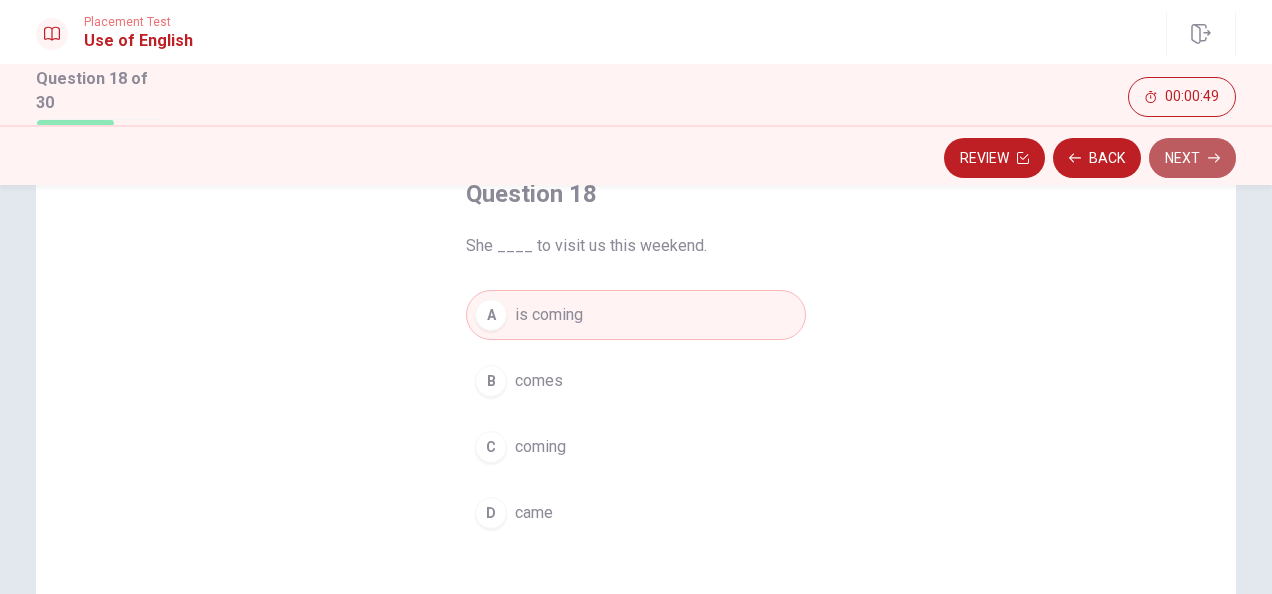 click on "Next" at bounding box center (1192, 158) 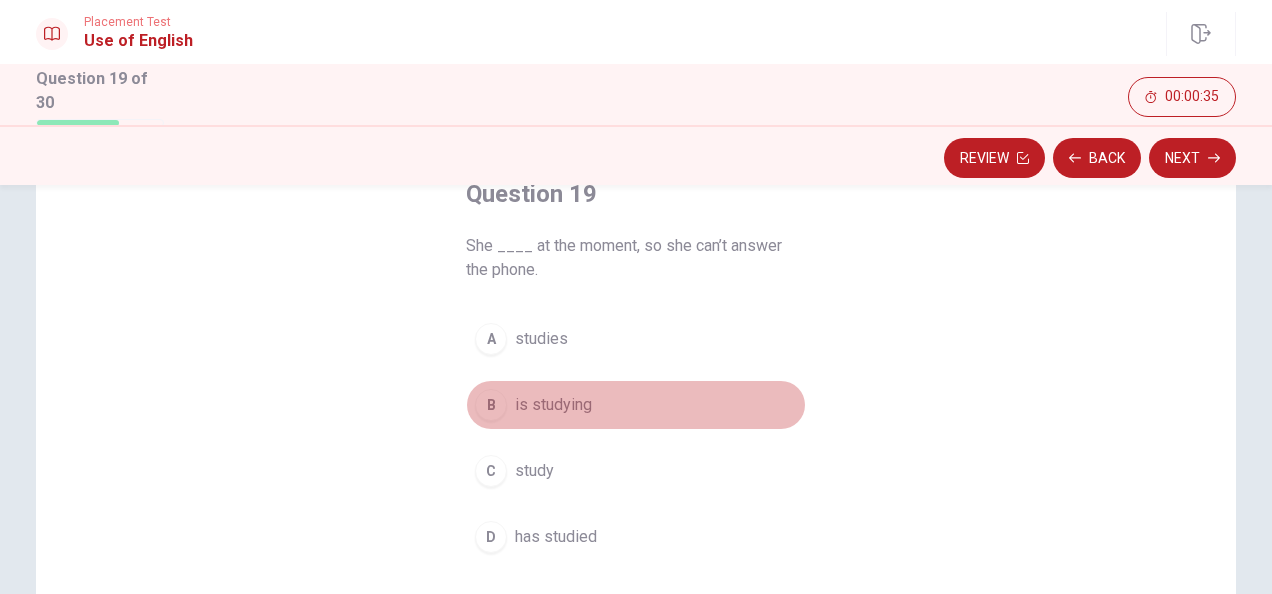 click on "is studying" at bounding box center (553, 405) 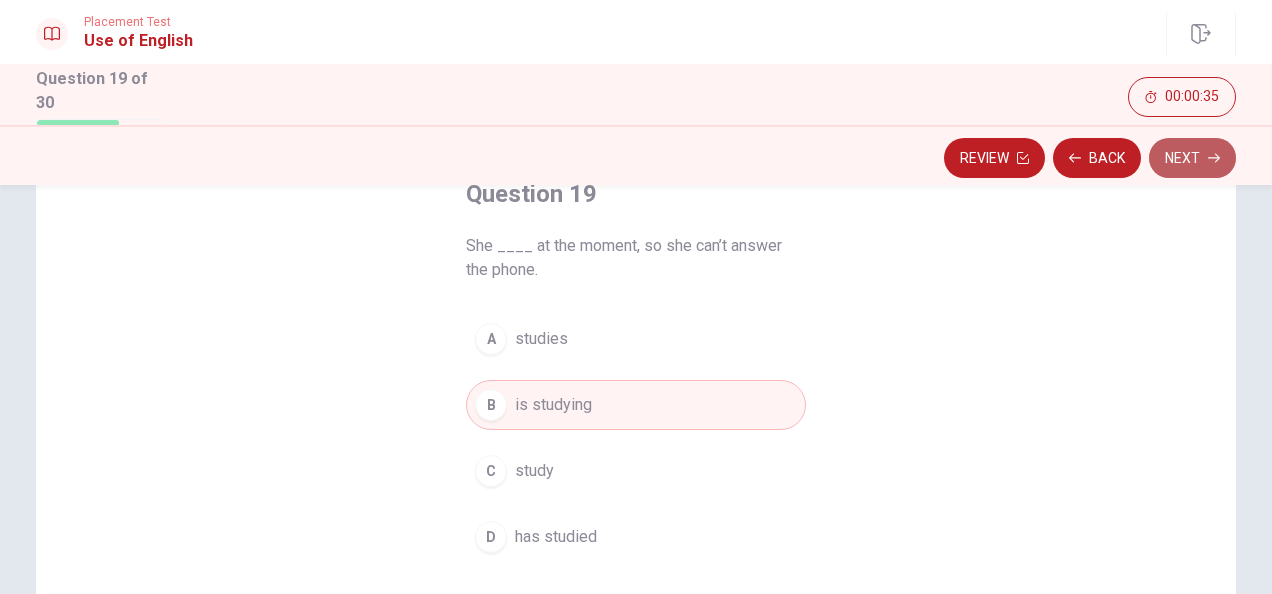click on "Next" at bounding box center (1192, 158) 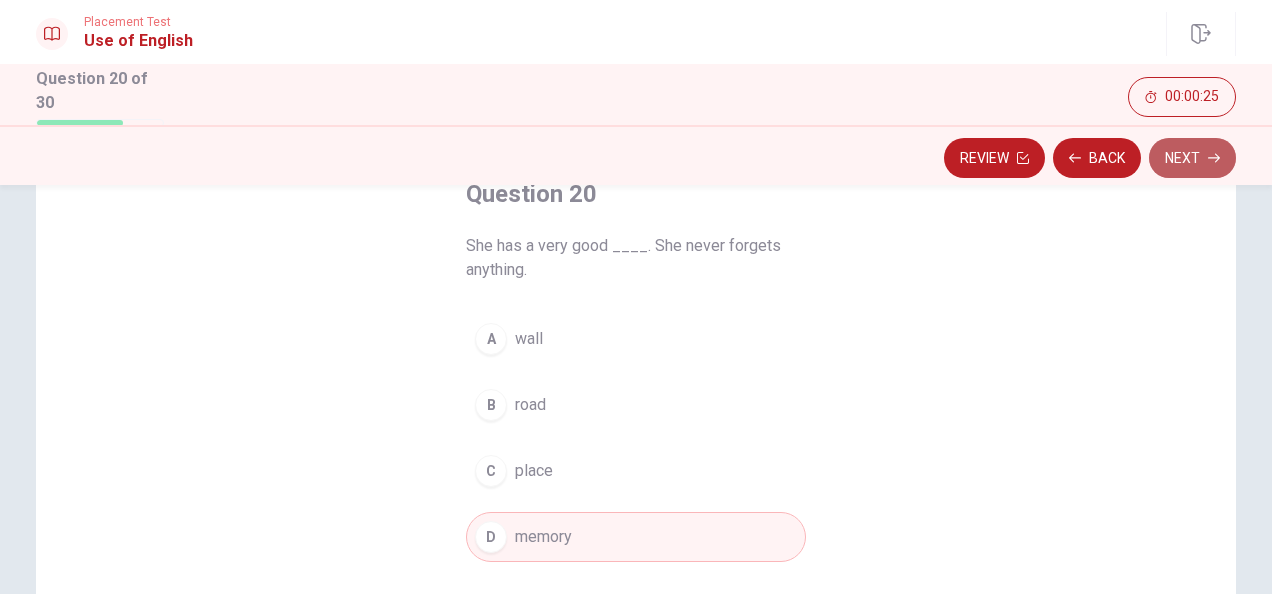 click on "Next" at bounding box center (1192, 158) 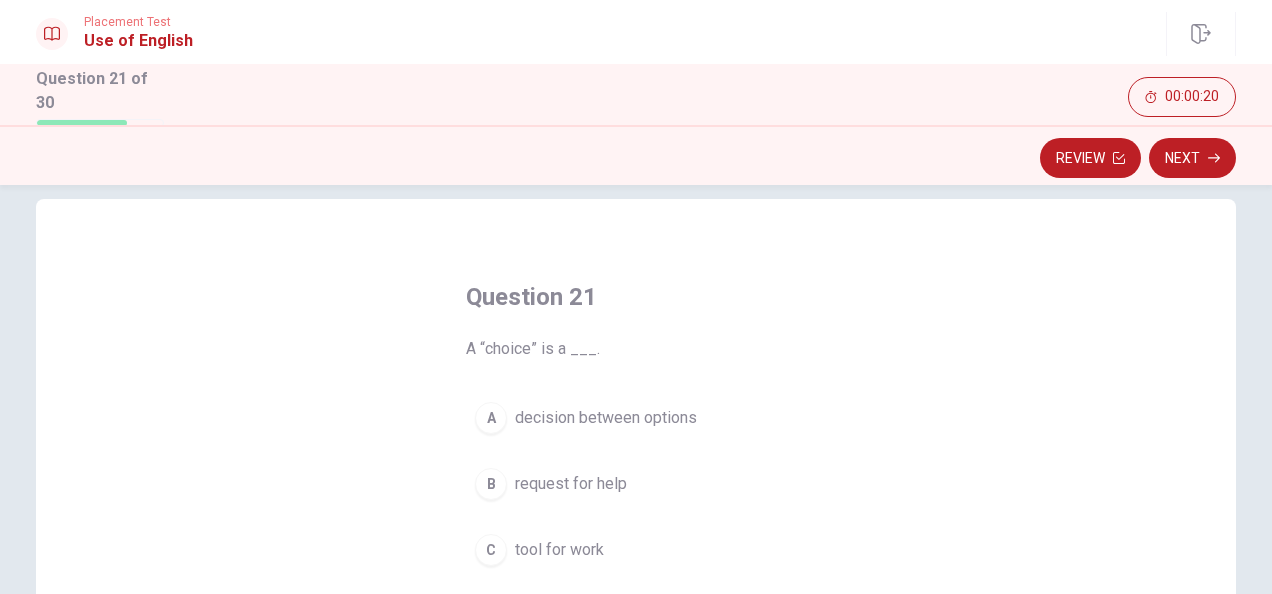 scroll, scrollTop: 100, scrollLeft: 0, axis: vertical 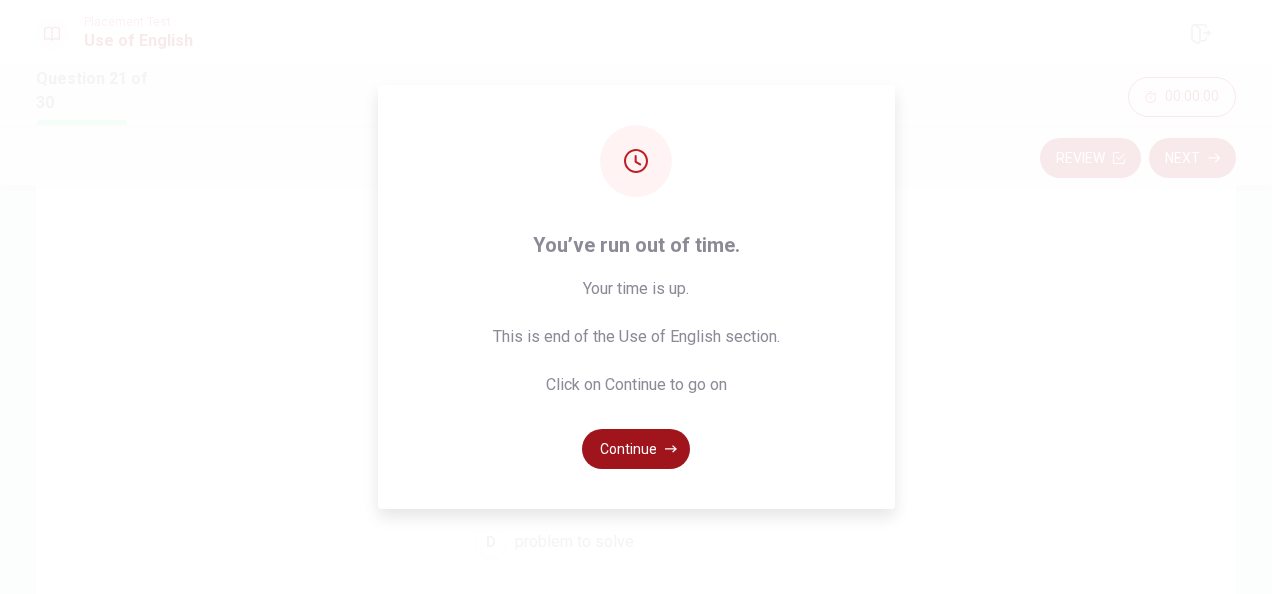 click on "Continue" at bounding box center [636, 449] 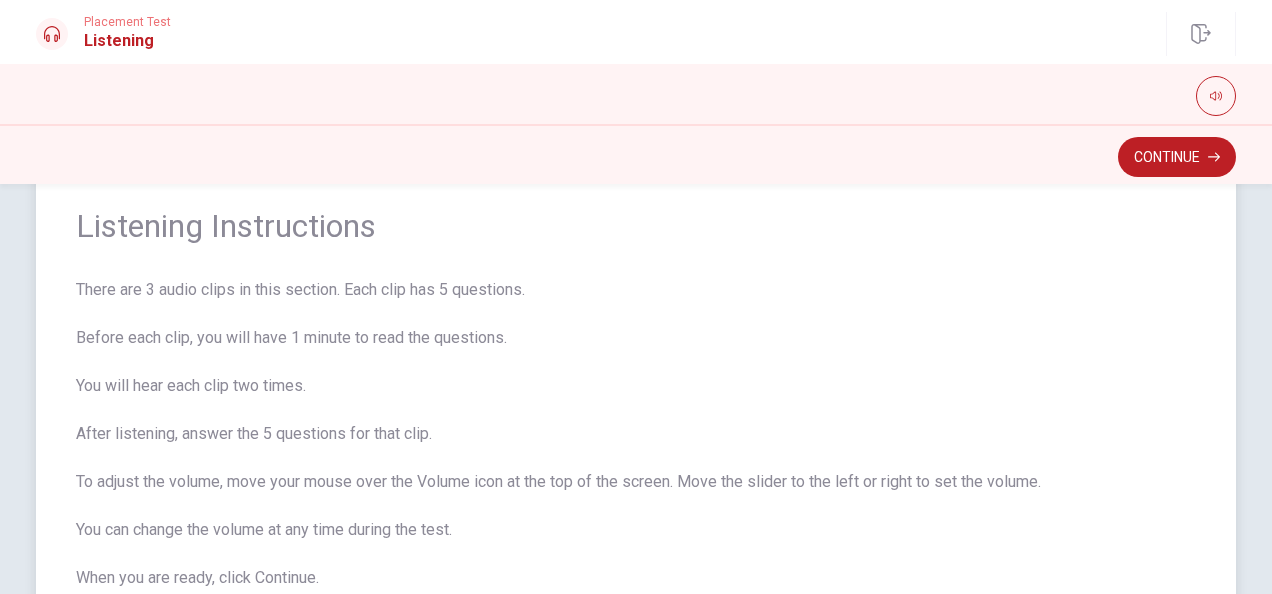 scroll, scrollTop: 100, scrollLeft: 0, axis: vertical 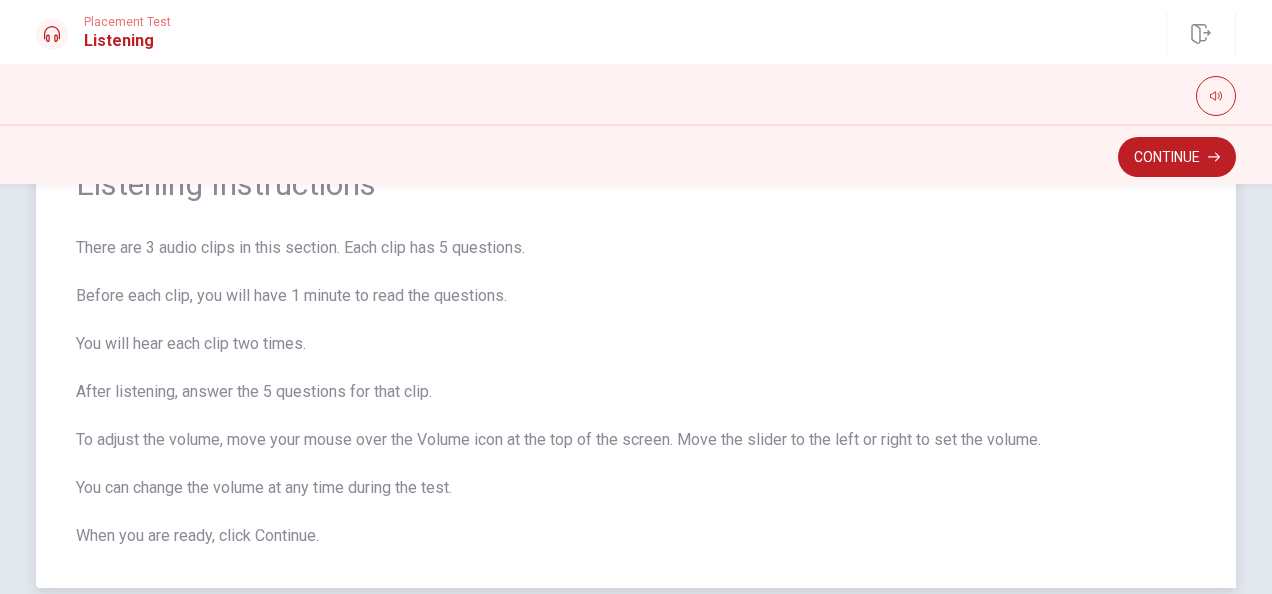 click on "There are 3 audio clips in this section. Each clip has 5 questions.
Before each clip, you will have 1 minute to read the questions.
You will hear each clip two times.
After listening, answer the 5 questions for that clip.
To adjust the volume, move your mouse over the Volume icon at the top of the screen. Move the slider to the left or right to set the volume.
You can change the volume at any time during the test.
When you are ready, click Continue." at bounding box center [636, 392] 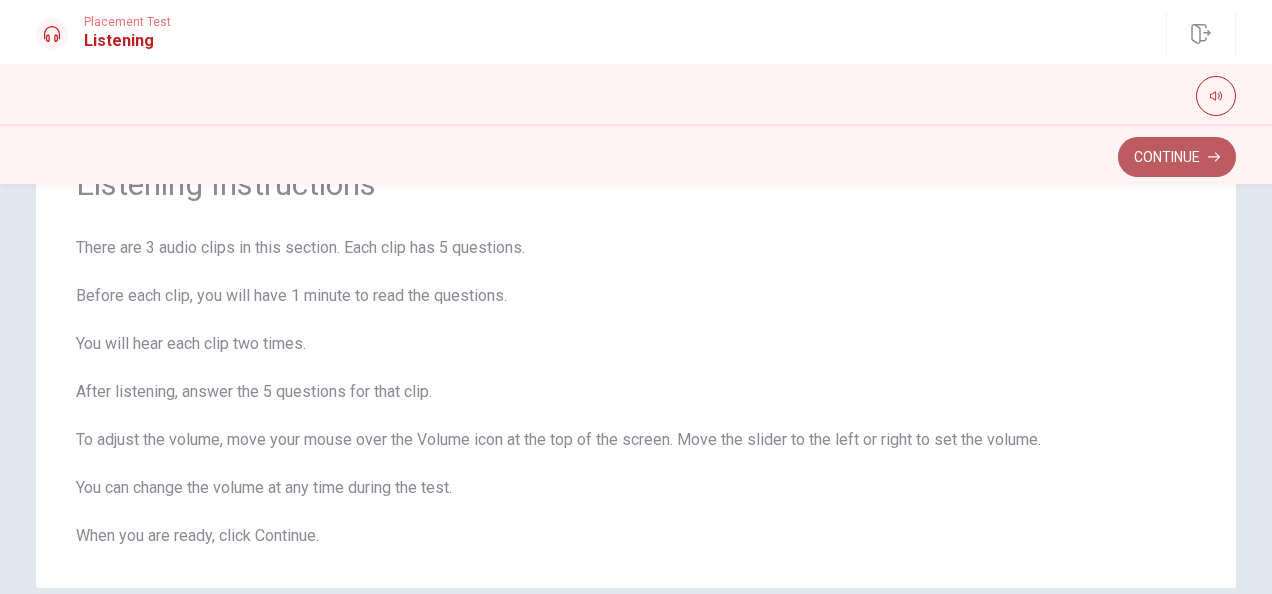click on "Continue" at bounding box center (1177, 157) 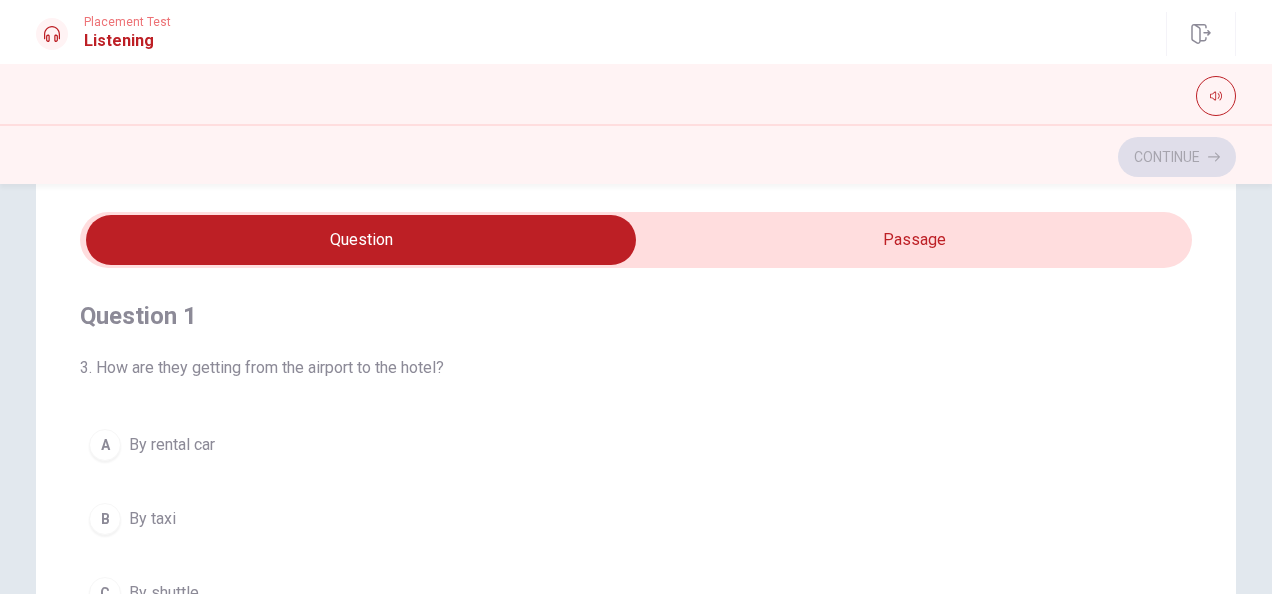 scroll, scrollTop: 100, scrollLeft: 0, axis: vertical 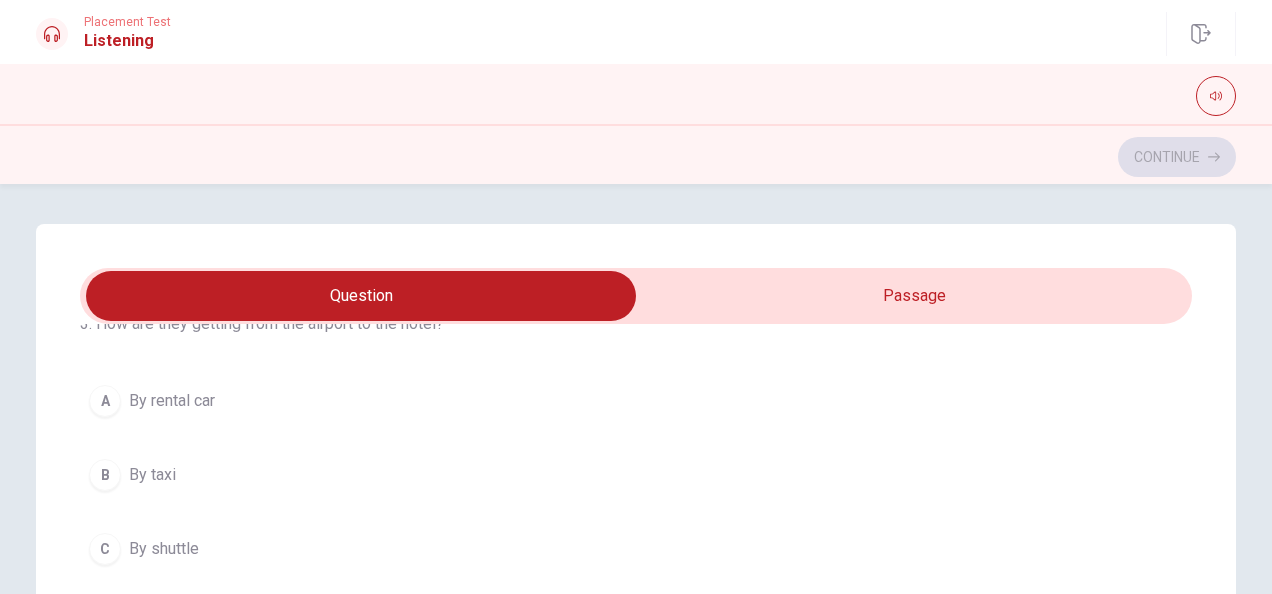 click on "C By shuttle" at bounding box center [636, 549] 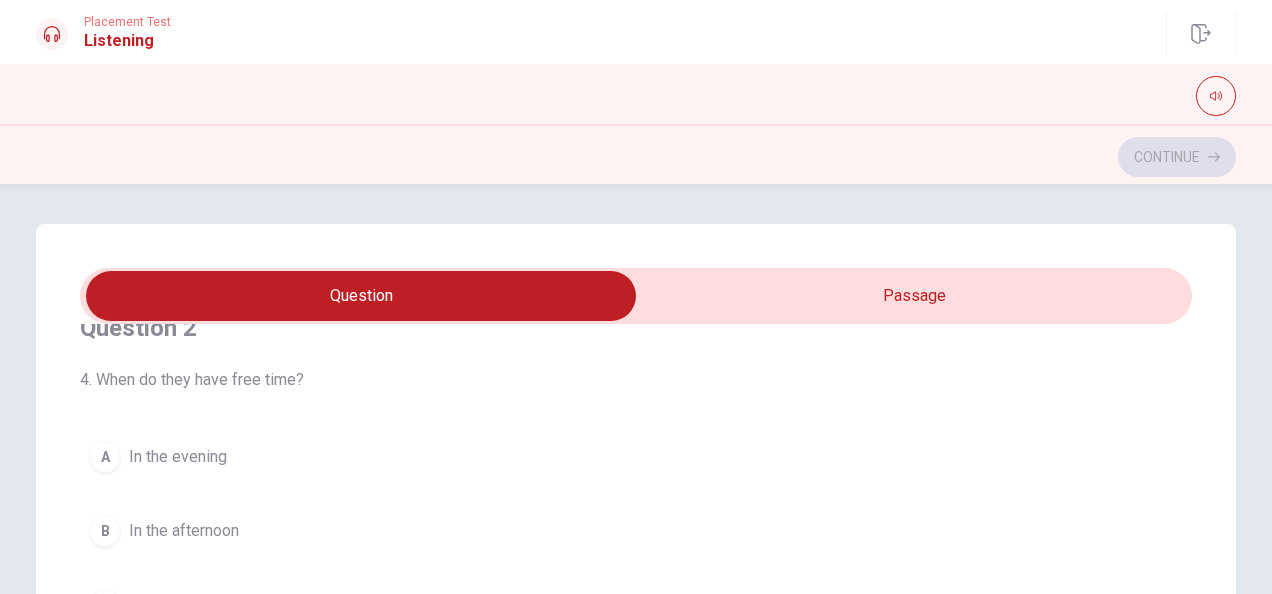 scroll, scrollTop: 600, scrollLeft: 0, axis: vertical 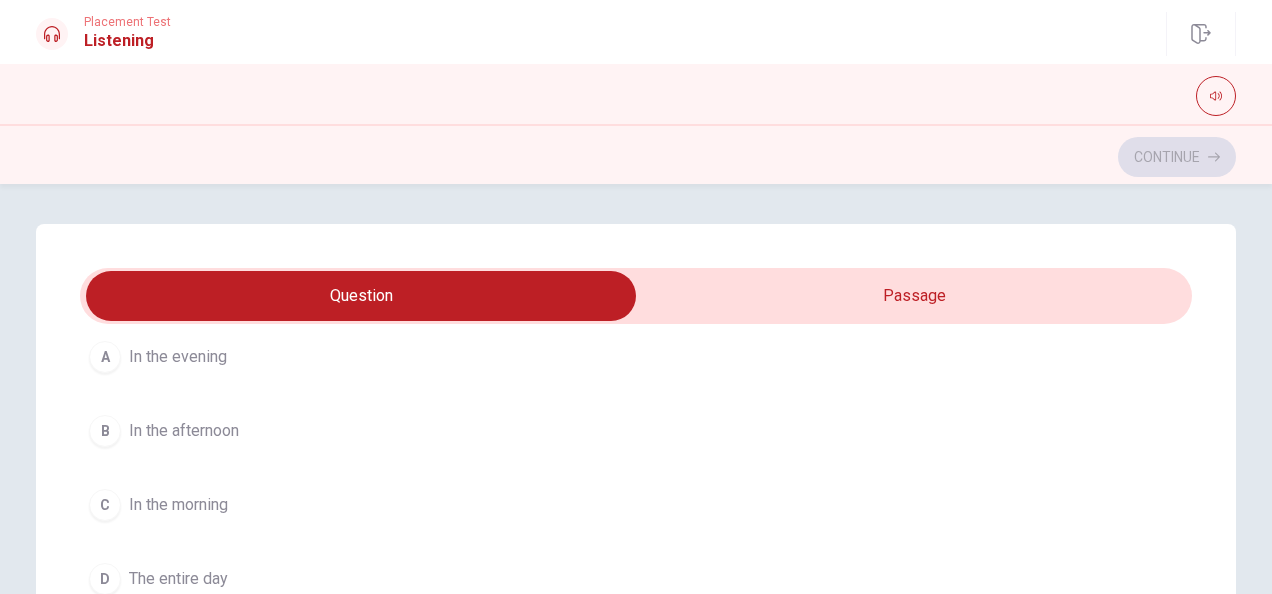 click on "In the afternoon" at bounding box center (184, 431) 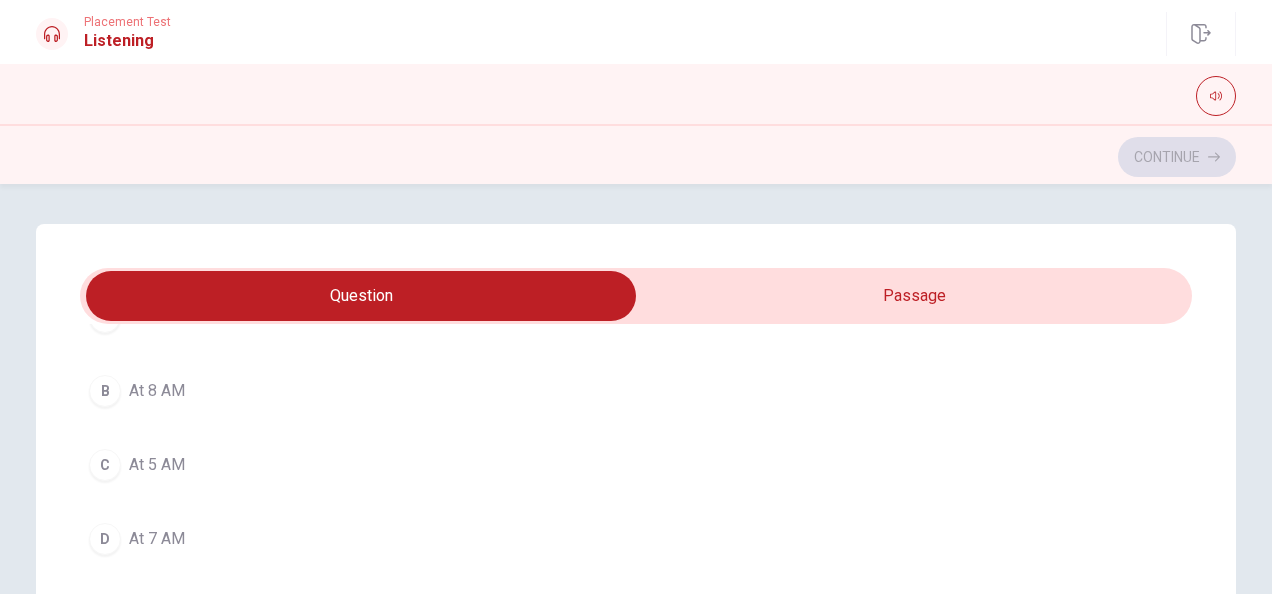 scroll, scrollTop: 1506, scrollLeft: 0, axis: vertical 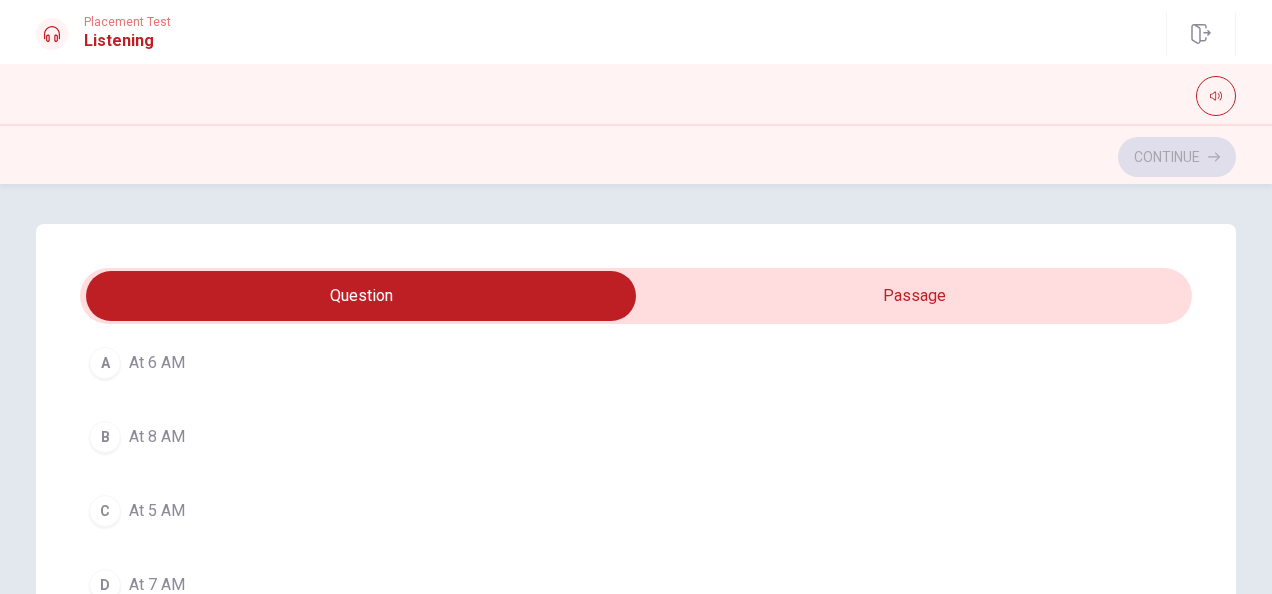 click on "At 8 AM" at bounding box center (157, 437) 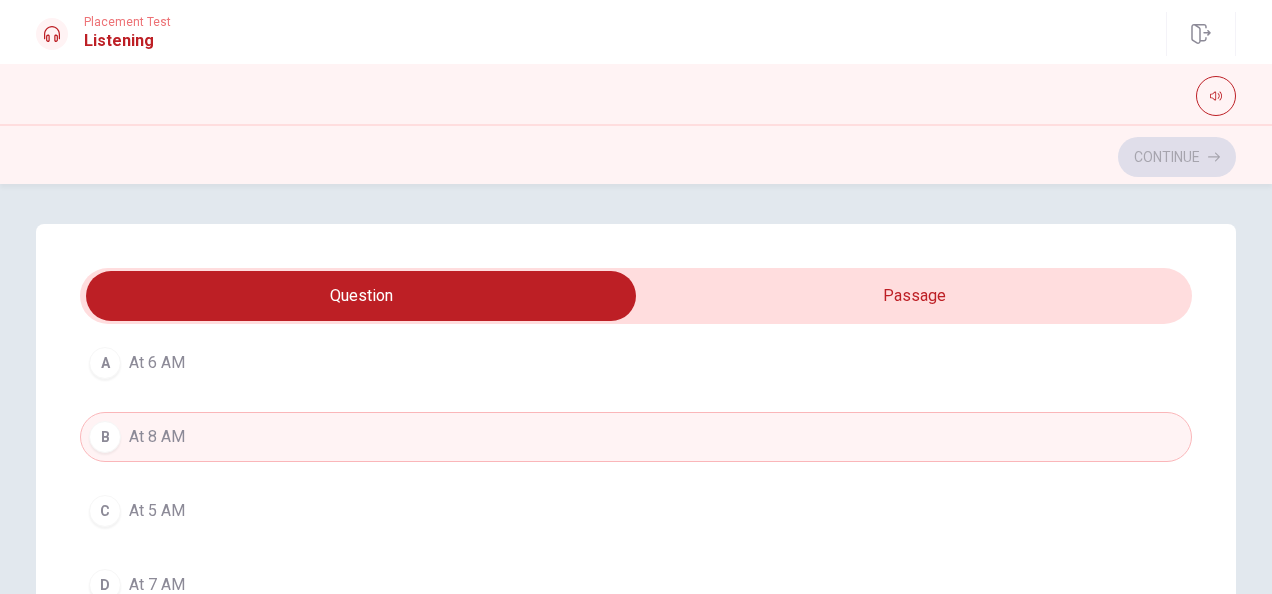 scroll, scrollTop: 1606, scrollLeft: 0, axis: vertical 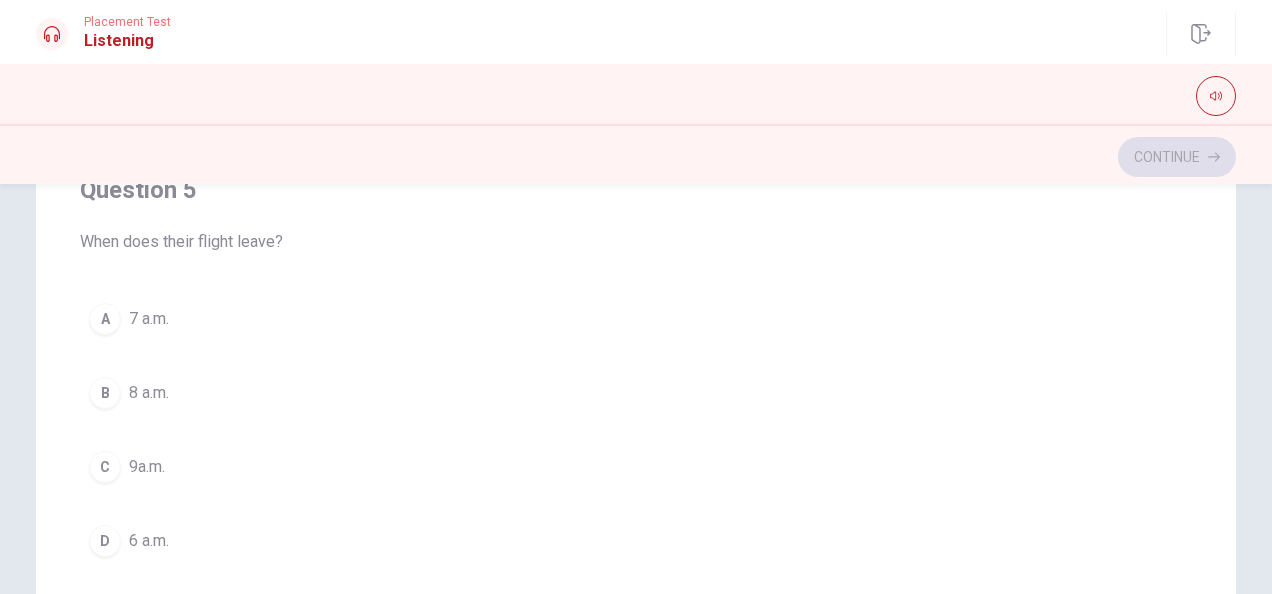 click on "8 a.m." at bounding box center (149, 393) 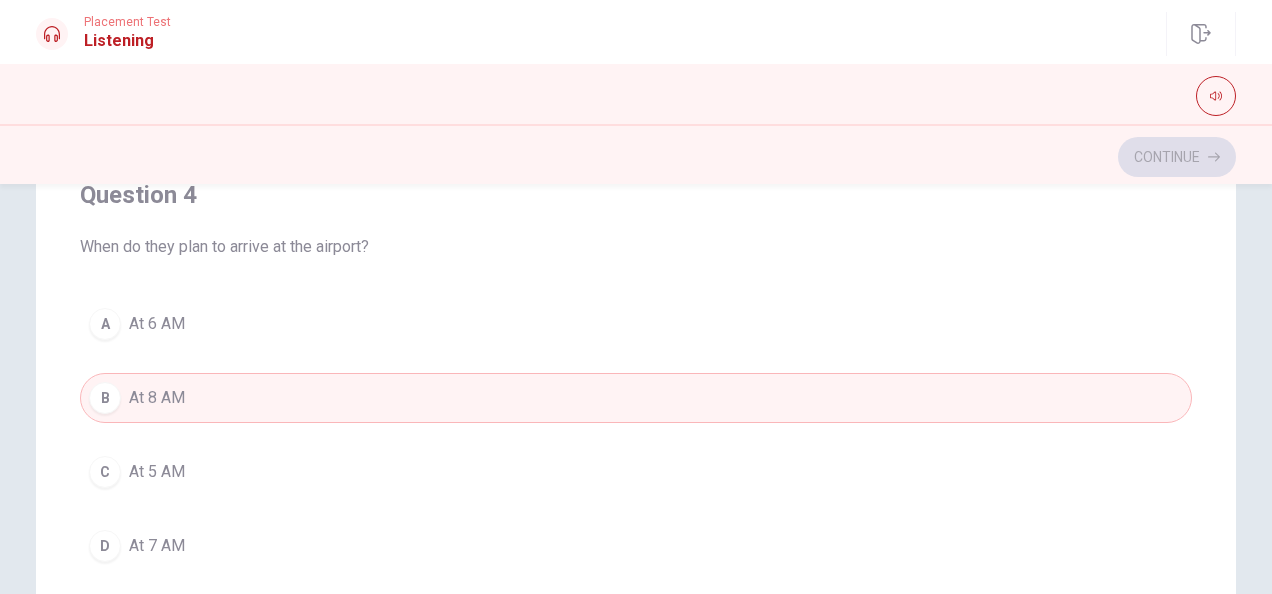 scroll, scrollTop: 1106, scrollLeft: 0, axis: vertical 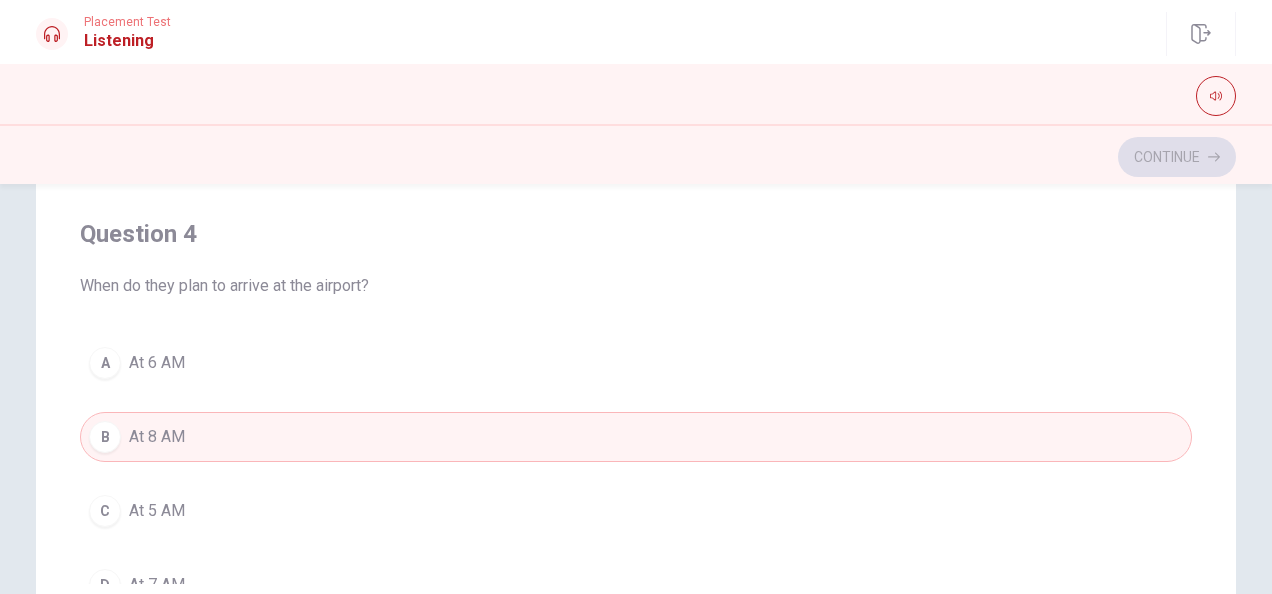 click on "At 6 AM" at bounding box center (157, 363) 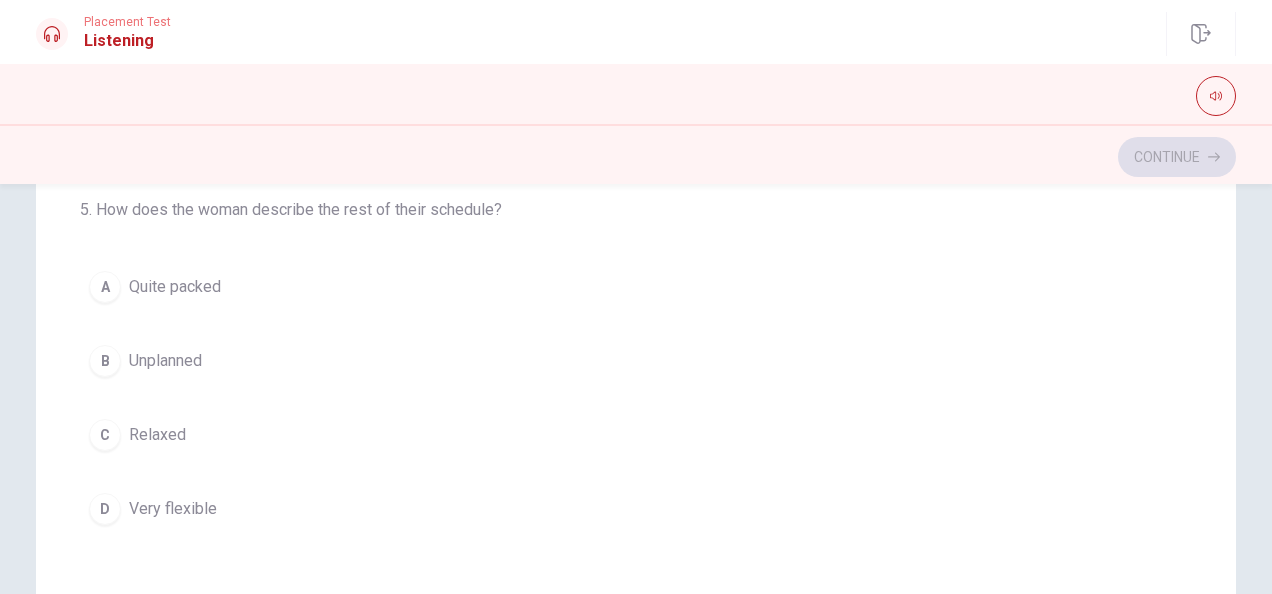 scroll, scrollTop: 706, scrollLeft: 0, axis: vertical 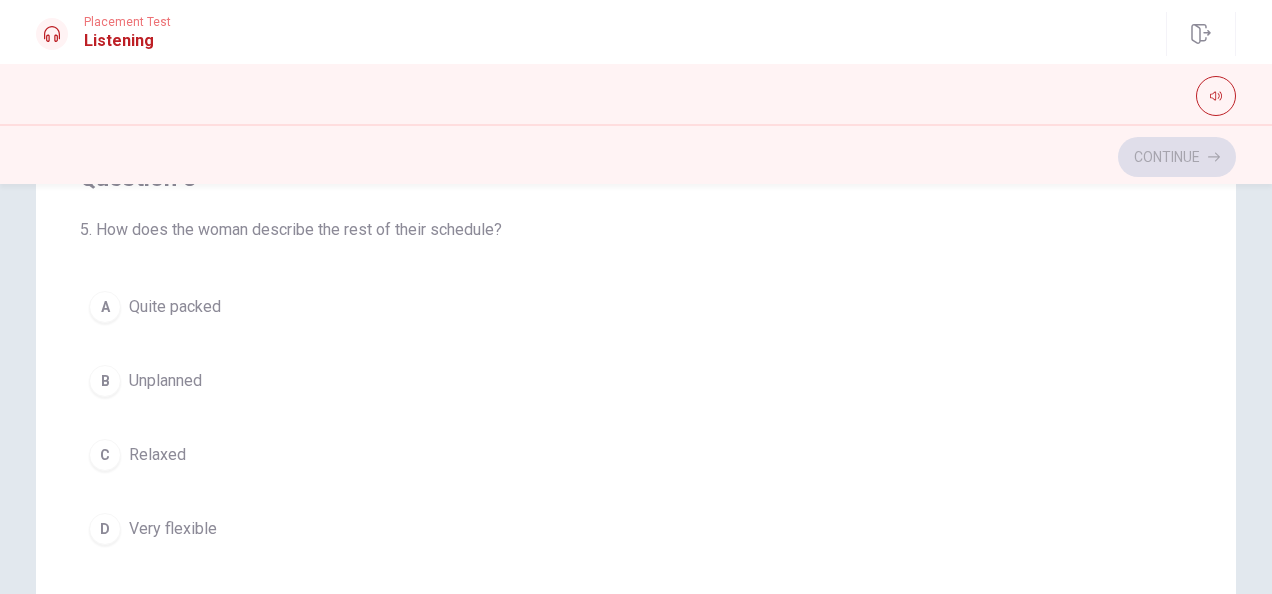 click on "Quite packed" at bounding box center [175, 307] 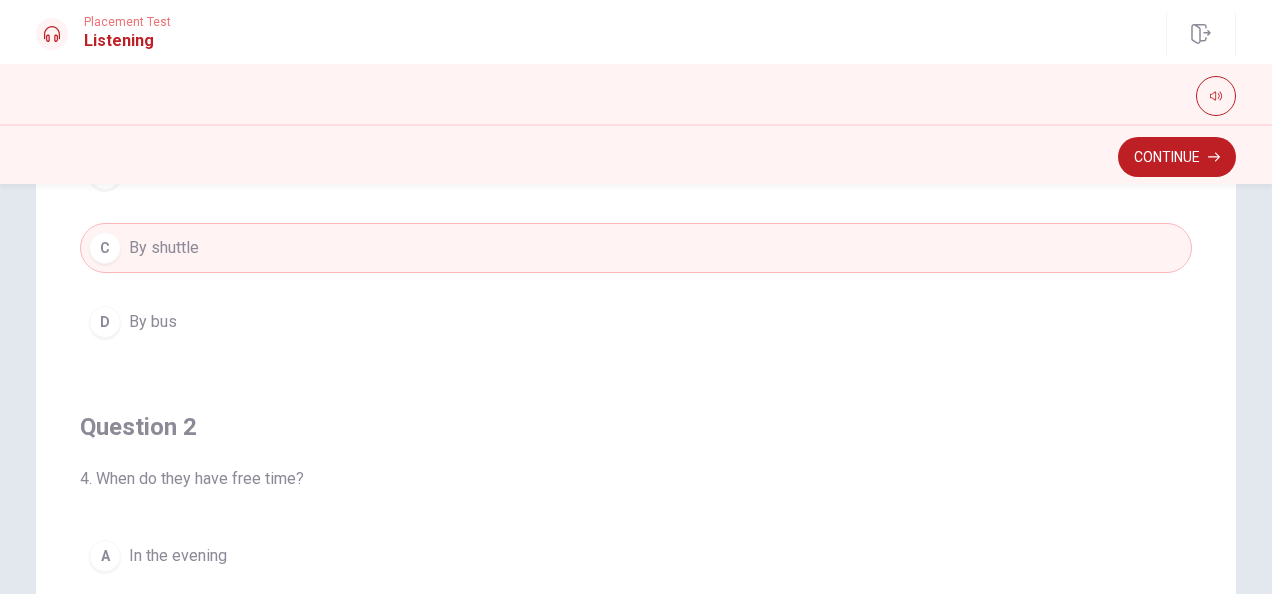 scroll, scrollTop: 0, scrollLeft: 0, axis: both 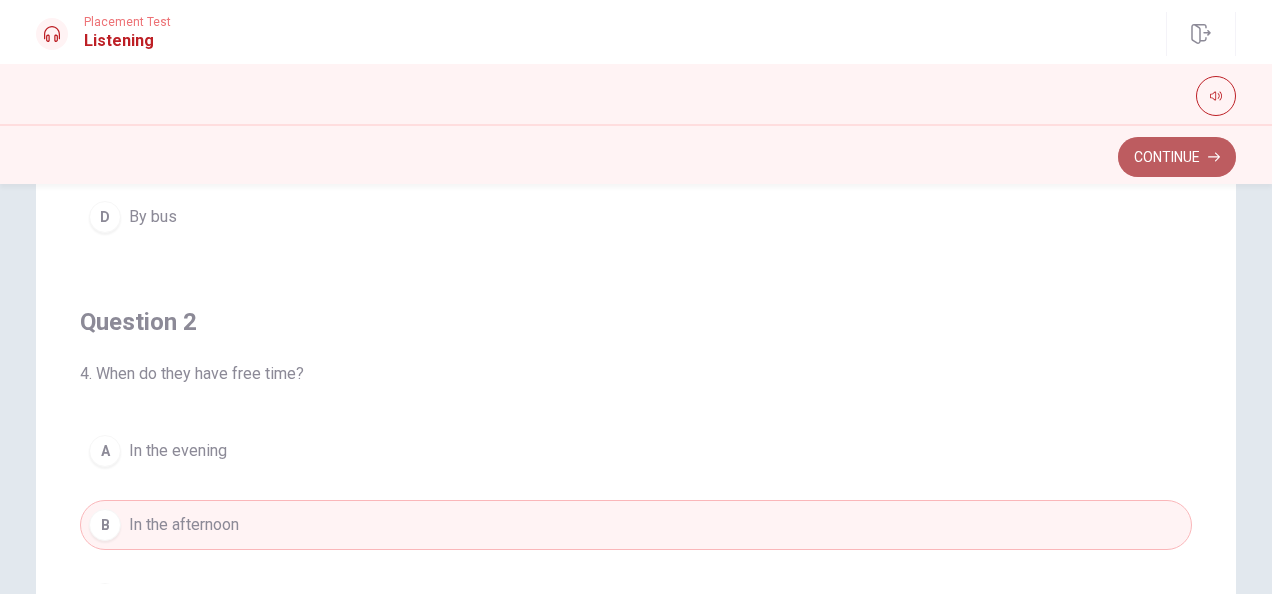click on "Continue" at bounding box center [1177, 157] 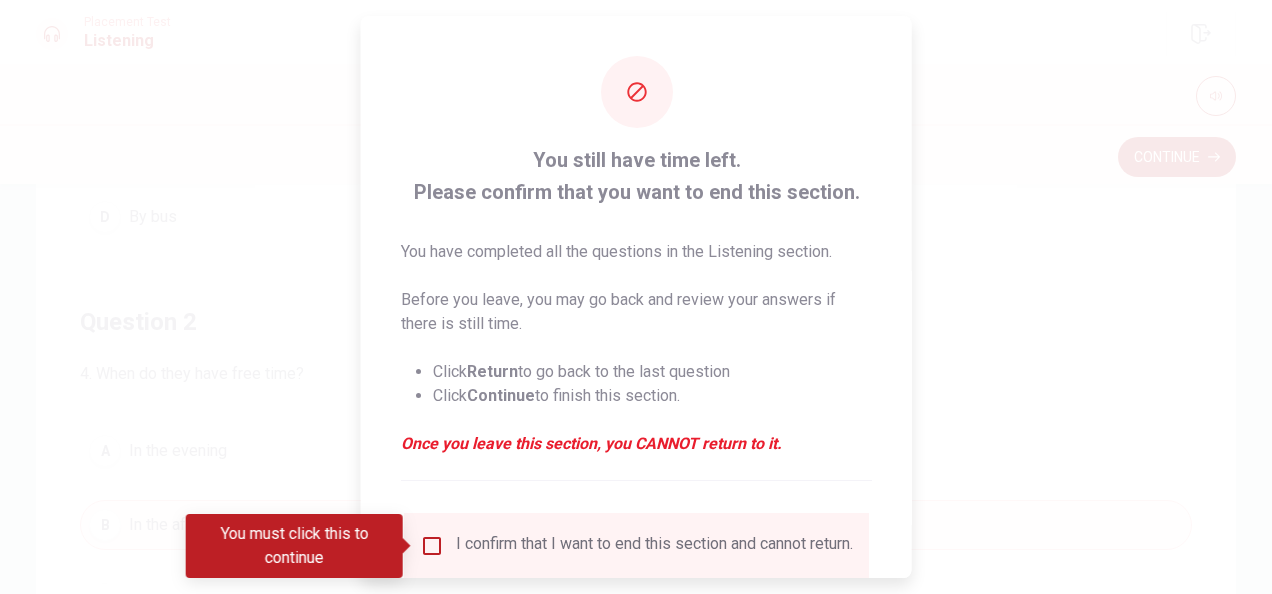 click at bounding box center (432, 546) 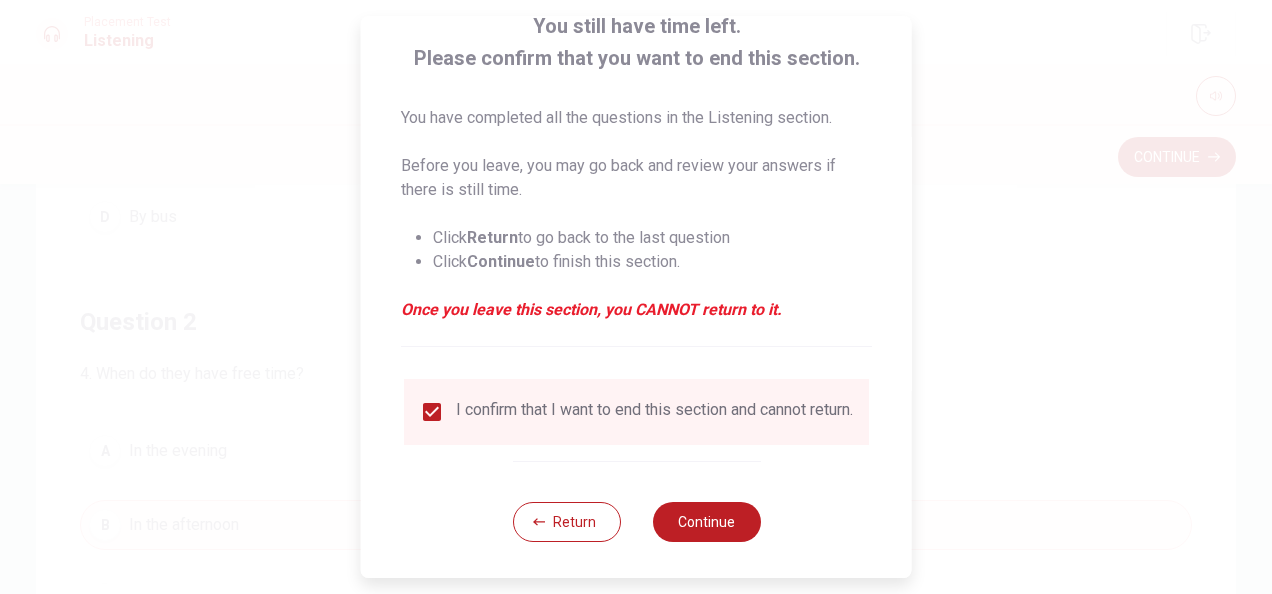 scroll, scrollTop: 152, scrollLeft: 0, axis: vertical 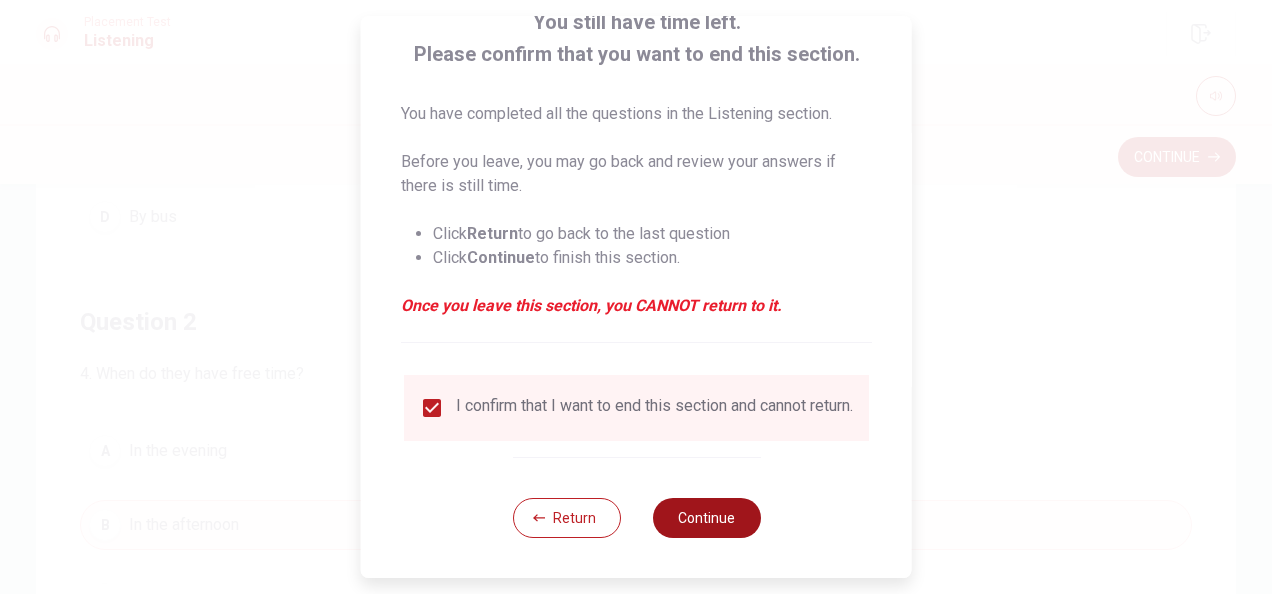 click on "Continue" at bounding box center [706, 518] 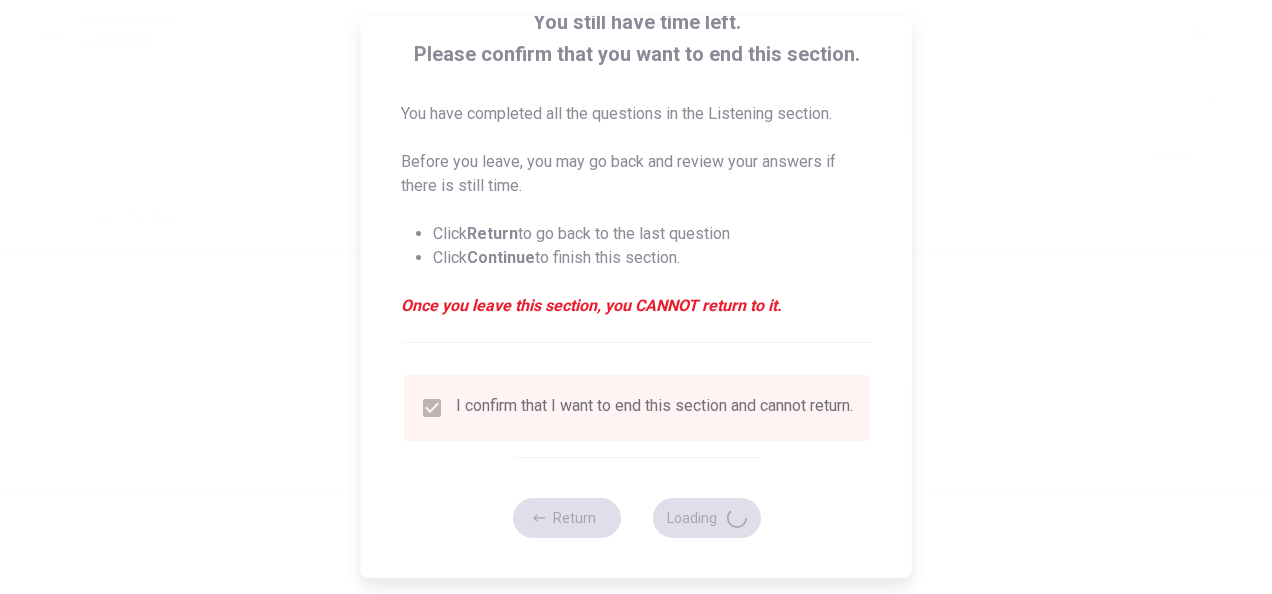 scroll, scrollTop: 0, scrollLeft: 0, axis: both 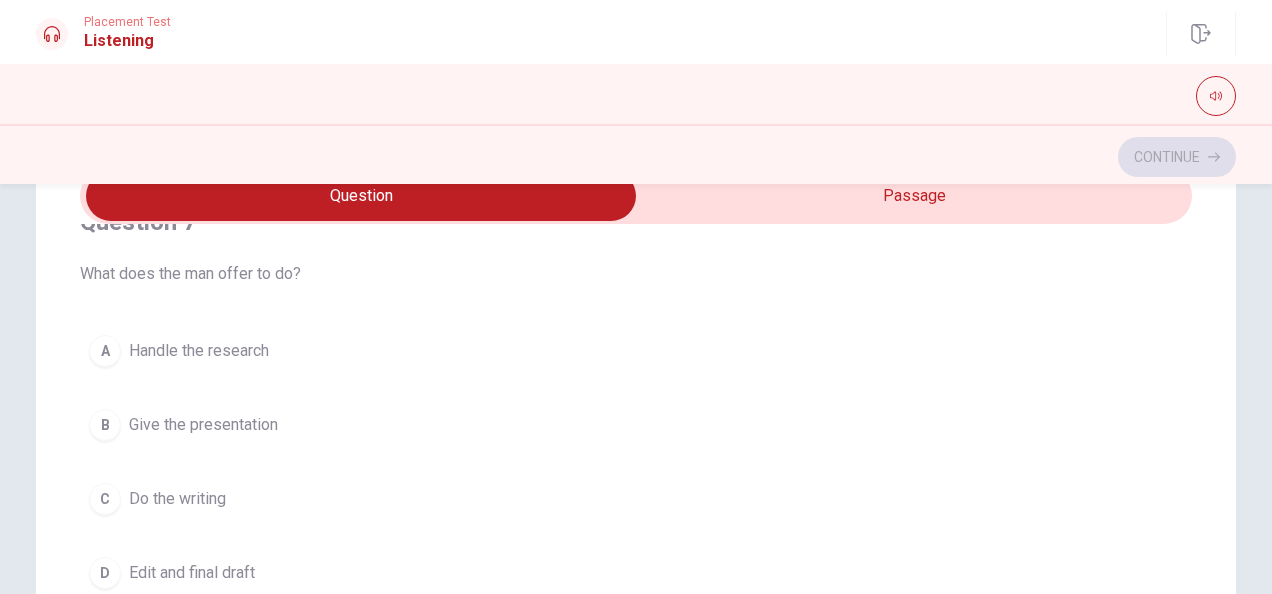 click on "Handle the research" at bounding box center [199, 351] 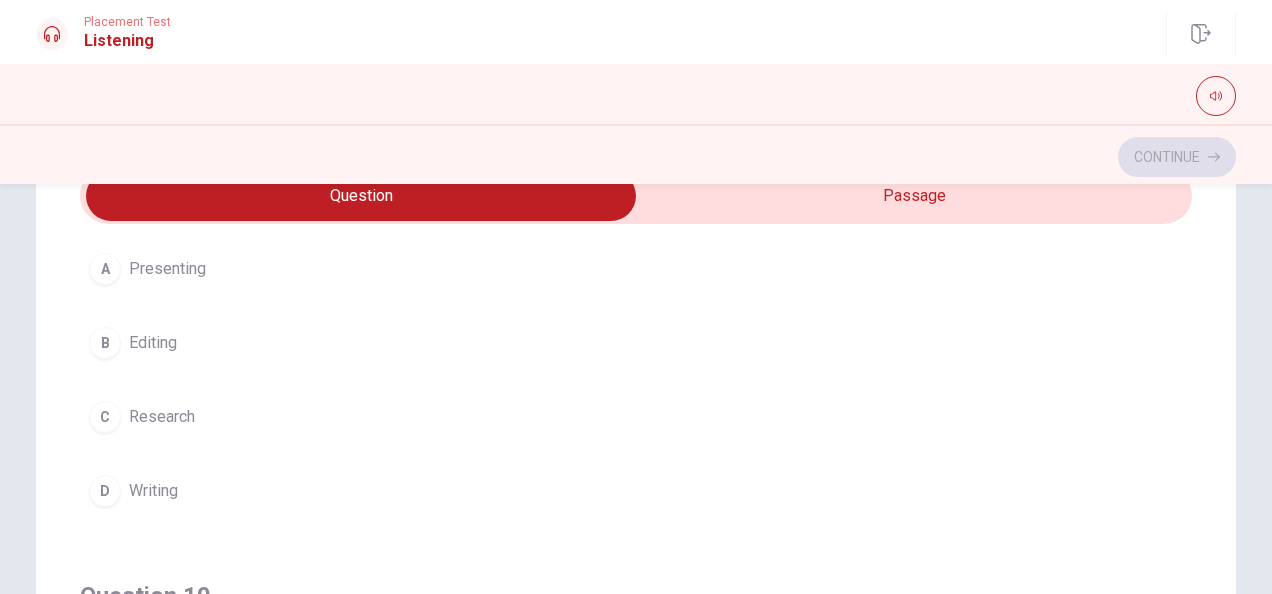 scroll, scrollTop: 1606, scrollLeft: 0, axis: vertical 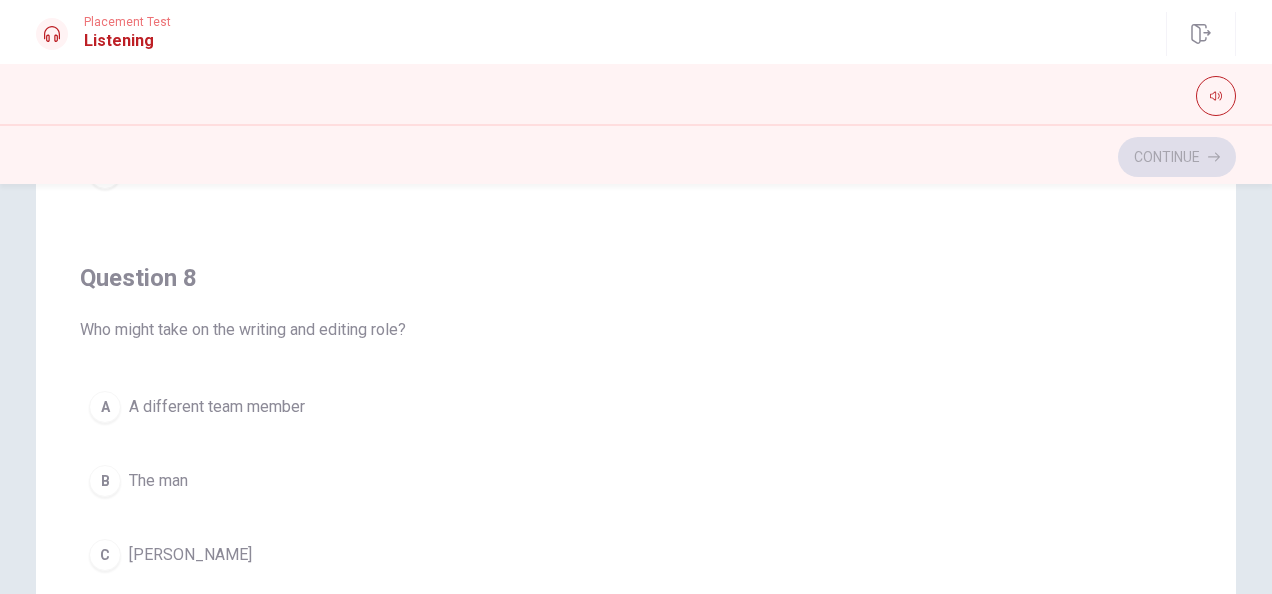 click on "C [PERSON_NAME]" at bounding box center [636, 555] 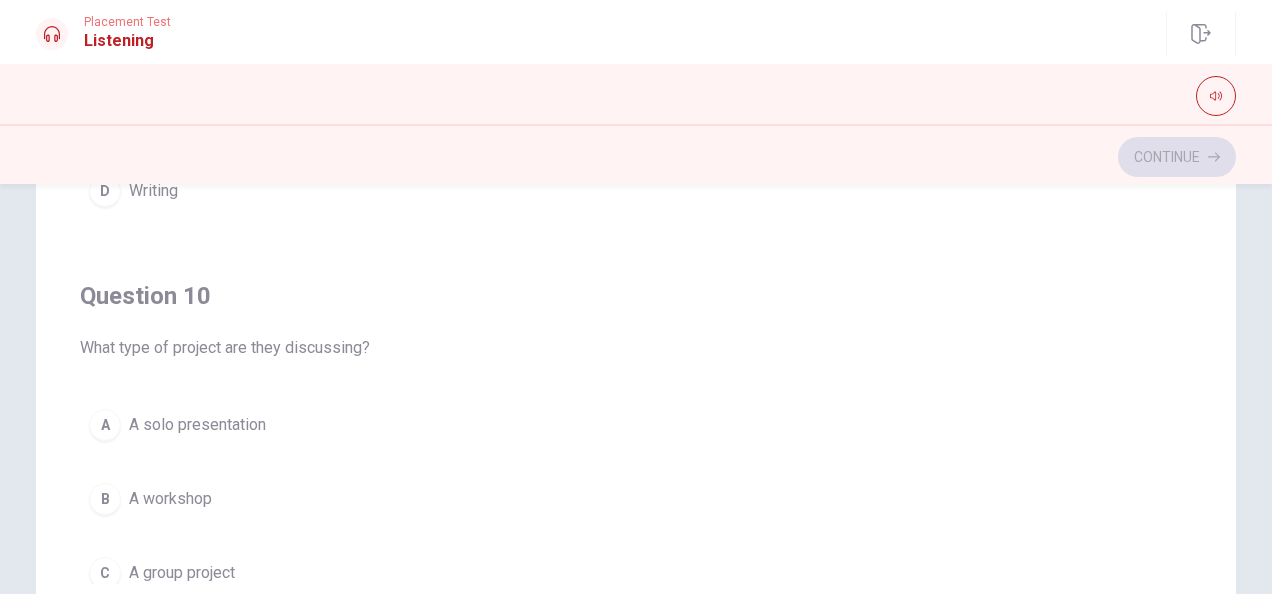 scroll, scrollTop: 1606, scrollLeft: 0, axis: vertical 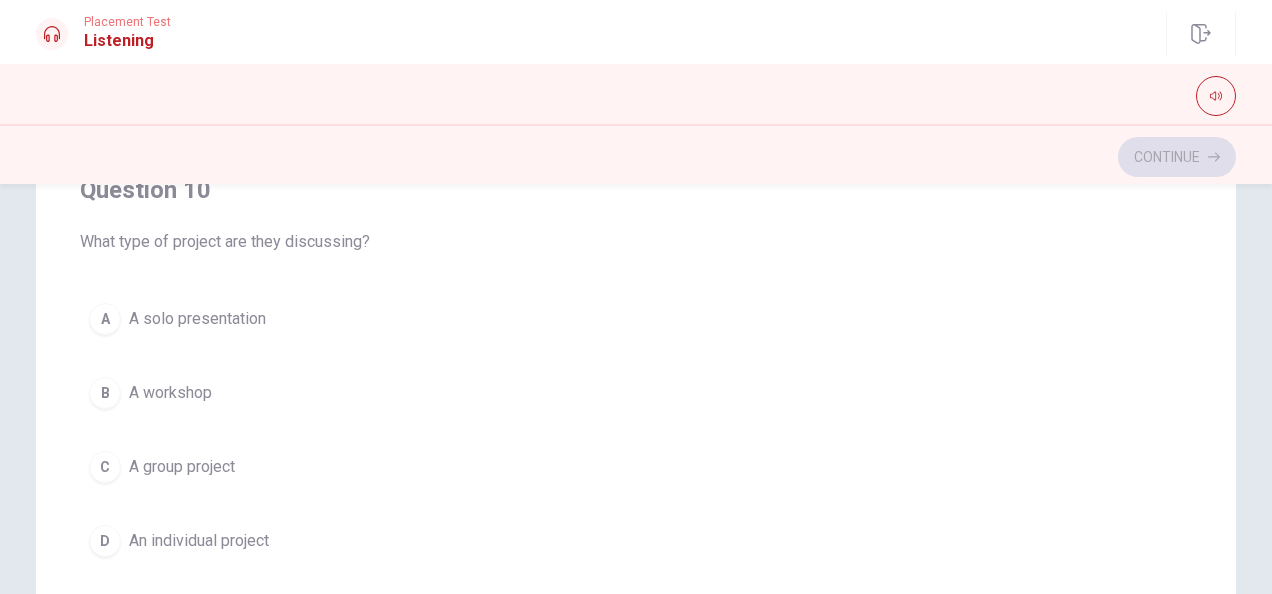 click on "A group project" at bounding box center (182, 467) 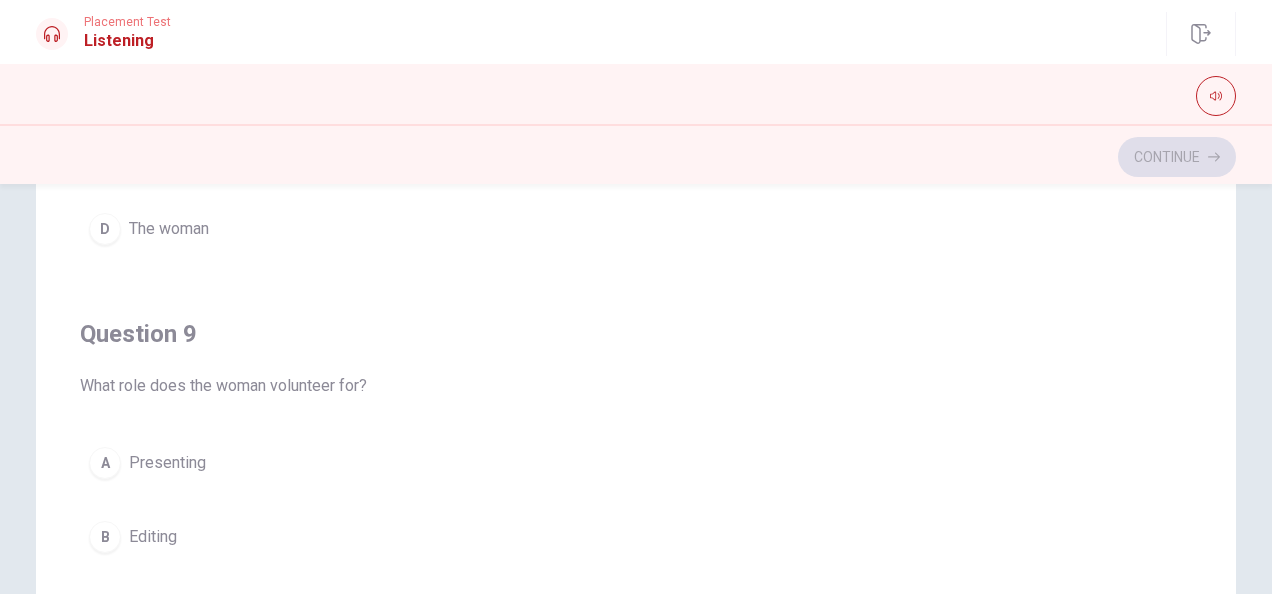 scroll, scrollTop: 1106, scrollLeft: 0, axis: vertical 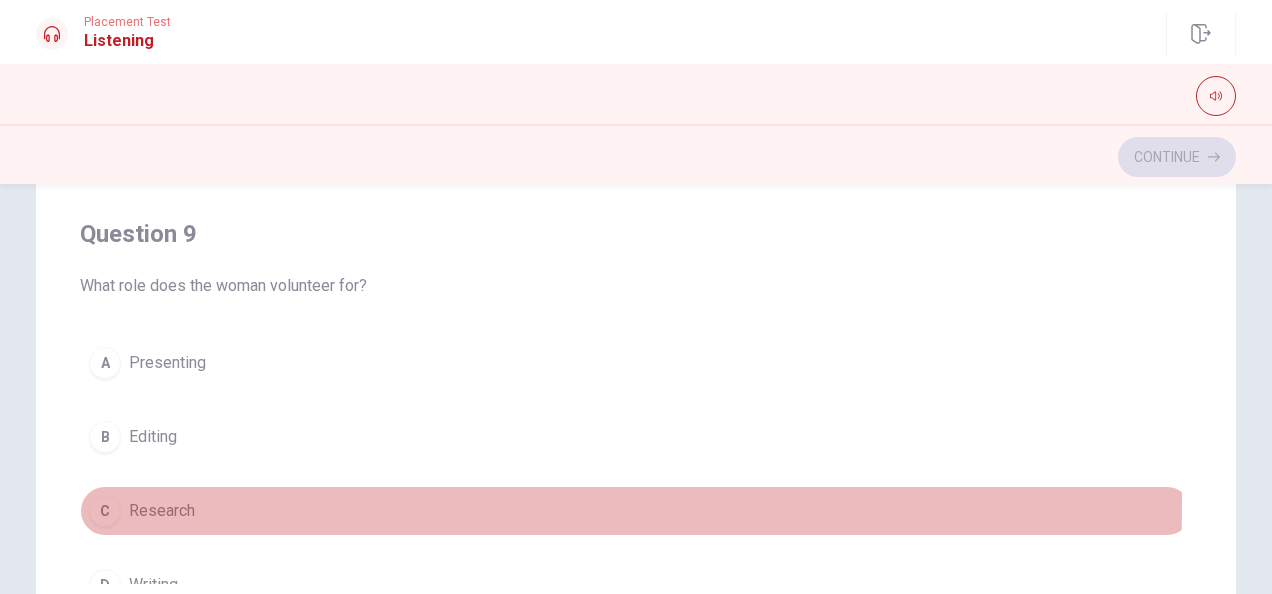 click on "Research" at bounding box center (162, 511) 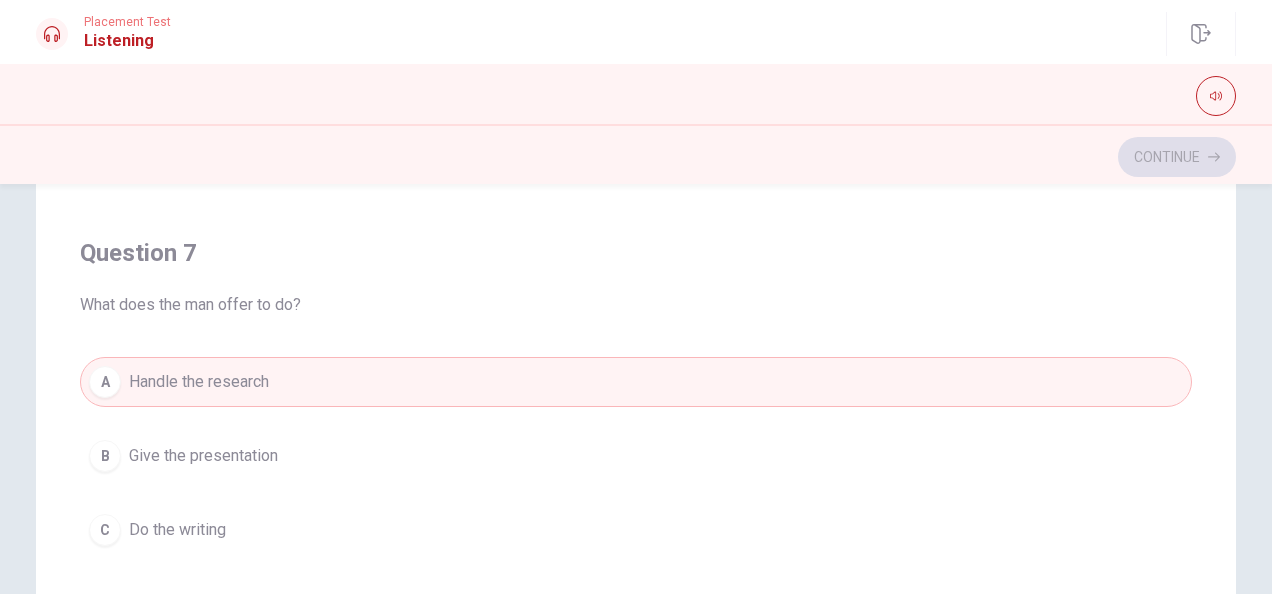 scroll, scrollTop: 206, scrollLeft: 0, axis: vertical 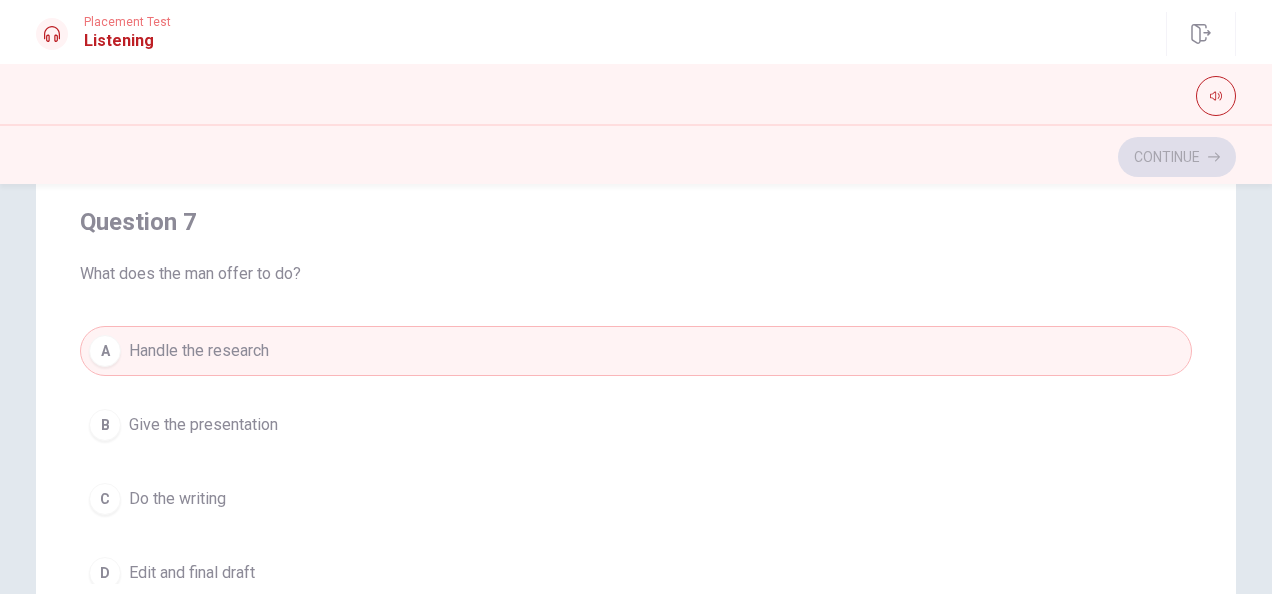 click on "Give the presentation" at bounding box center [203, 425] 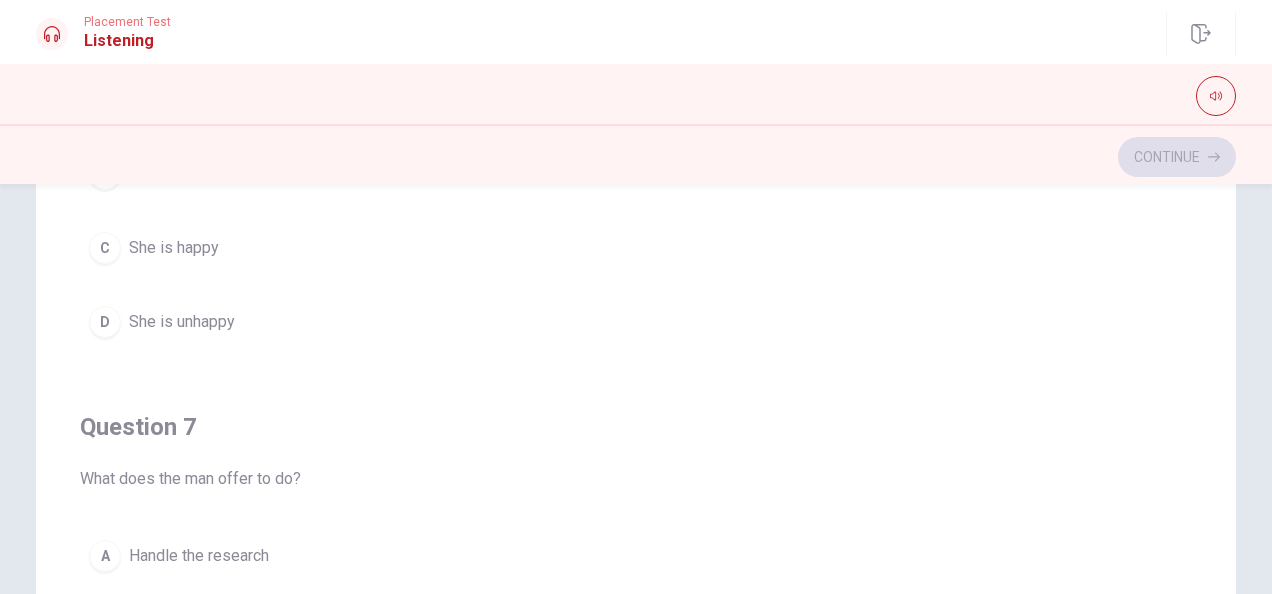 scroll, scrollTop: 0, scrollLeft: 0, axis: both 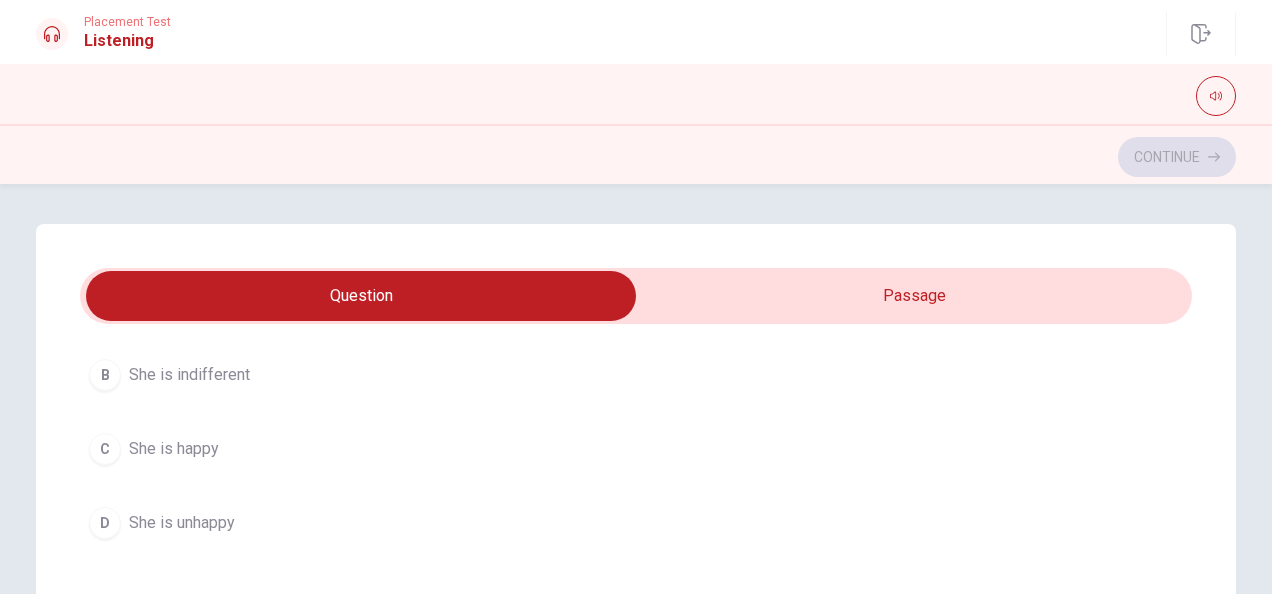 click on "She is happy" at bounding box center (174, 449) 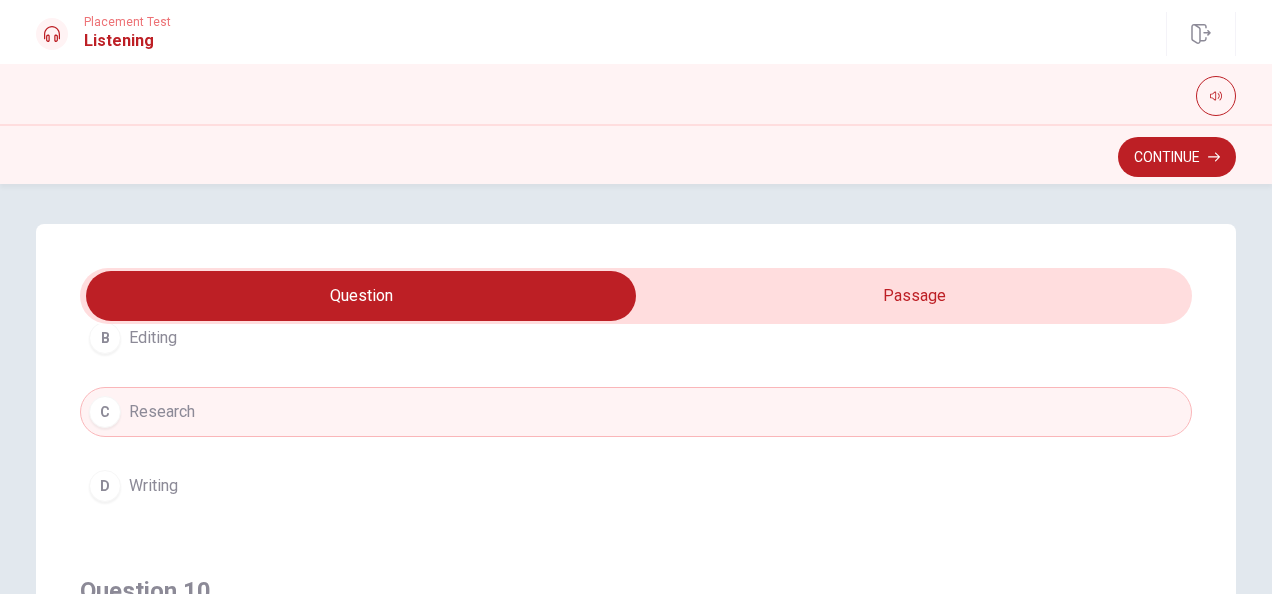 scroll, scrollTop: 1606, scrollLeft: 0, axis: vertical 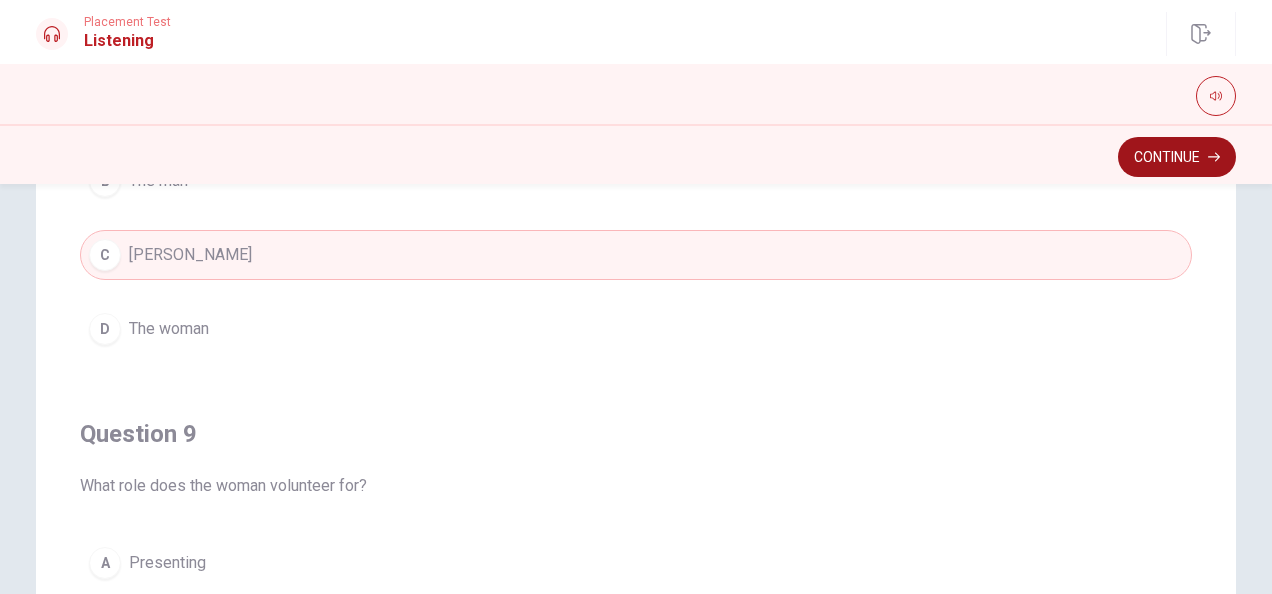 click on "Continue" at bounding box center [1177, 157] 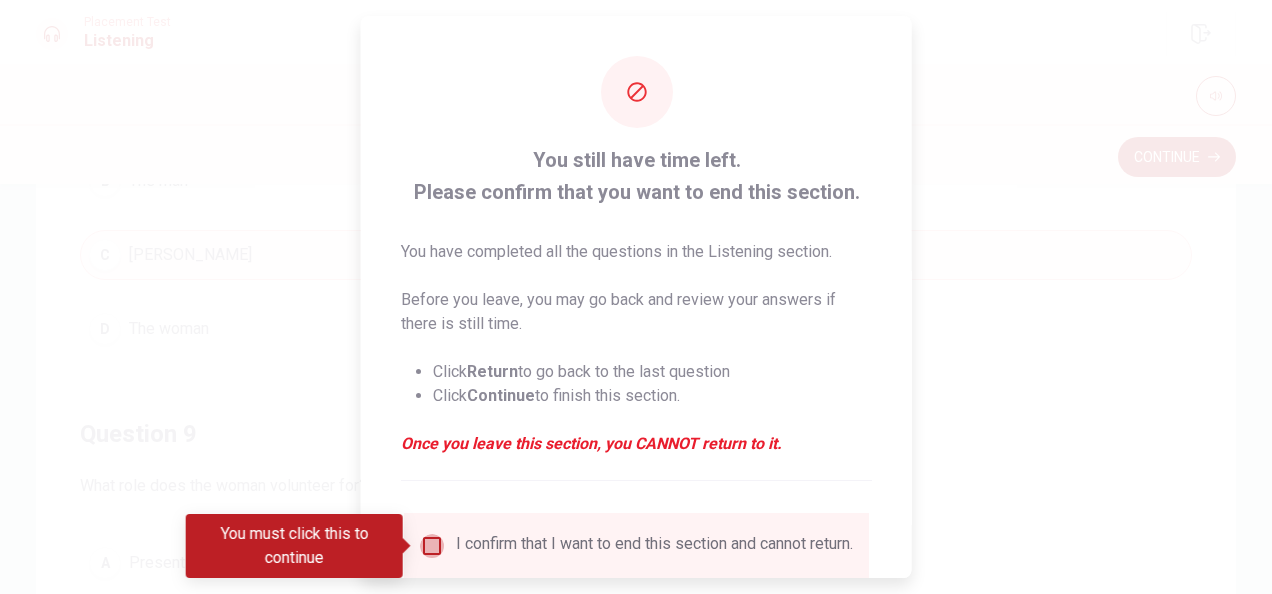 click at bounding box center [432, 546] 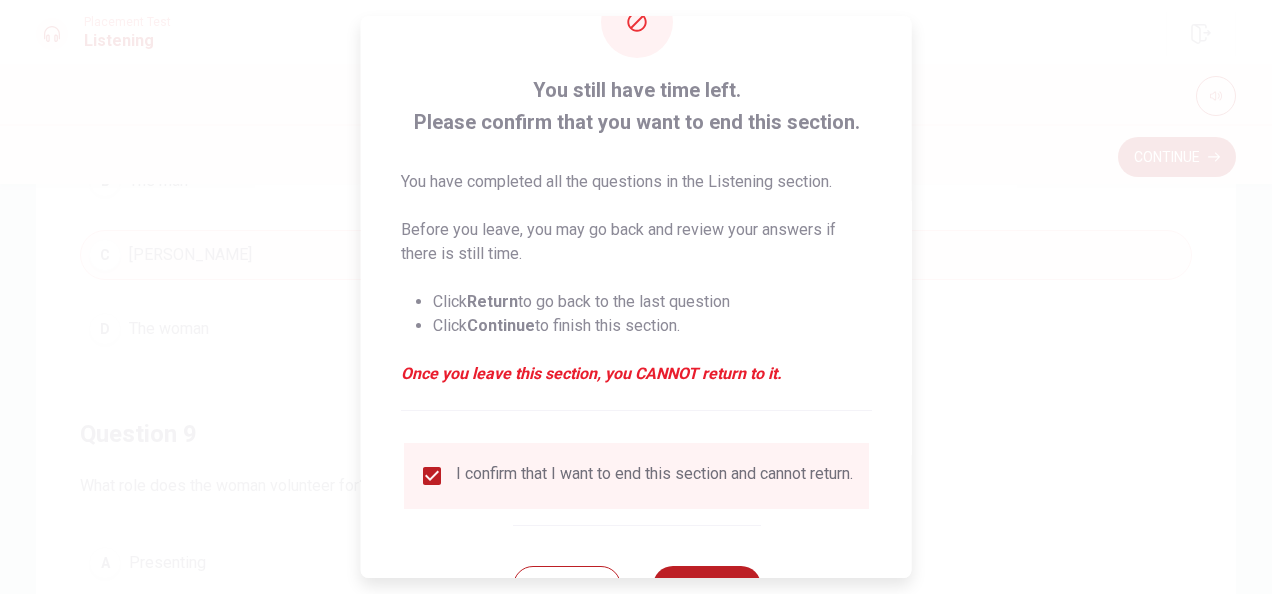scroll, scrollTop: 152, scrollLeft: 0, axis: vertical 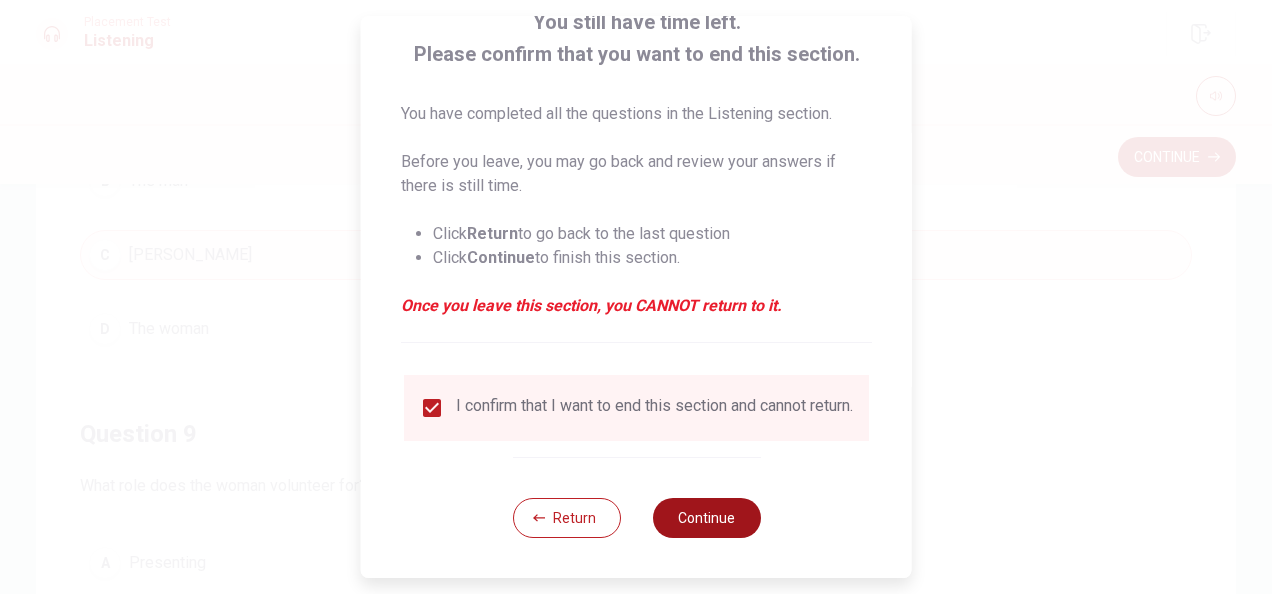 click on "Continue" at bounding box center (706, 518) 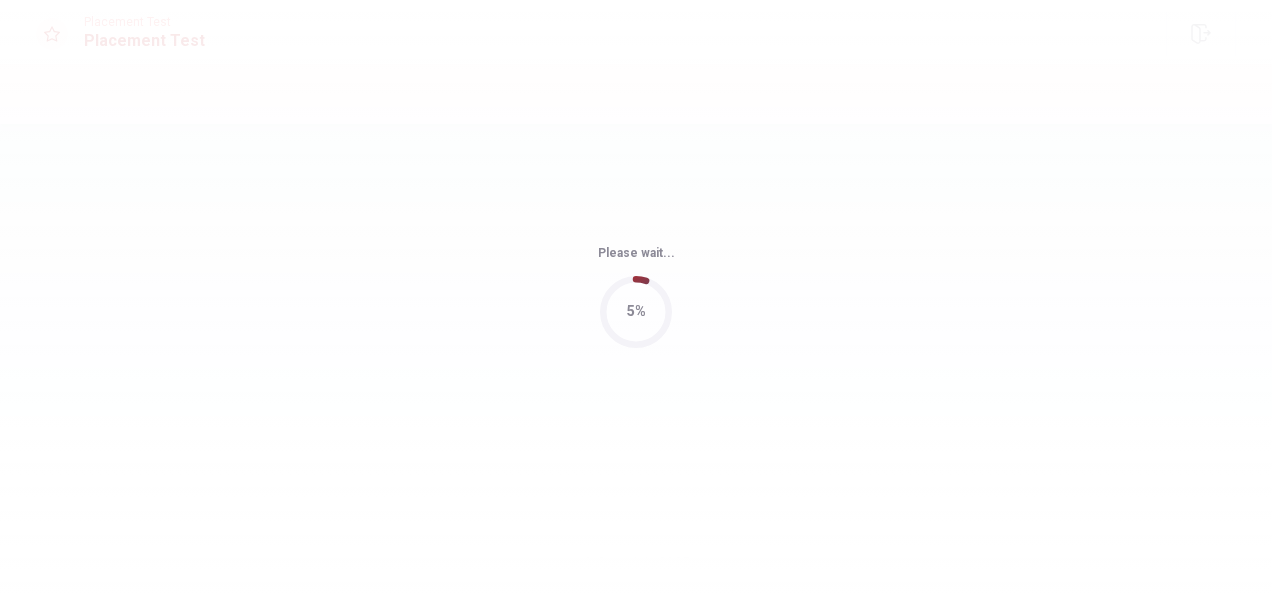 scroll, scrollTop: 0, scrollLeft: 0, axis: both 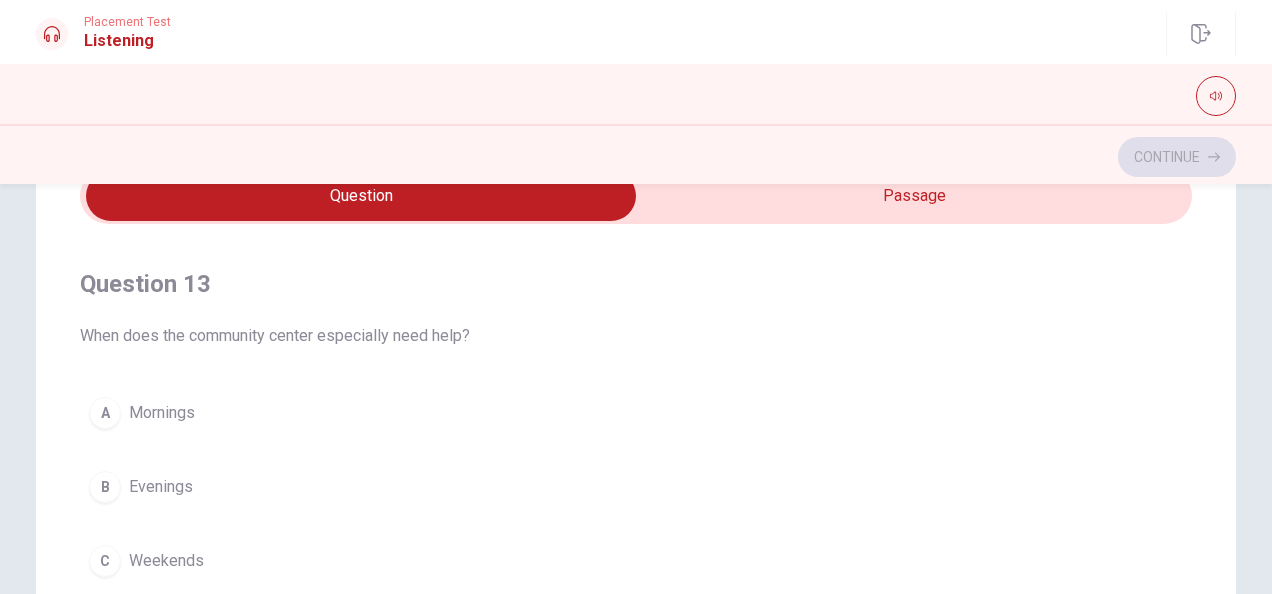 click on "Weekends" at bounding box center [166, 561] 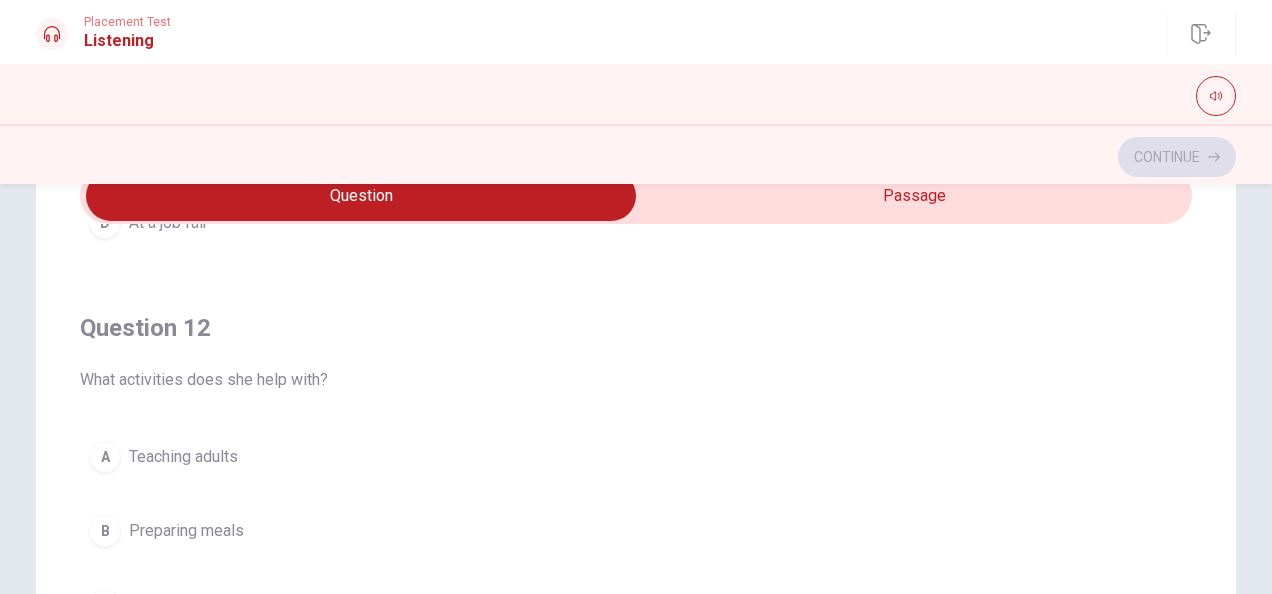 scroll, scrollTop: 500, scrollLeft: 0, axis: vertical 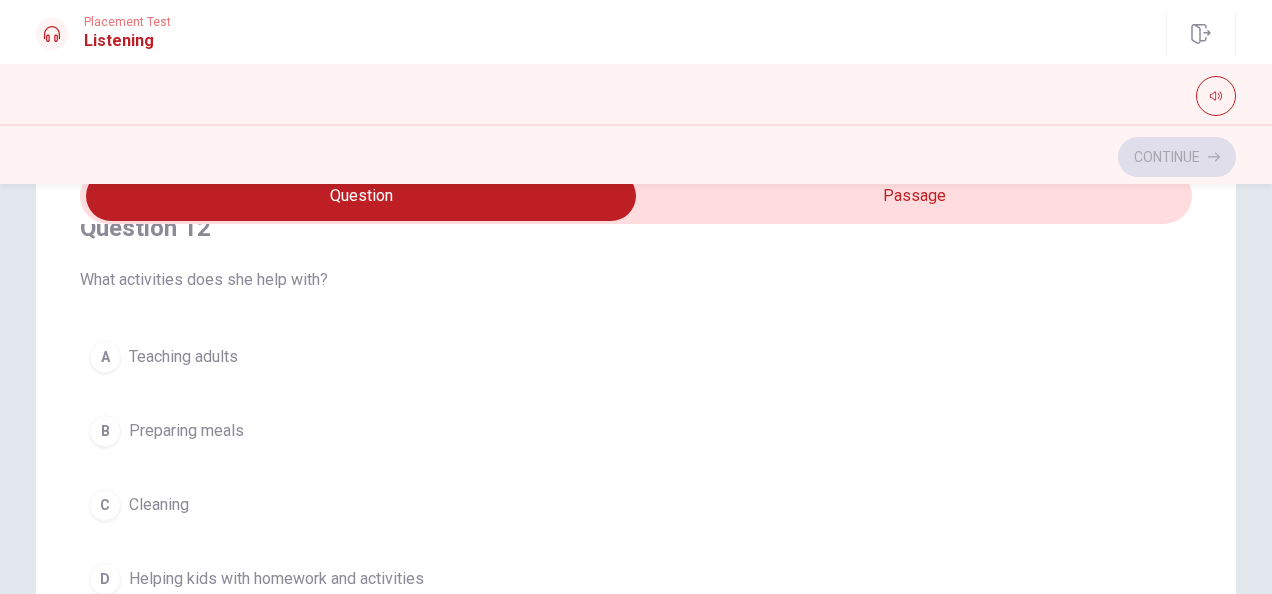 click on "Helping kids with homework and activities" at bounding box center (276, 579) 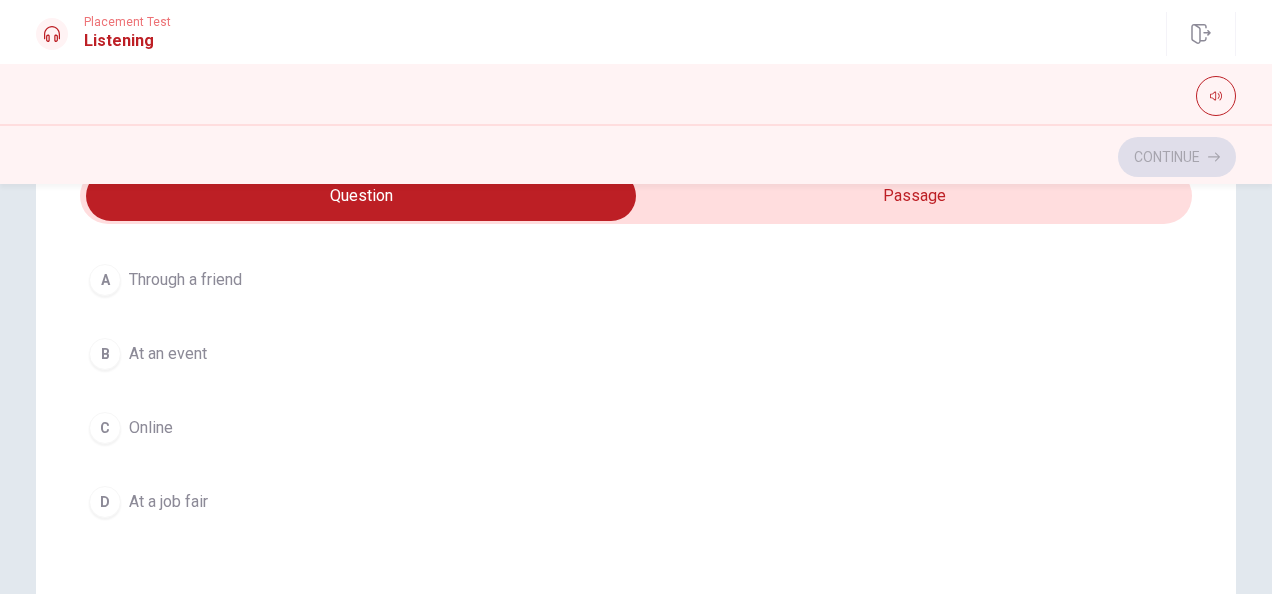 scroll, scrollTop: 0, scrollLeft: 0, axis: both 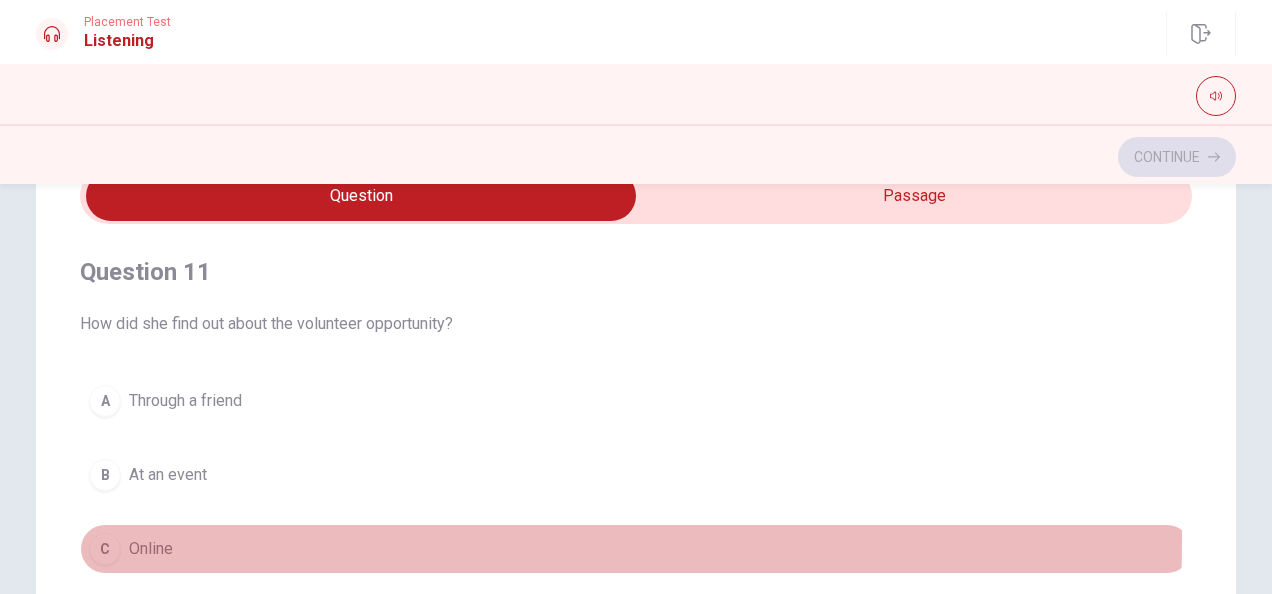 click on "Online" at bounding box center [151, 549] 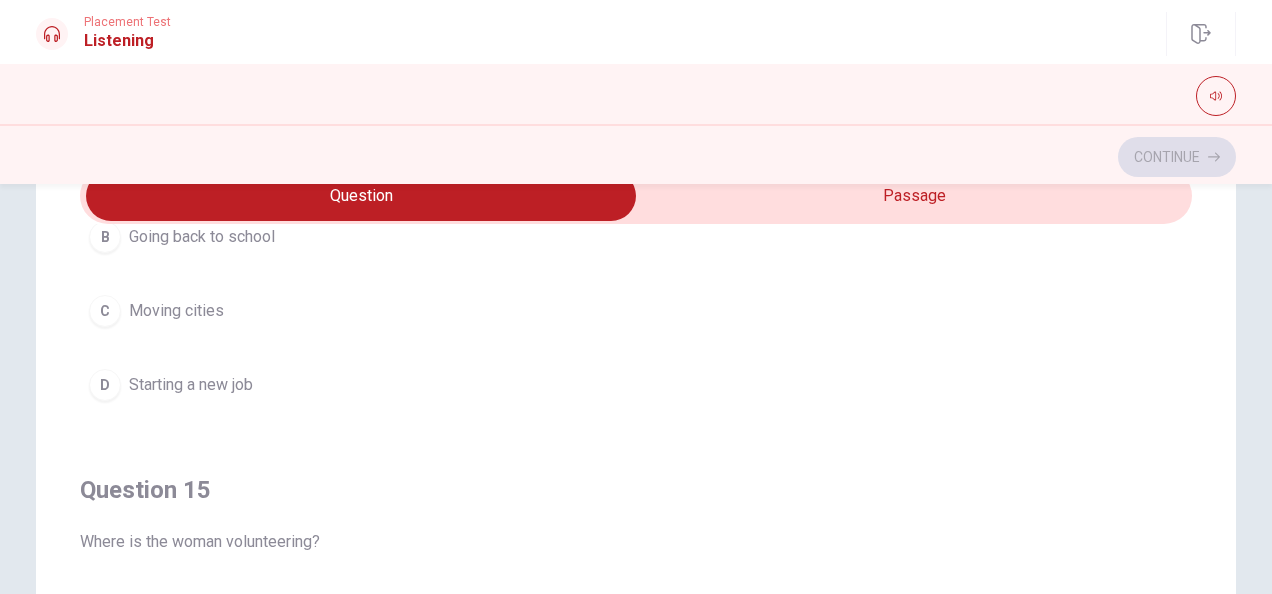 scroll, scrollTop: 1606, scrollLeft: 0, axis: vertical 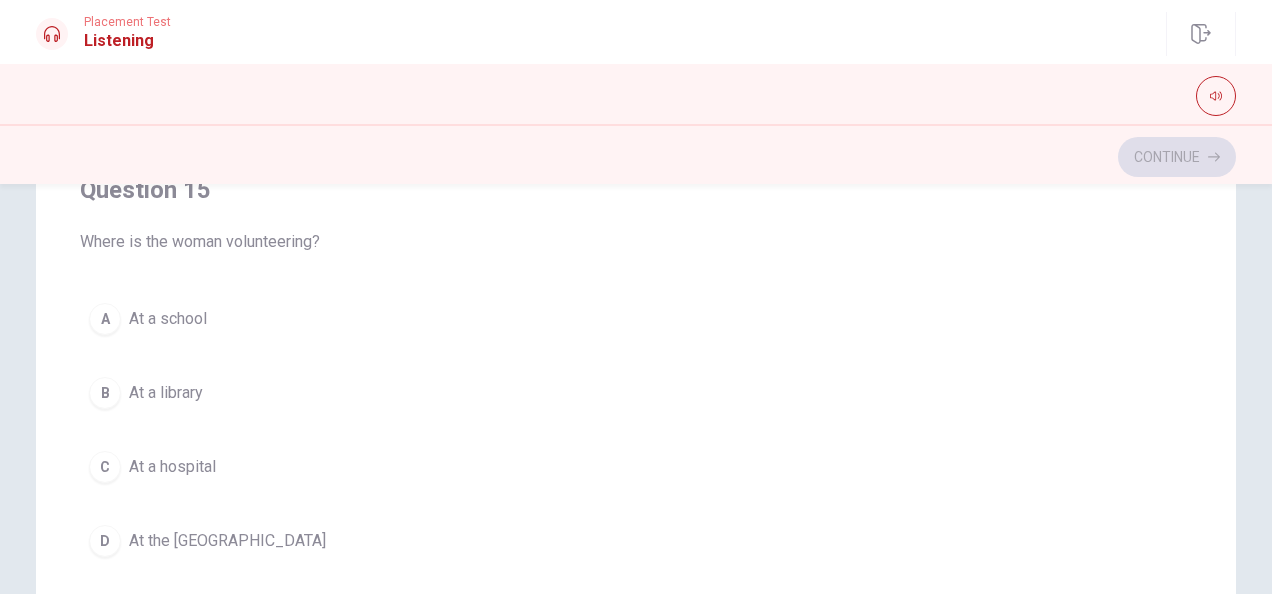 click on "At the [GEOGRAPHIC_DATA]" at bounding box center (227, 541) 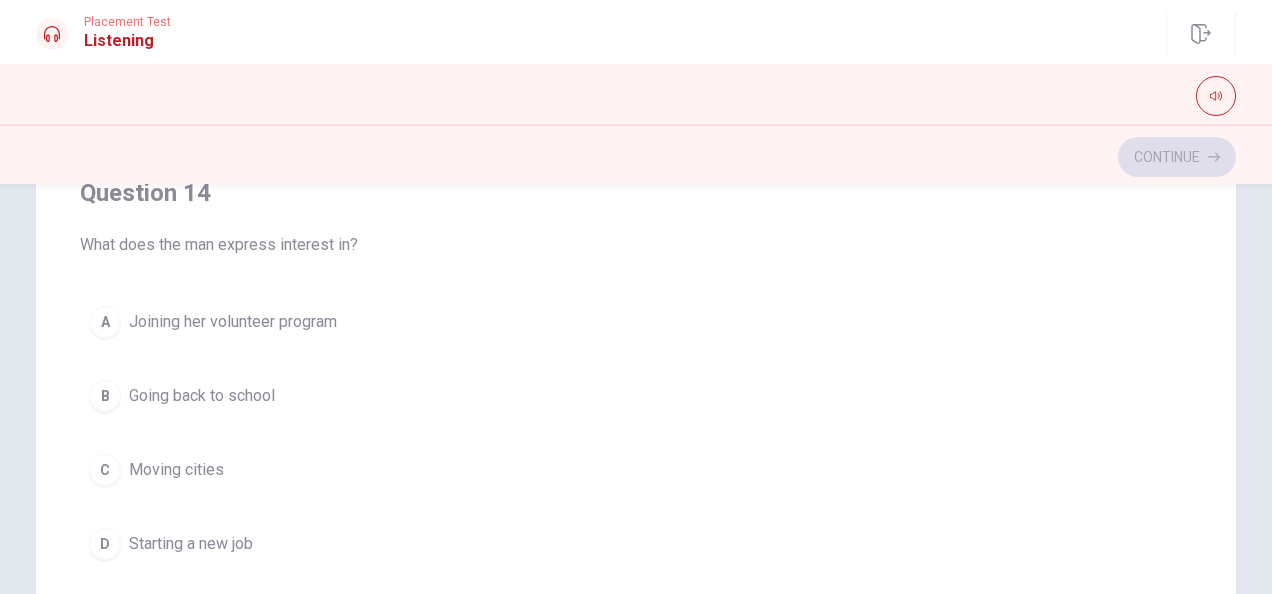 scroll, scrollTop: 1106, scrollLeft: 0, axis: vertical 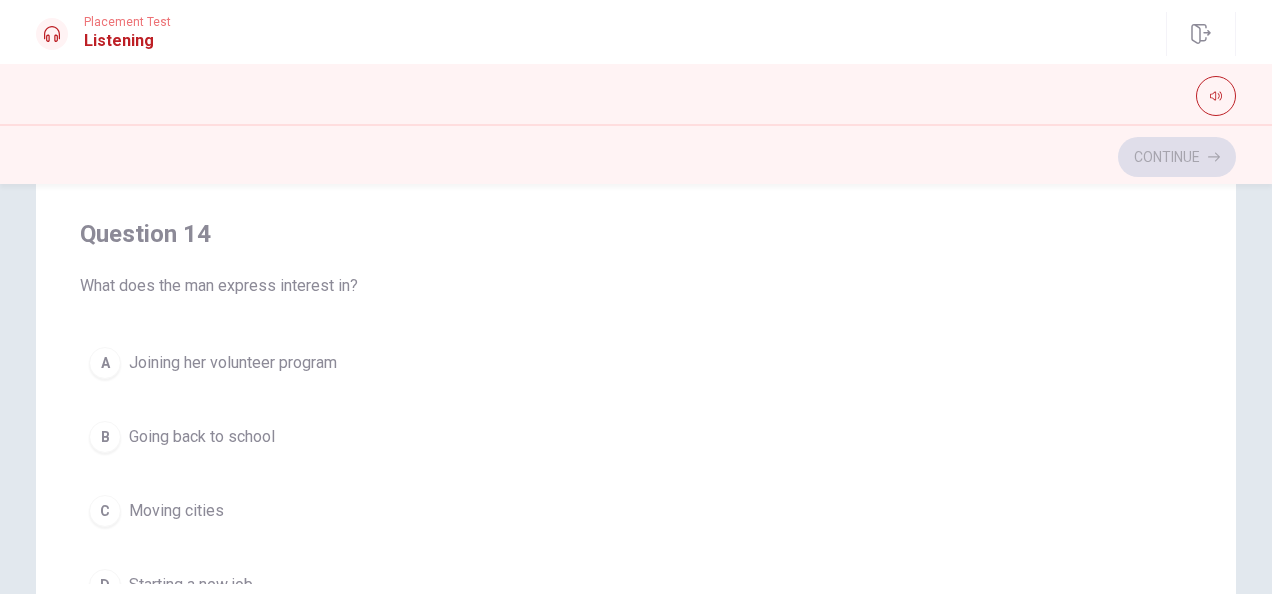 click on "Joining her volunteer program" at bounding box center (233, 363) 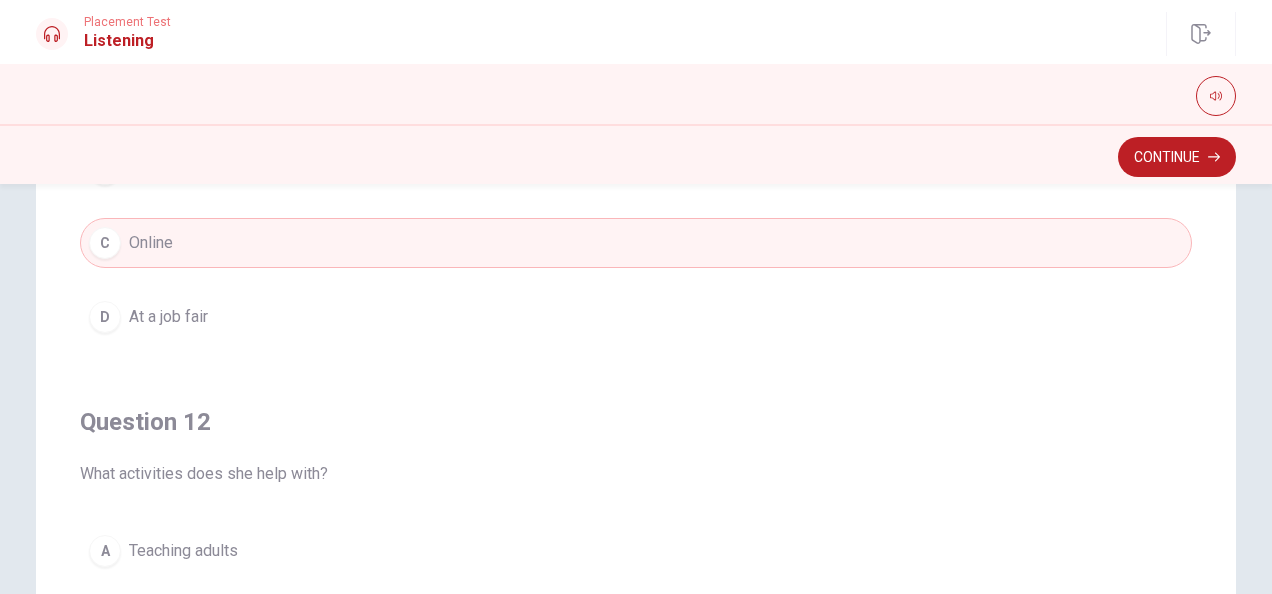 scroll, scrollTop: 0, scrollLeft: 0, axis: both 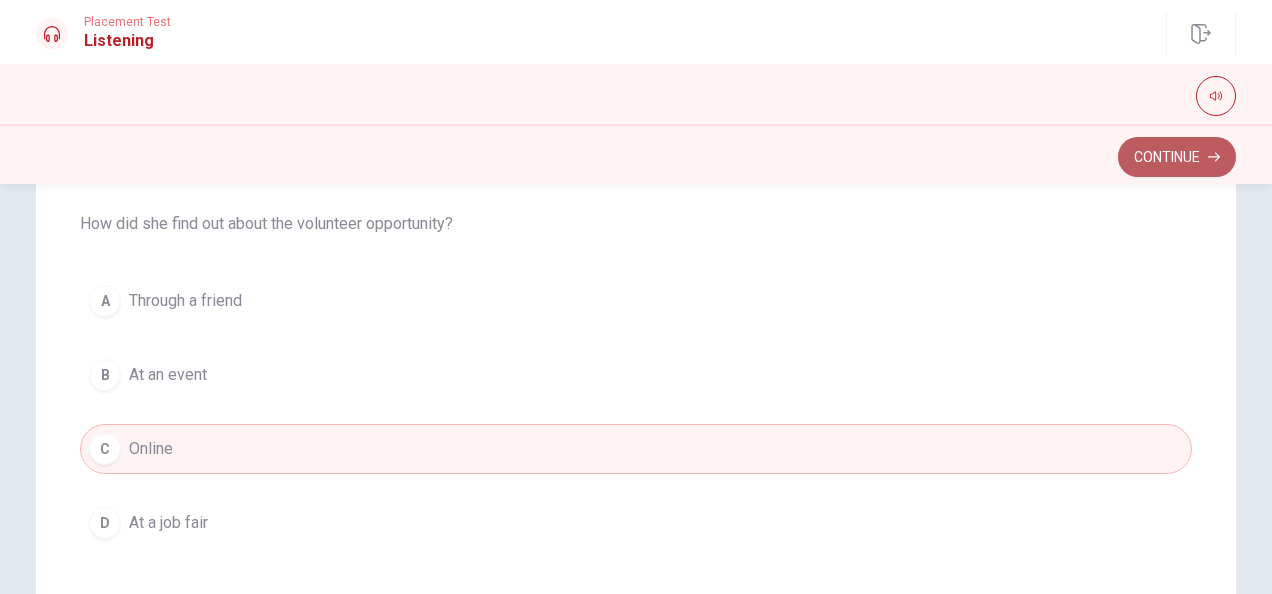 click on "Continue" at bounding box center [1177, 157] 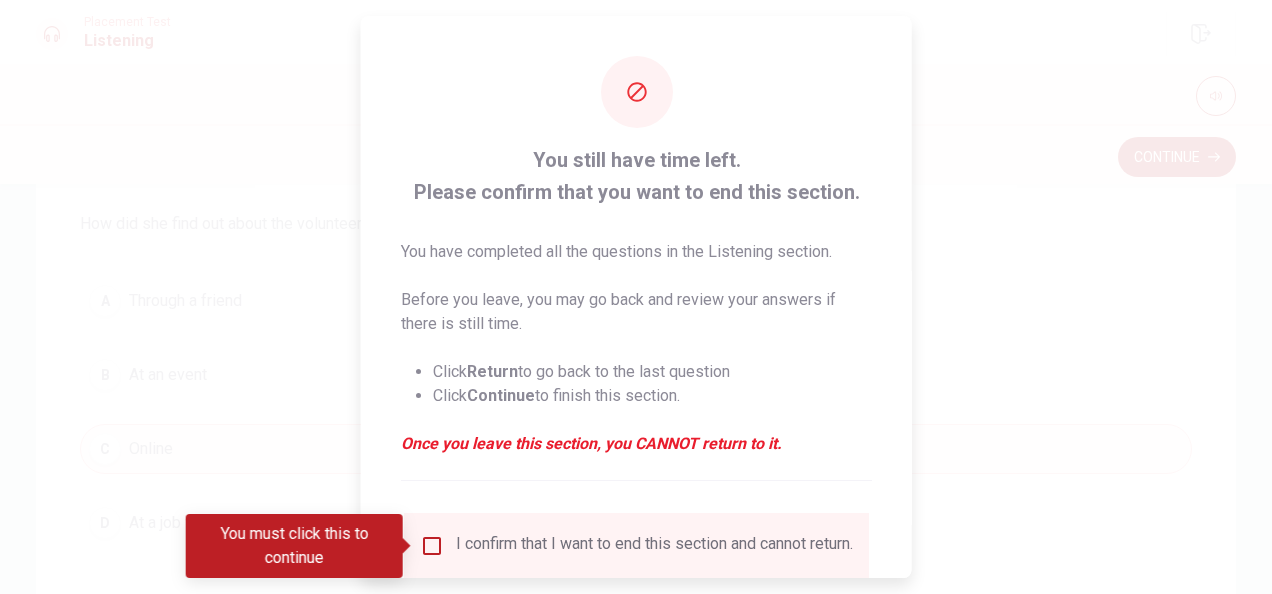 click at bounding box center [432, 546] 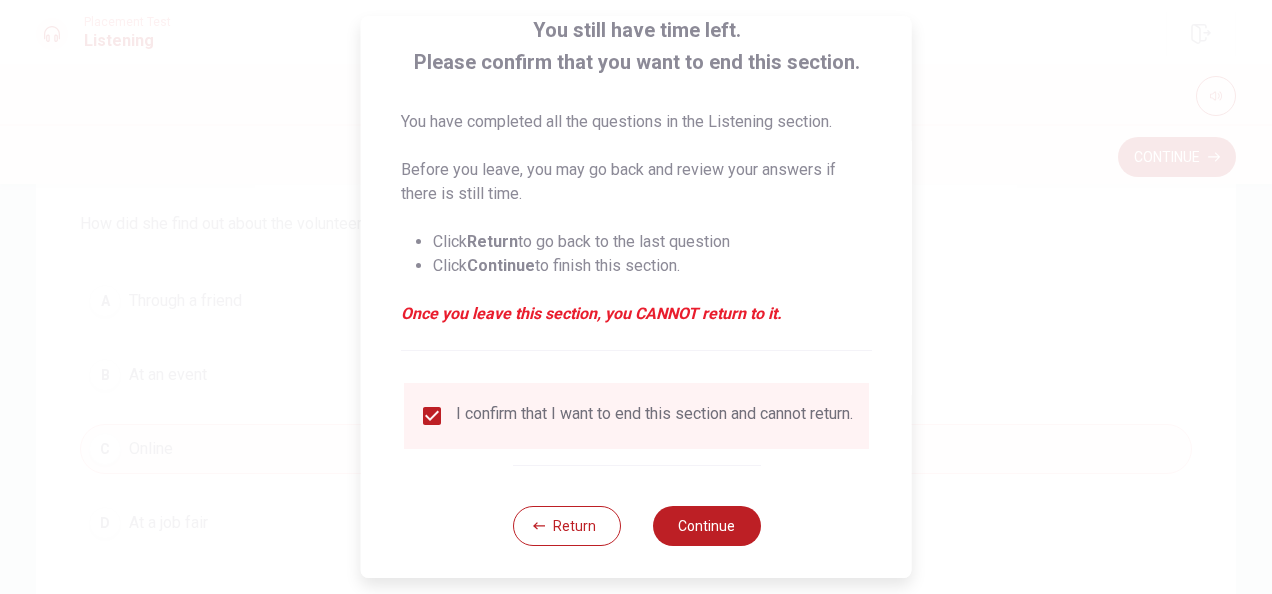 scroll, scrollTop: 152, scrollLeft: 0, axis: vertical 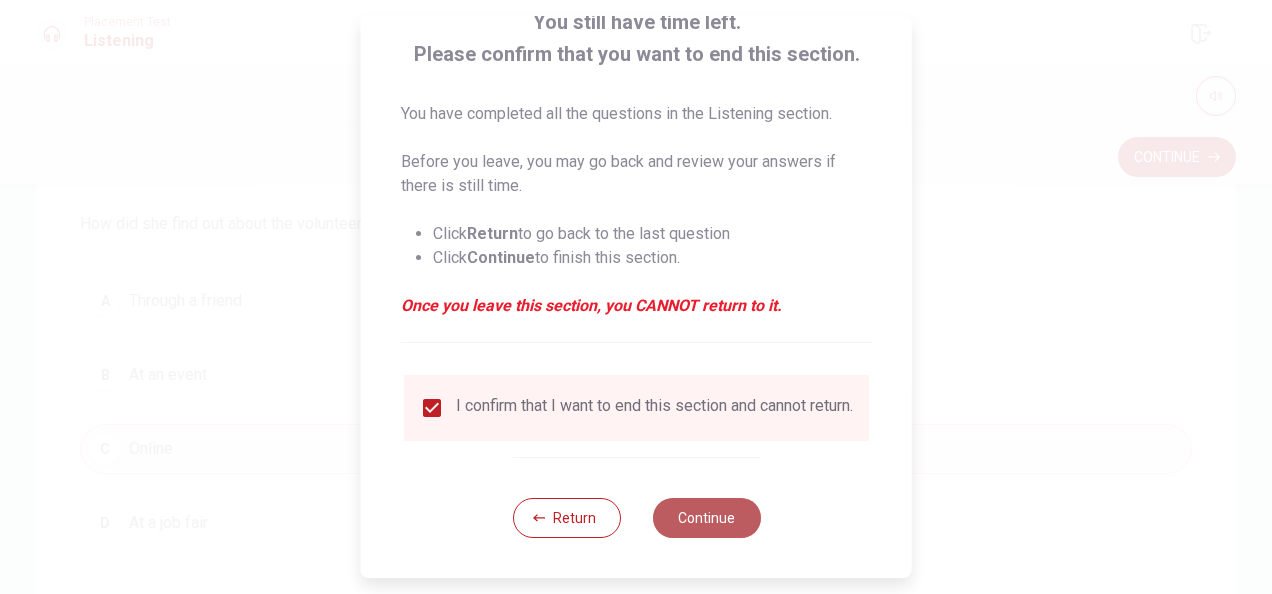 click on "Continue" at bounding box center (706, 518) 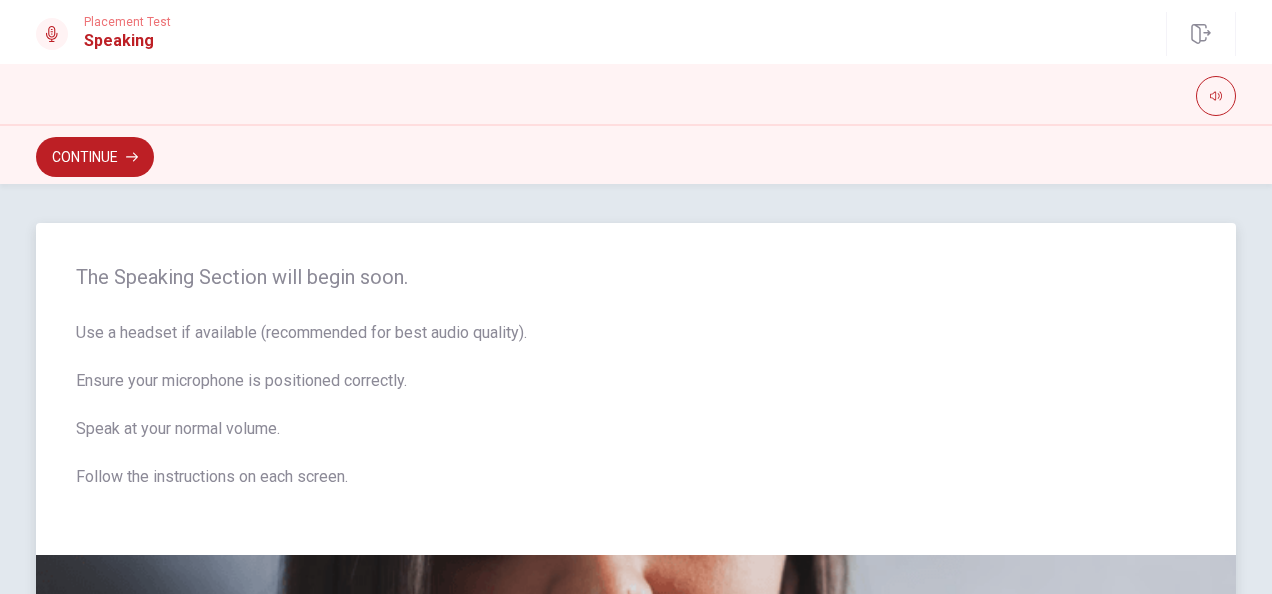 scroll, scrollTop: 0, scrollLeft: 0, axis: both 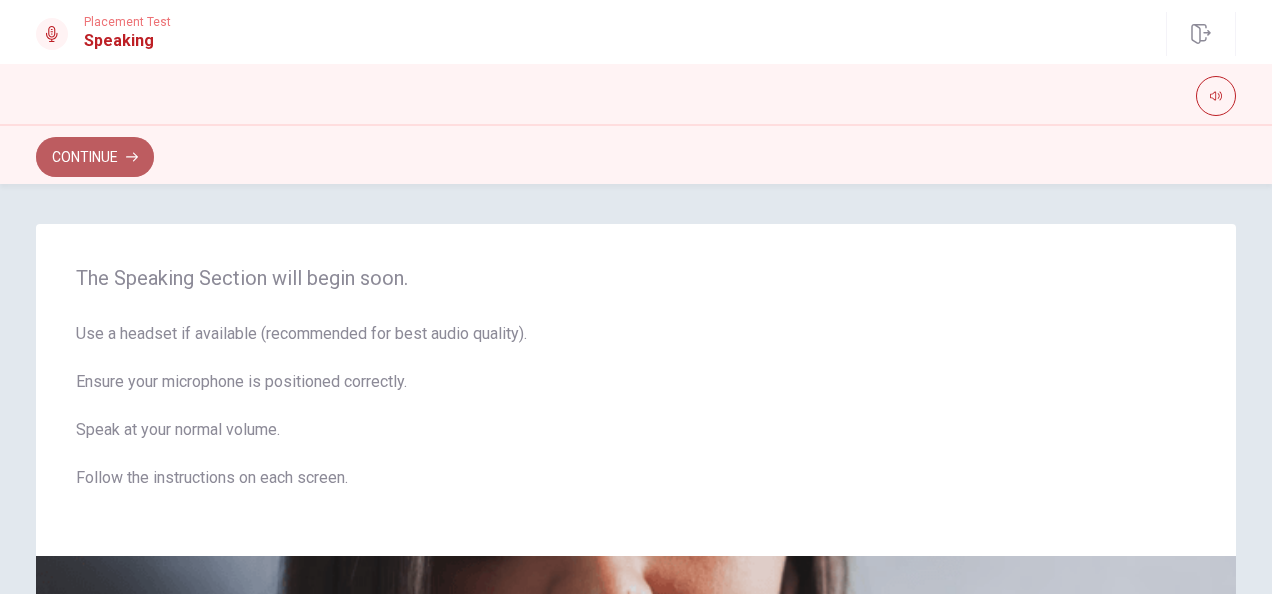 click 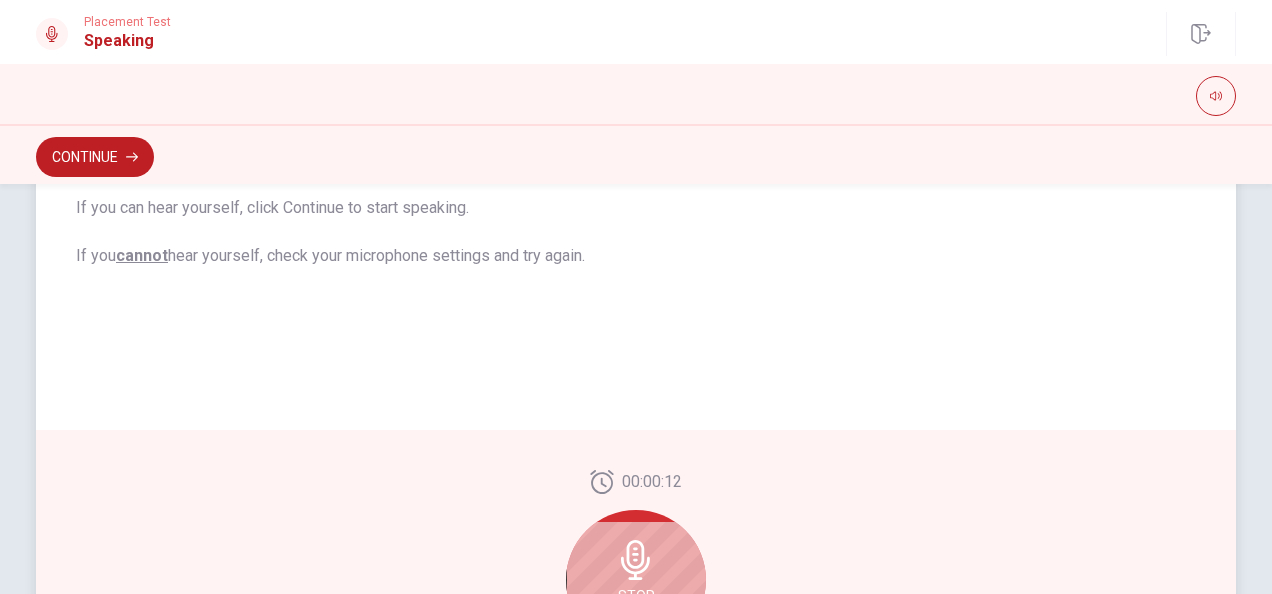 scroll, scrollTop: 500, scrollLeft: 0, axis: vertical 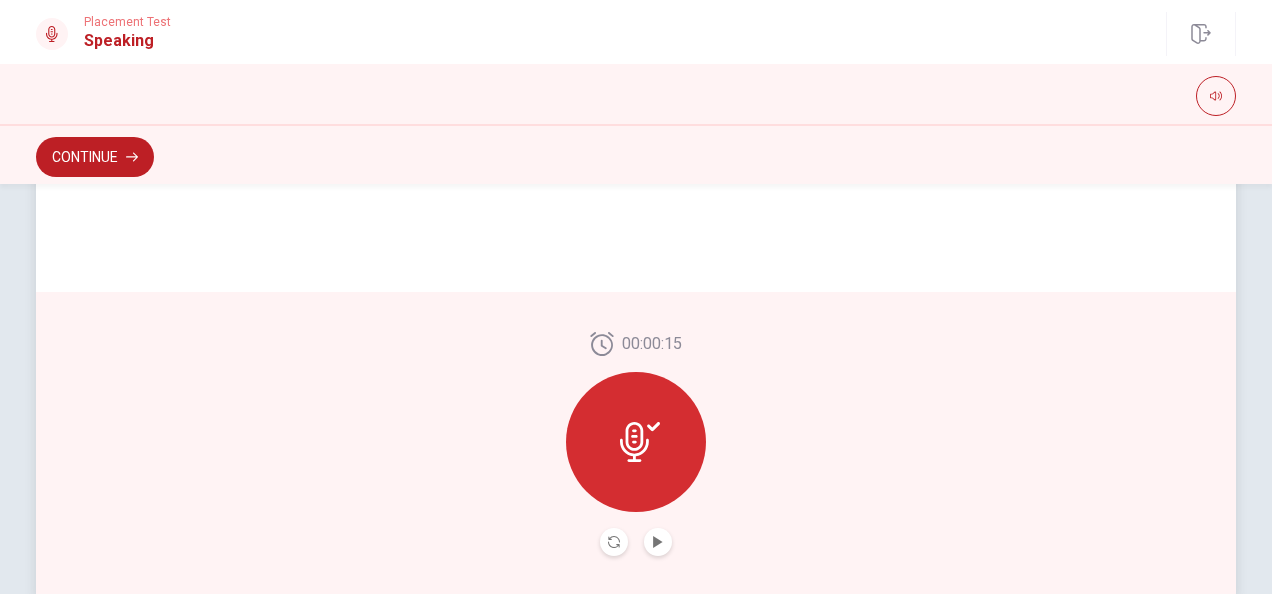 drag, startPoint x: 82, startPoint y: 146, endPoint x: 364, endPoint y: 422, distance: 394.58838 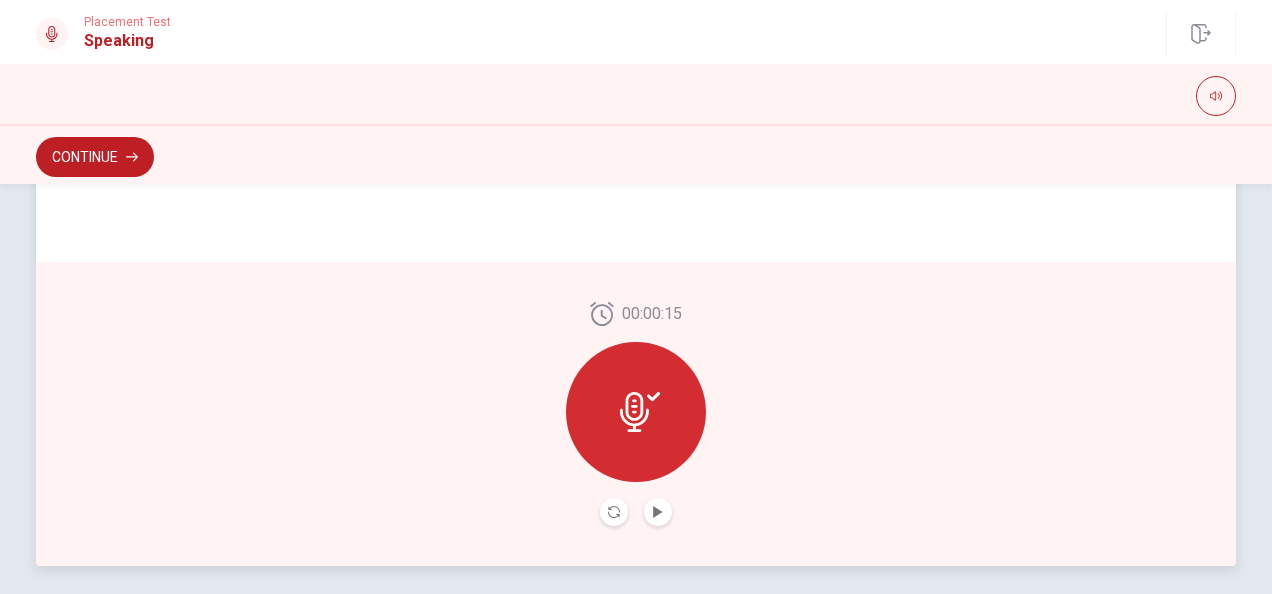 scroll, scrollTop: 406, scrollLeft: 0, axis: vertical 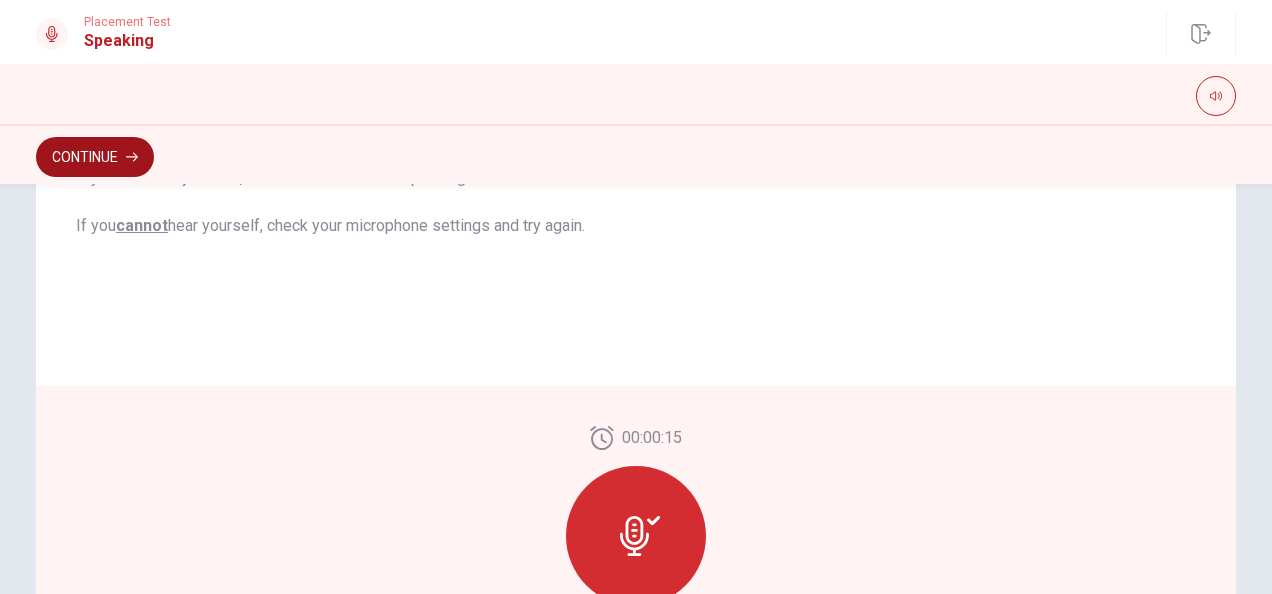 click on "Continue" at bounding box center (95, 157) 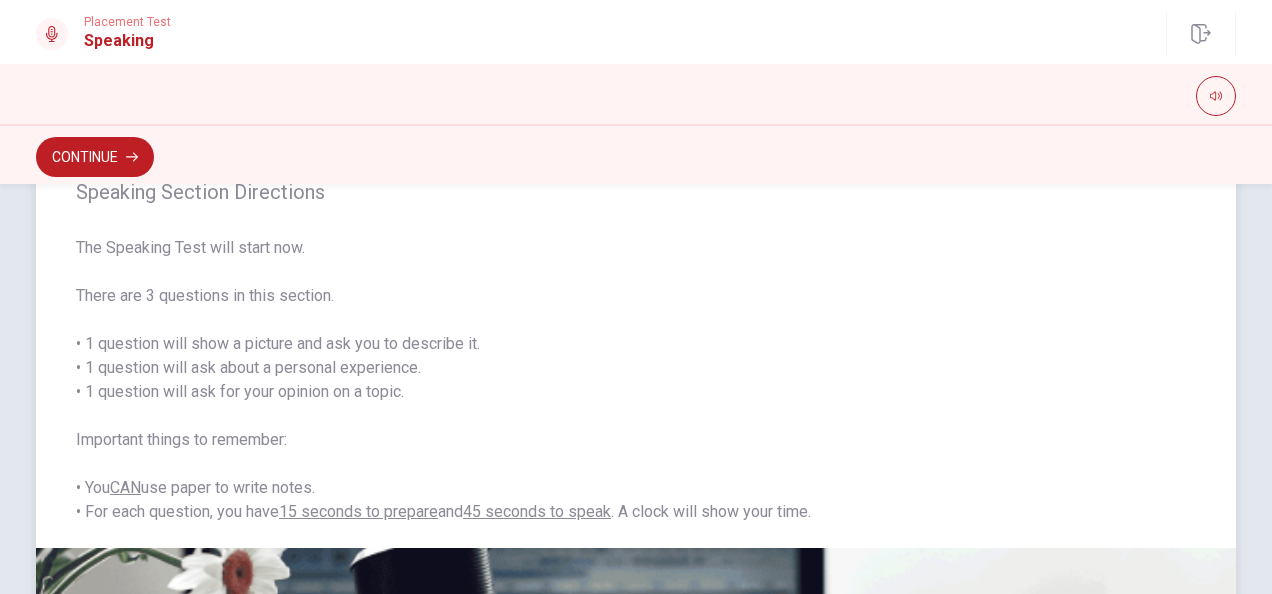 scroll, scrollTop: 100, scrollLeft: 0, axis: vertical 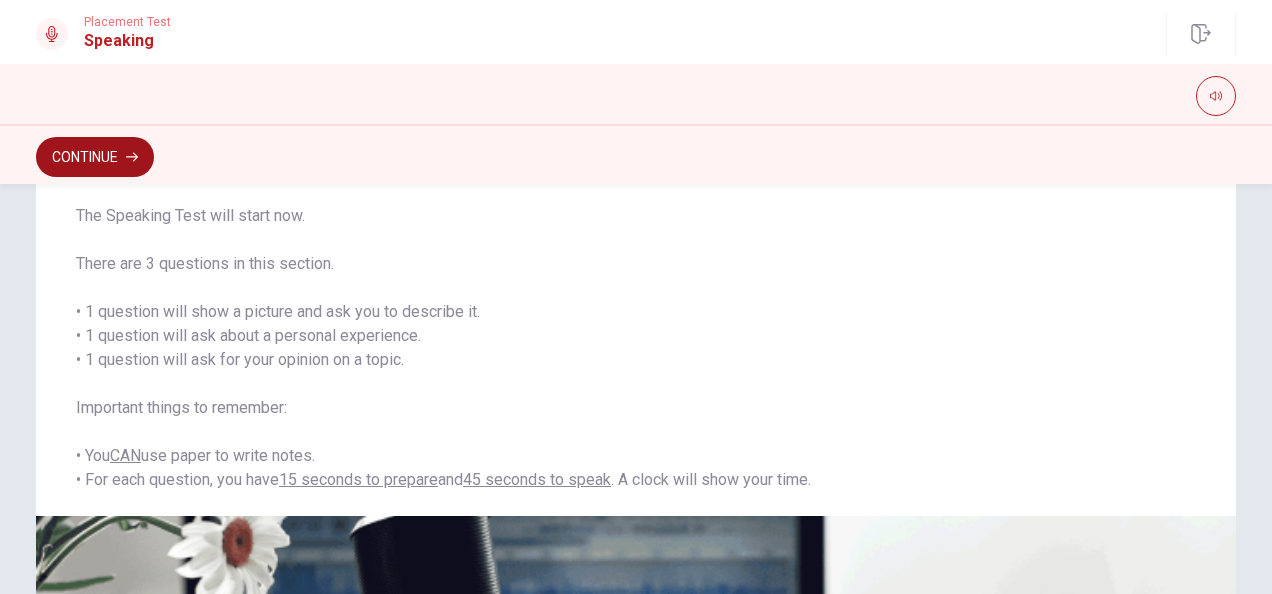 click on "Continue" at bounding box center [95, 157] 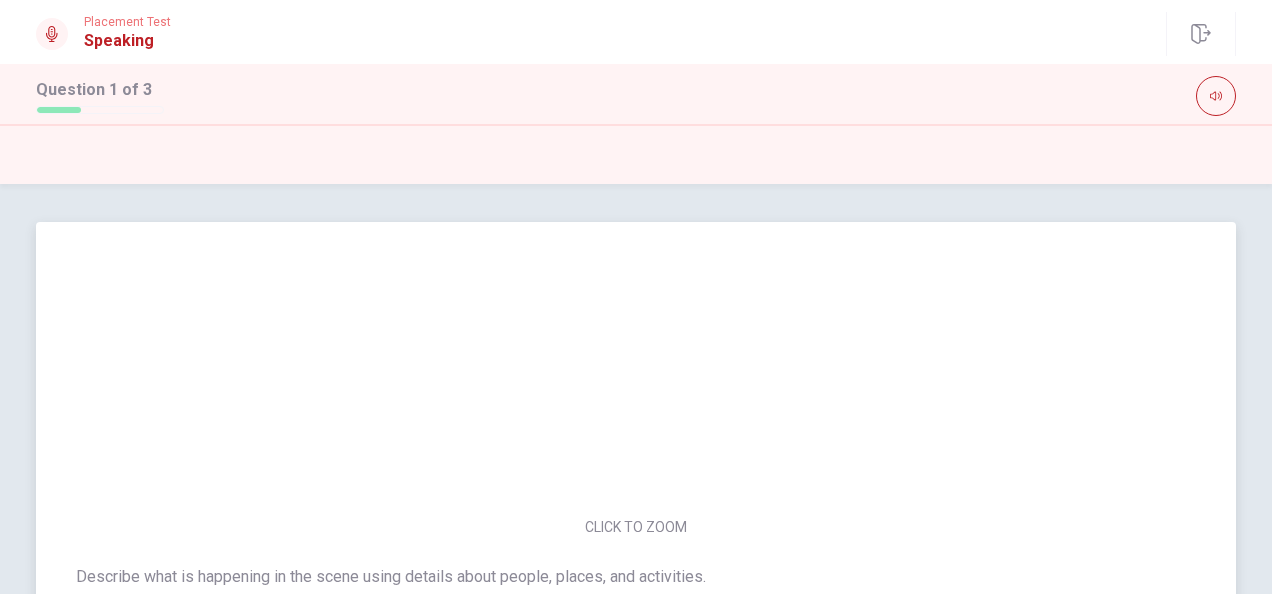 scroll, scrollTop: 0, scrollLeft: 0, axis: both 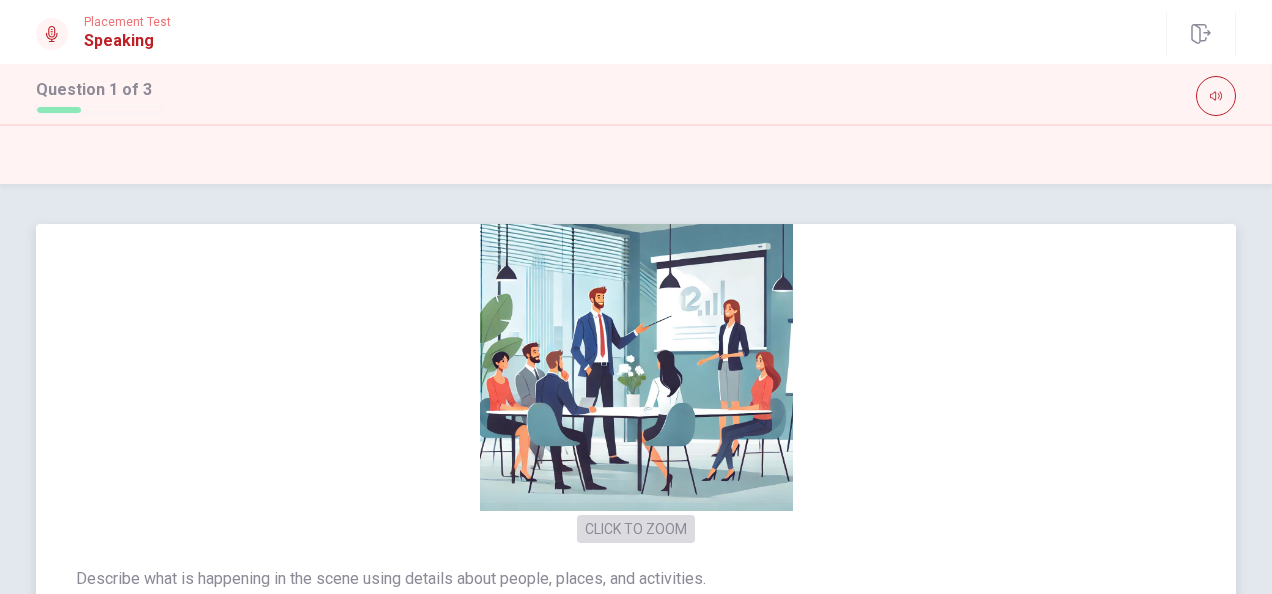 click on "CLICK TO ZOOM" at bounding box center [636, 529] 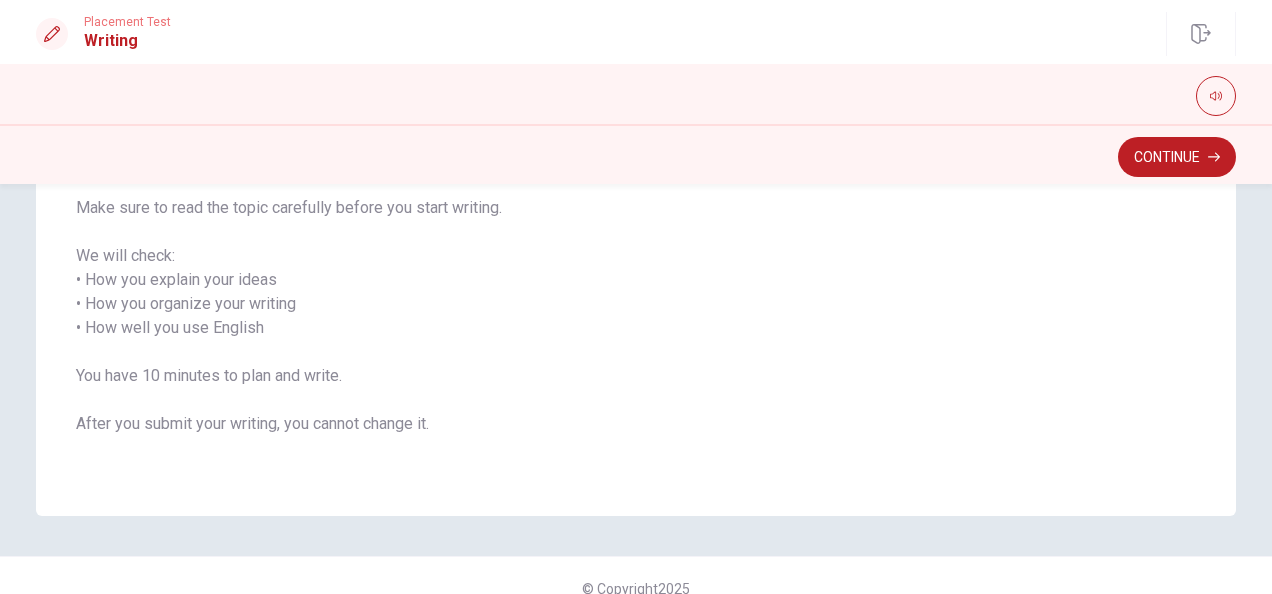 scroll, scrollTop: 0, scrollLeft: 0, axis: both 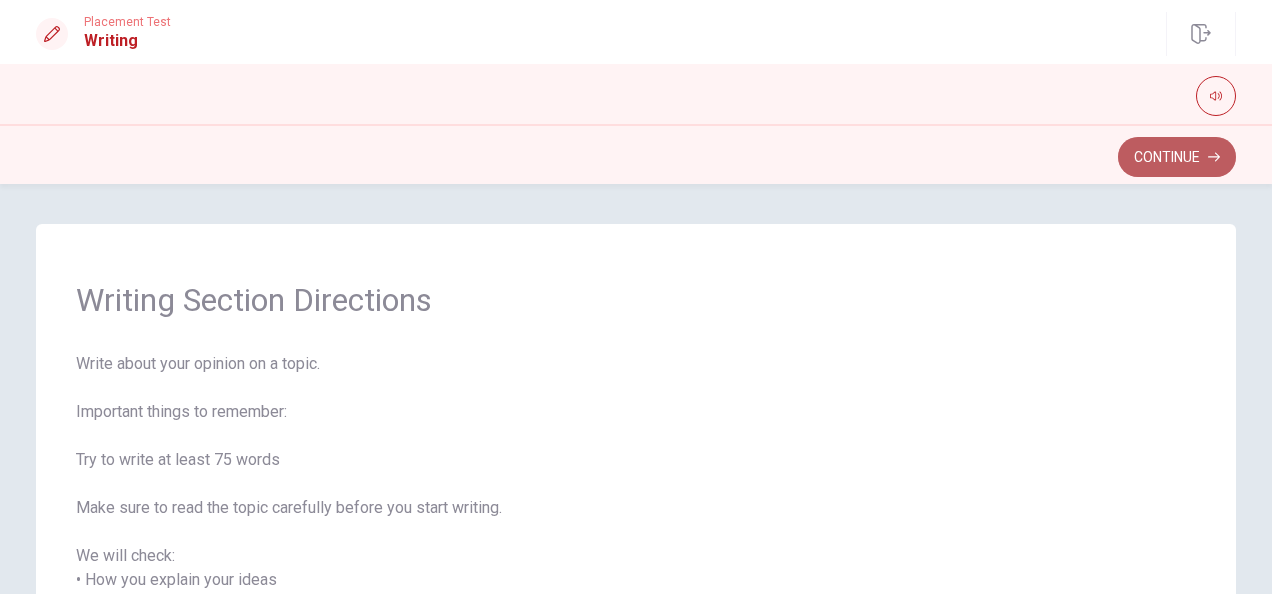 click on "Continue" at bounding box center (1177, 157) 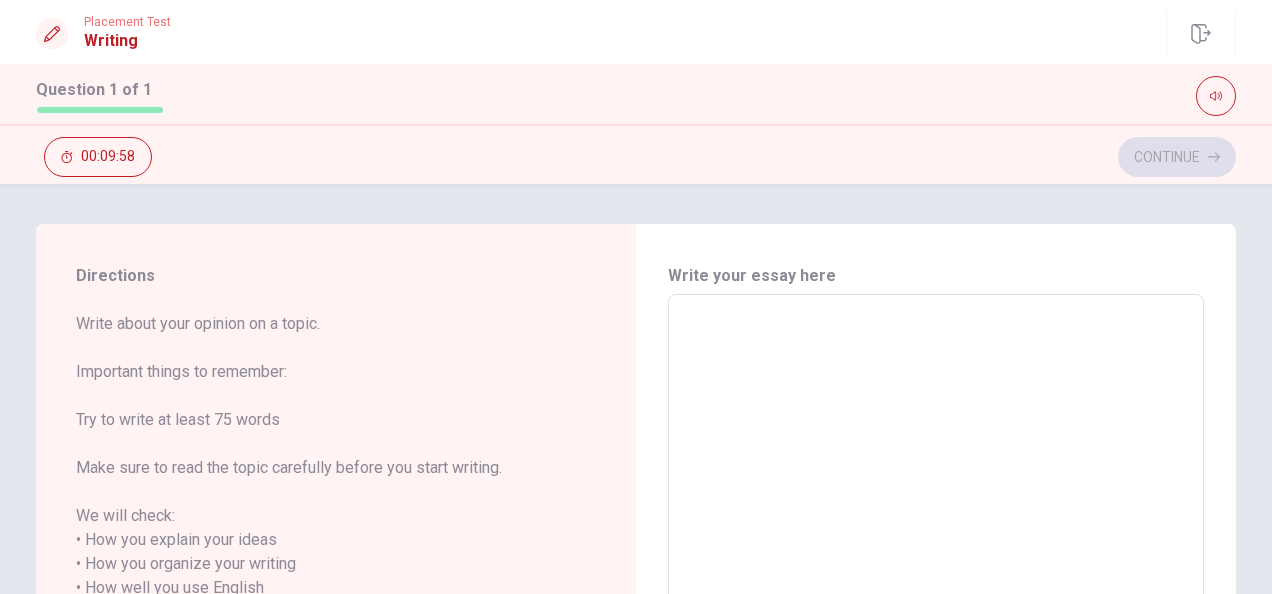 click on "x ​" at bounding box center (936, 576) 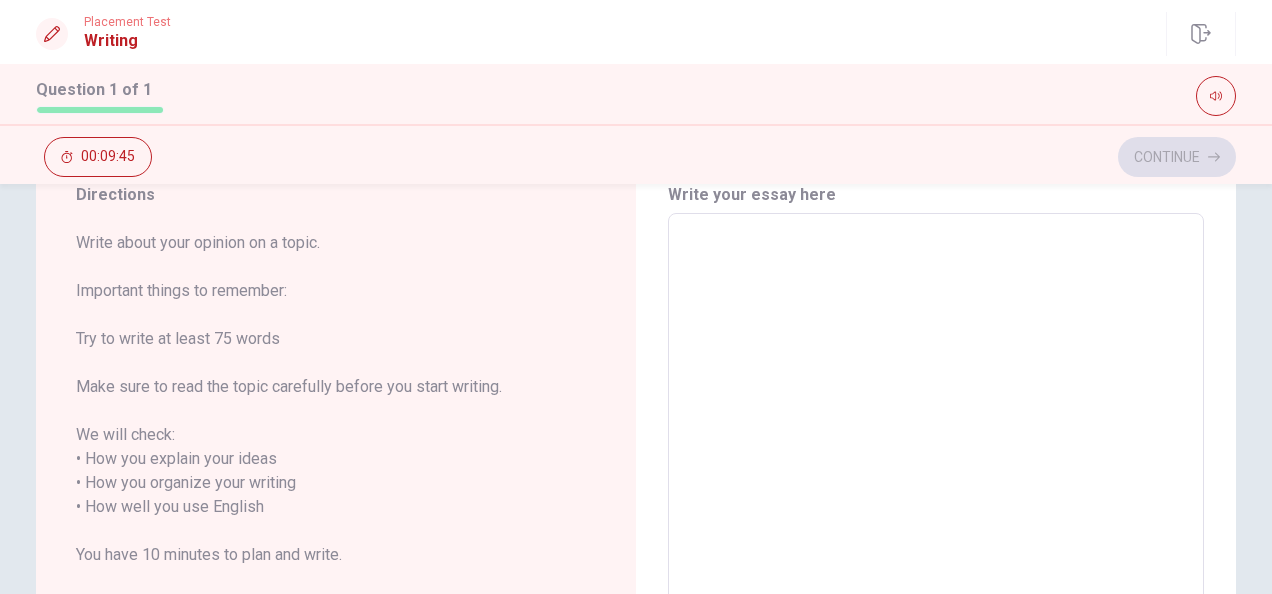 scroll, scrollTop: 39, scrollLeft: 0, axis: vertical 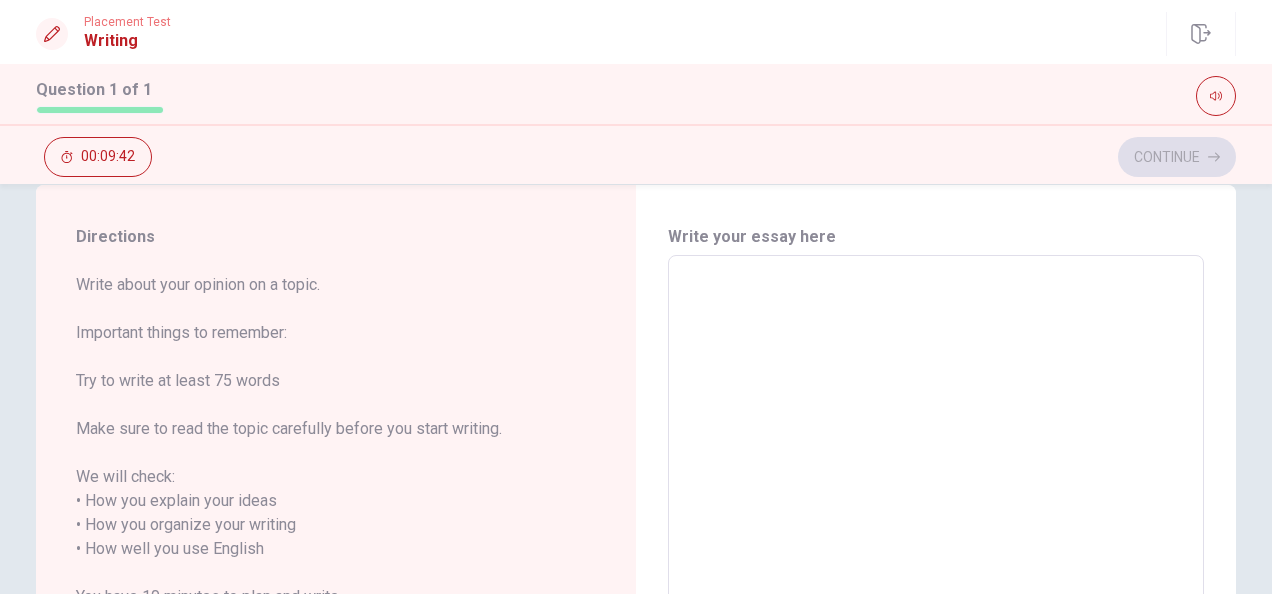 type on "k" 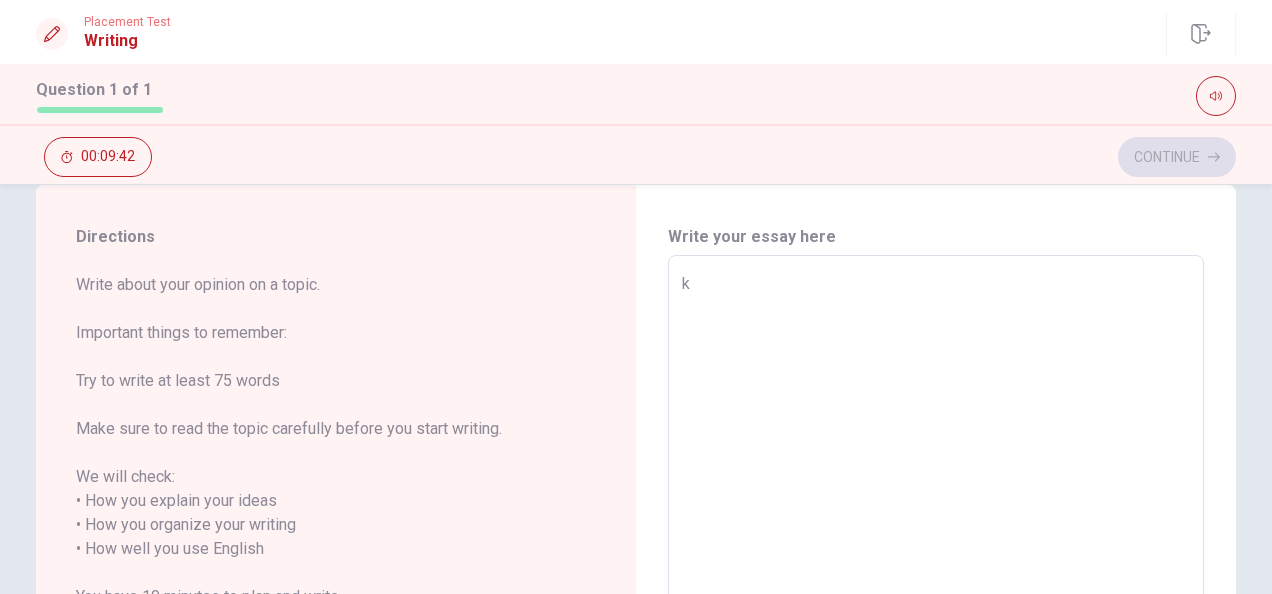 type on "x" 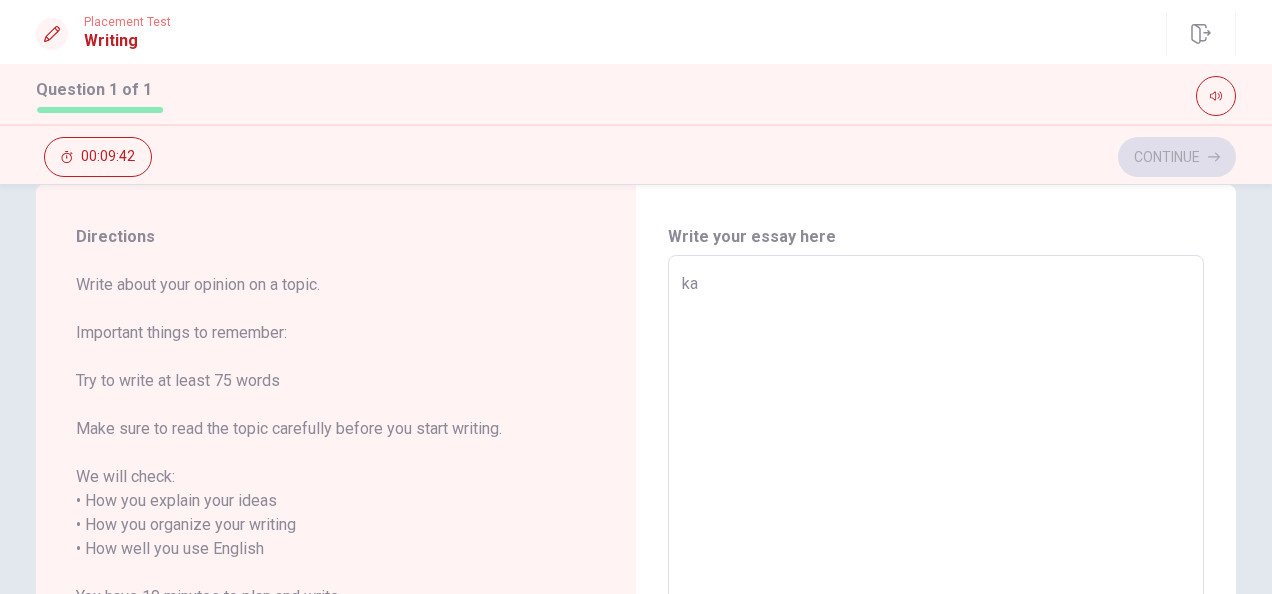type on "x" 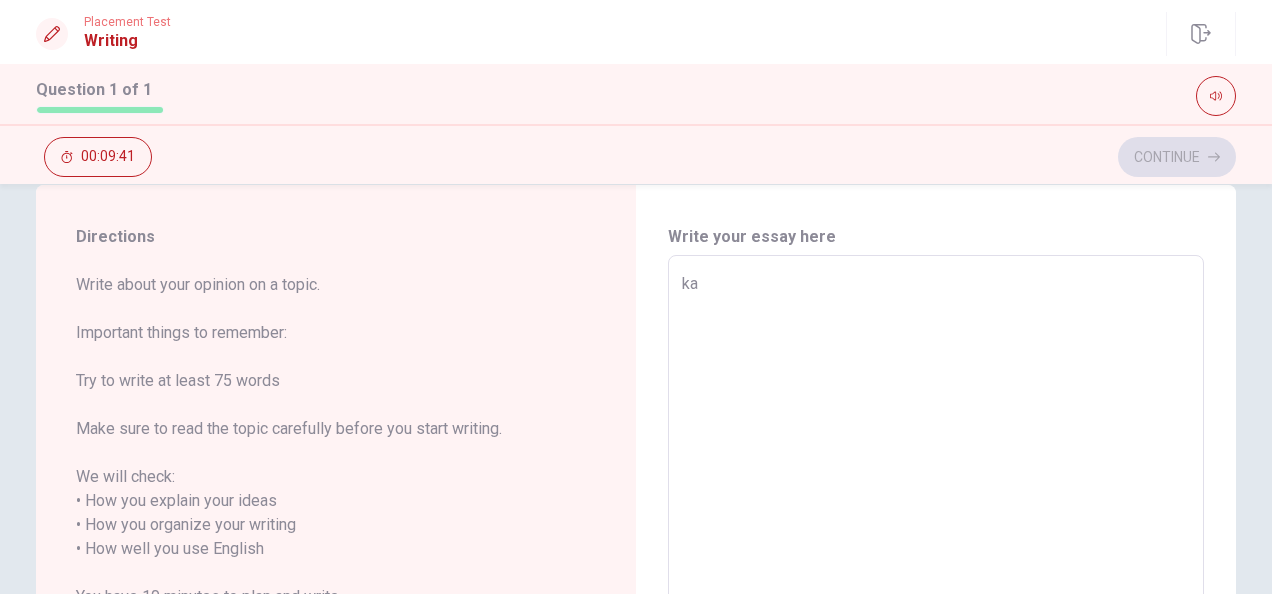 type on "kar" 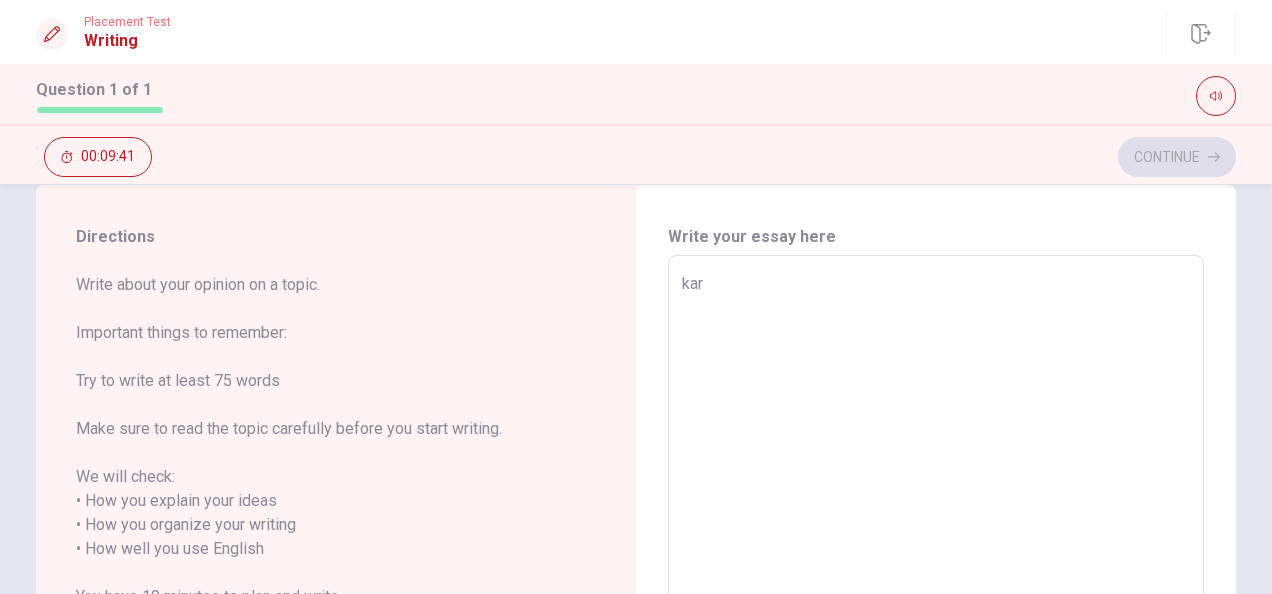 type on "x" 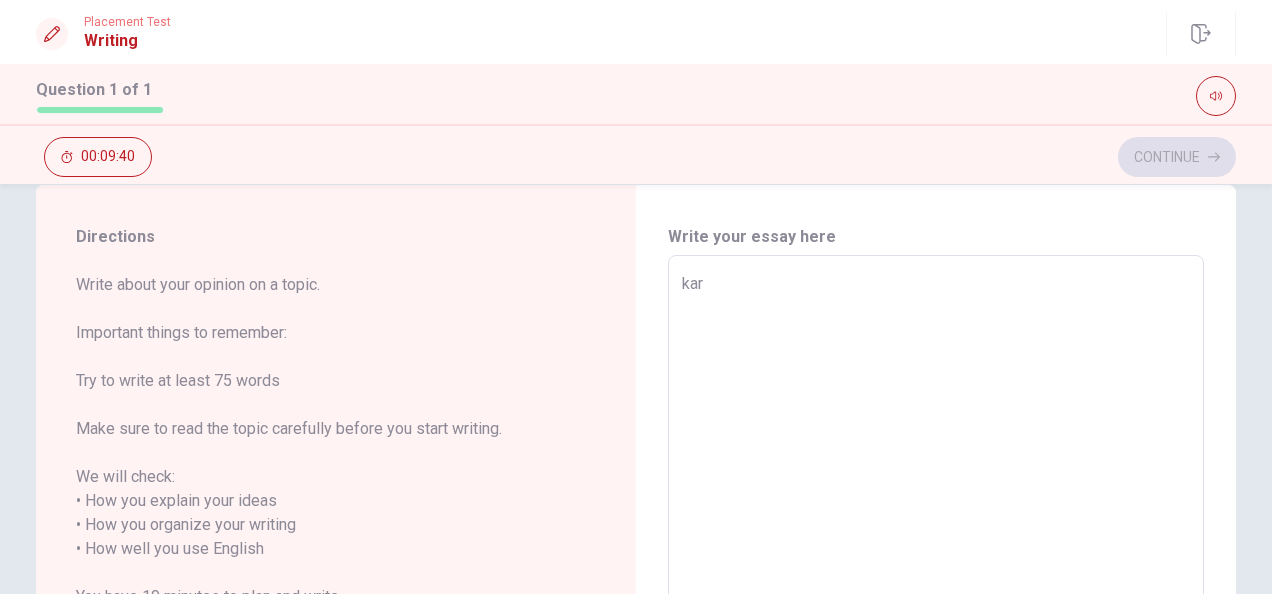 type on "kara" 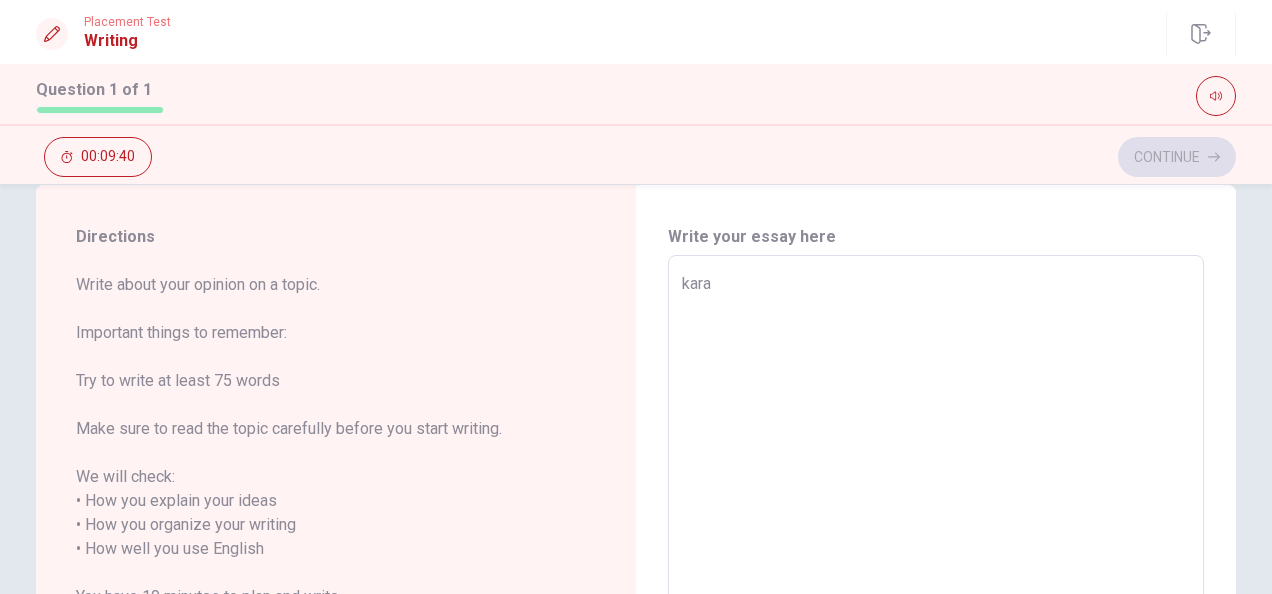type on "x" 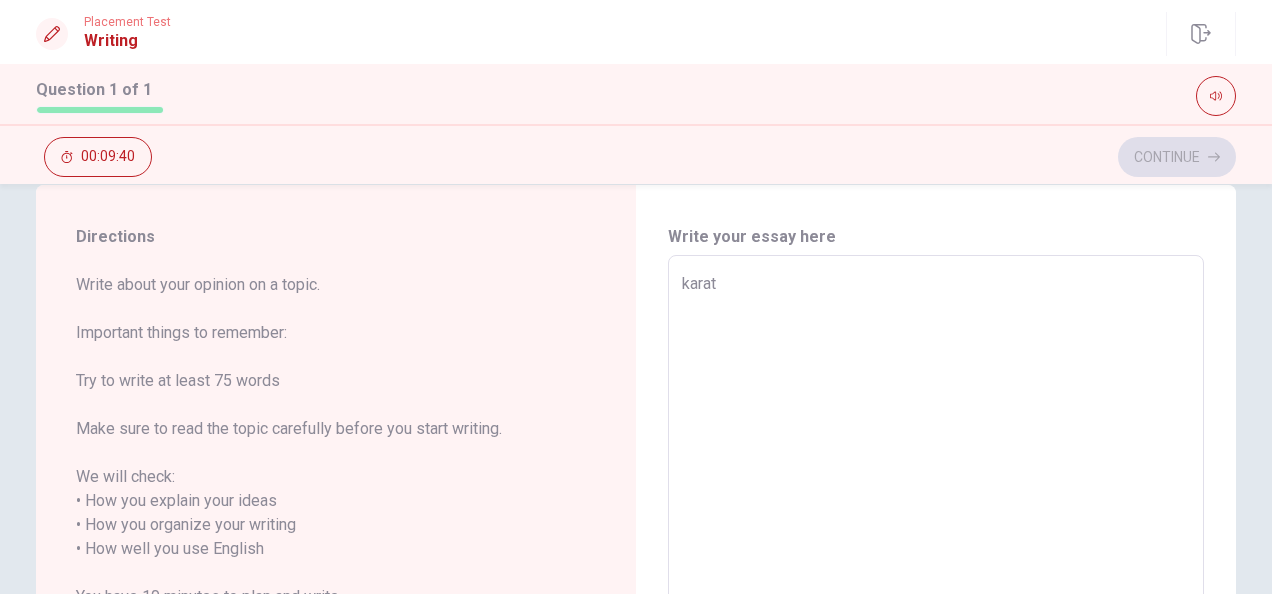 type on "x" 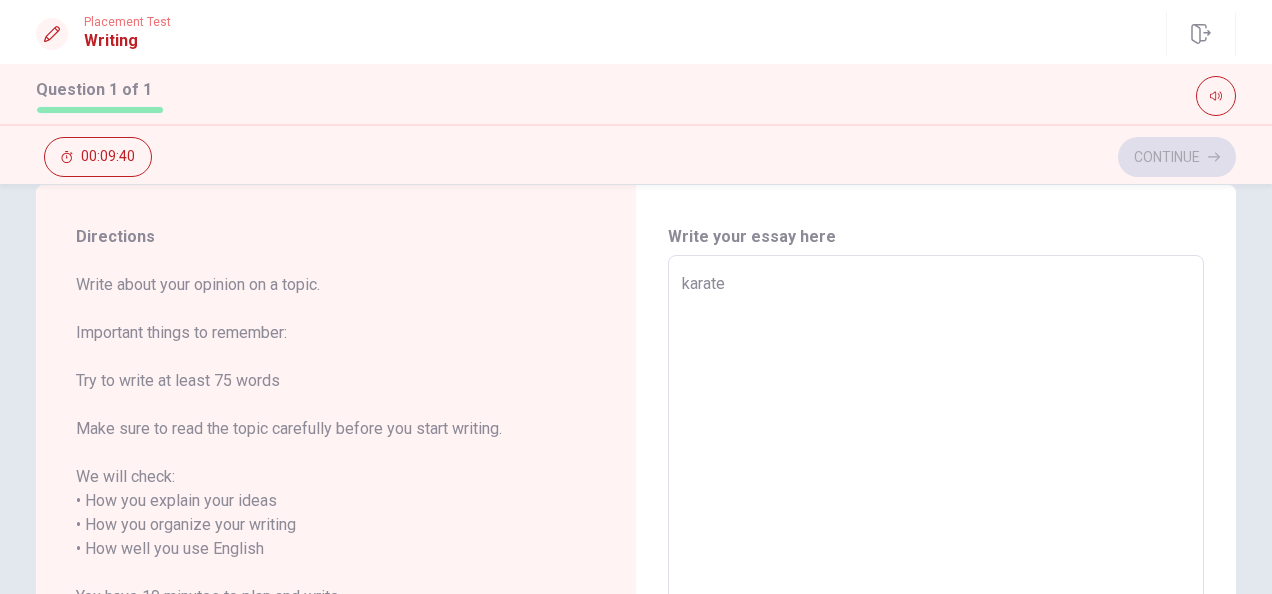 type on "x" 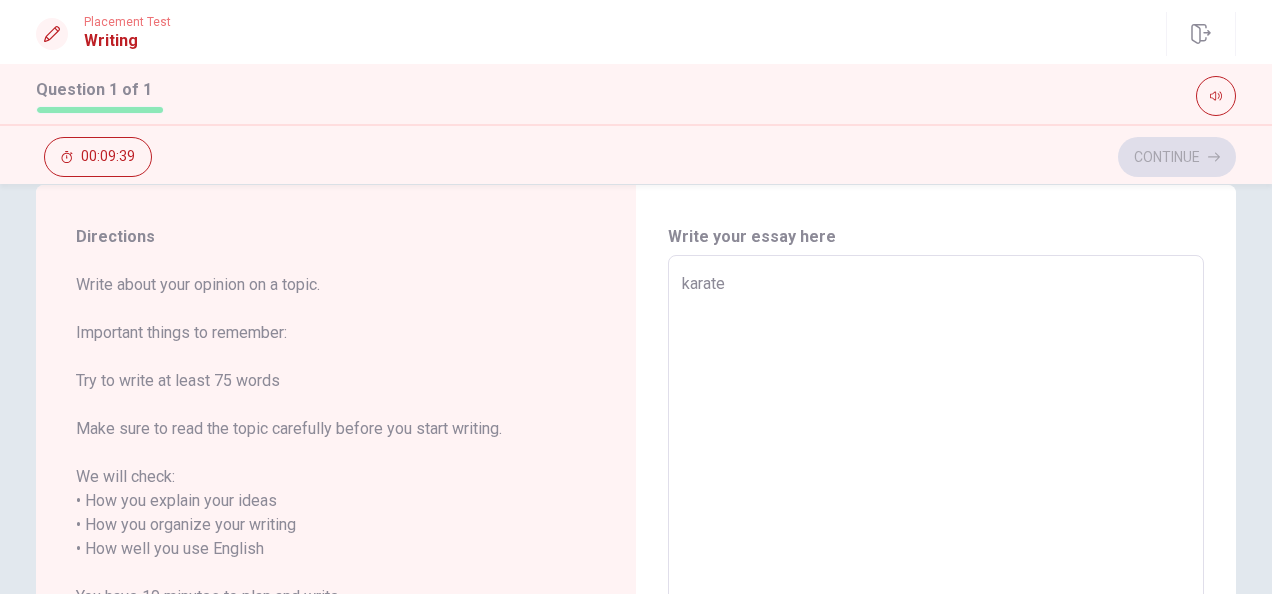 type on "karate" 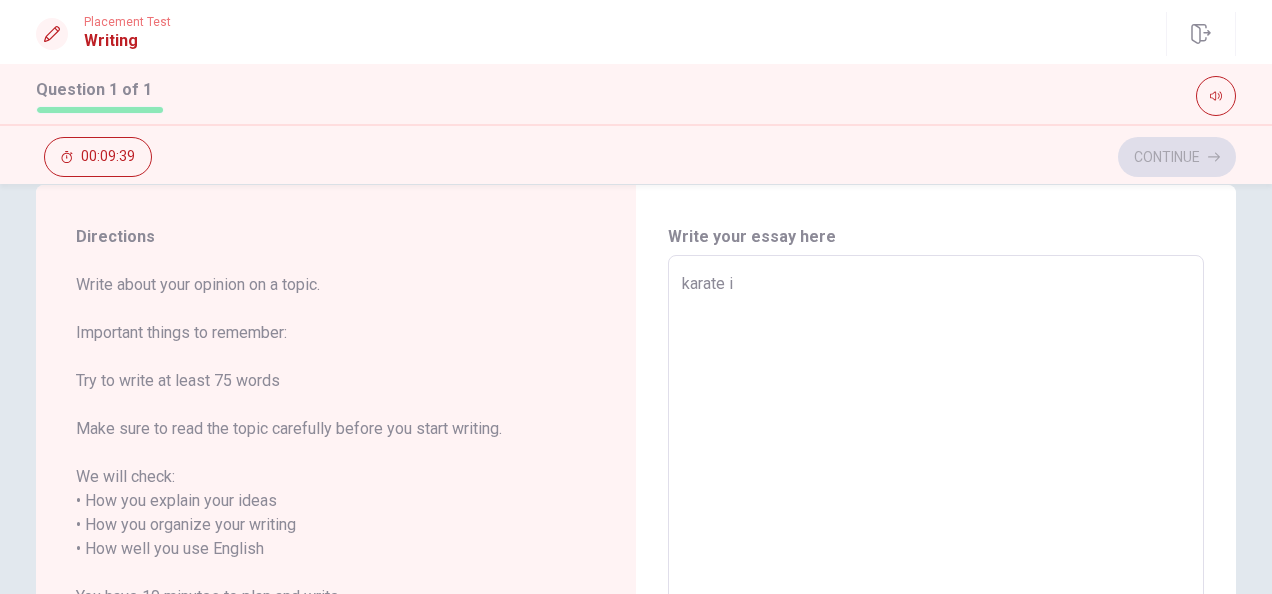 type on "x" 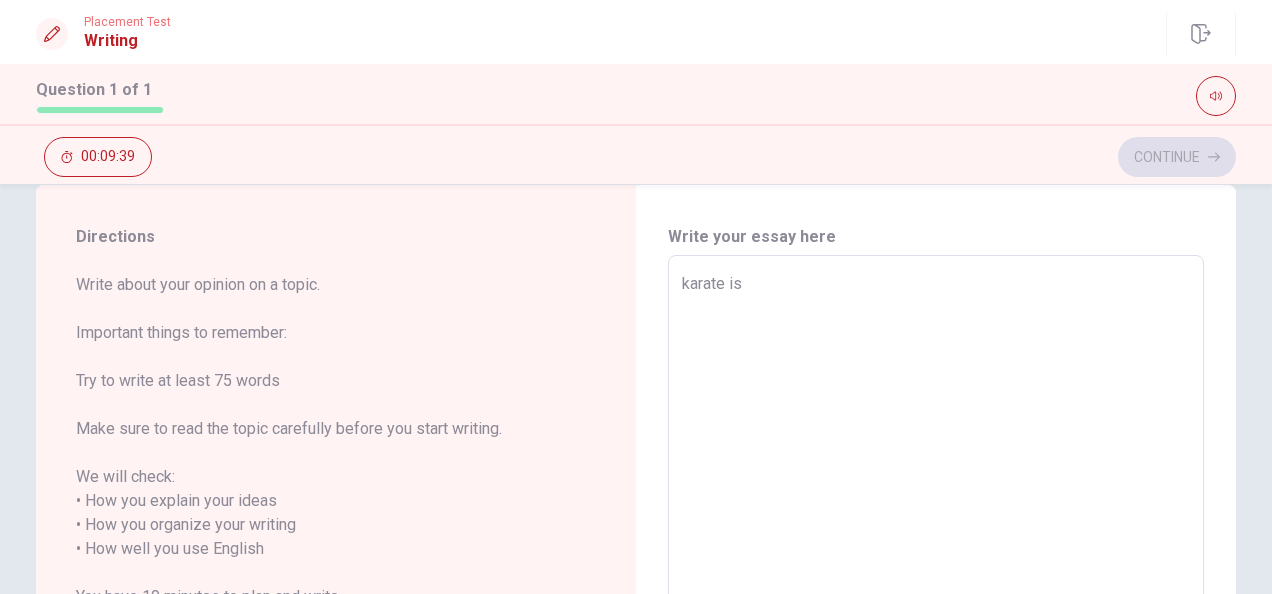 type on "x" 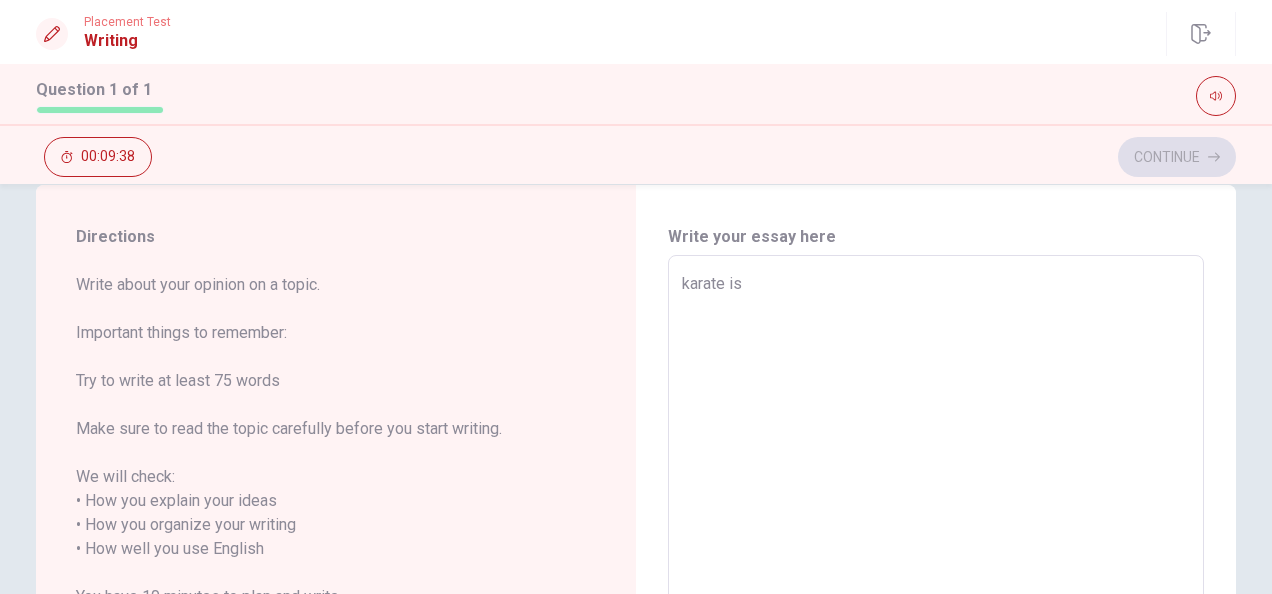 type on "karate is" 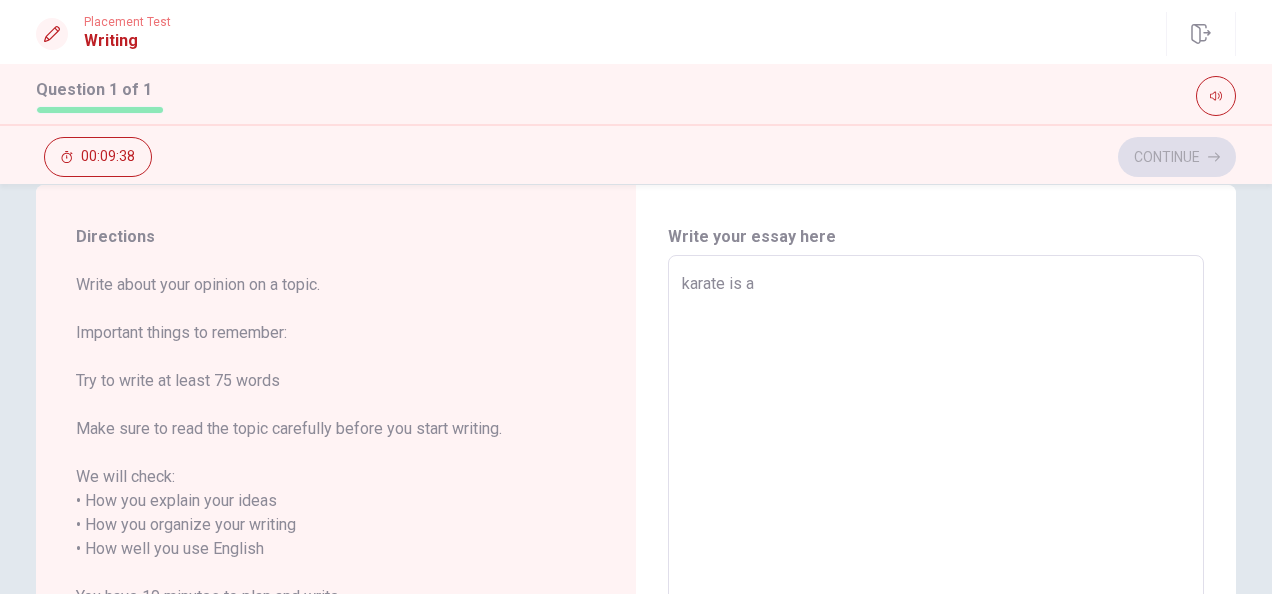 type on "x" 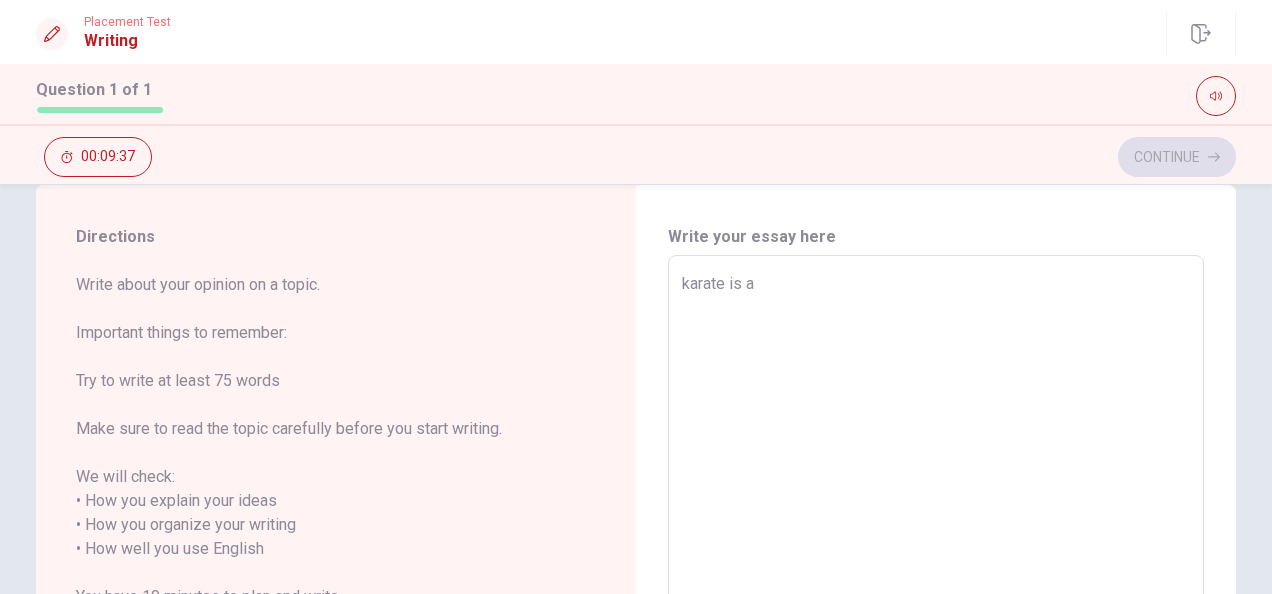 type on "karate is a g" 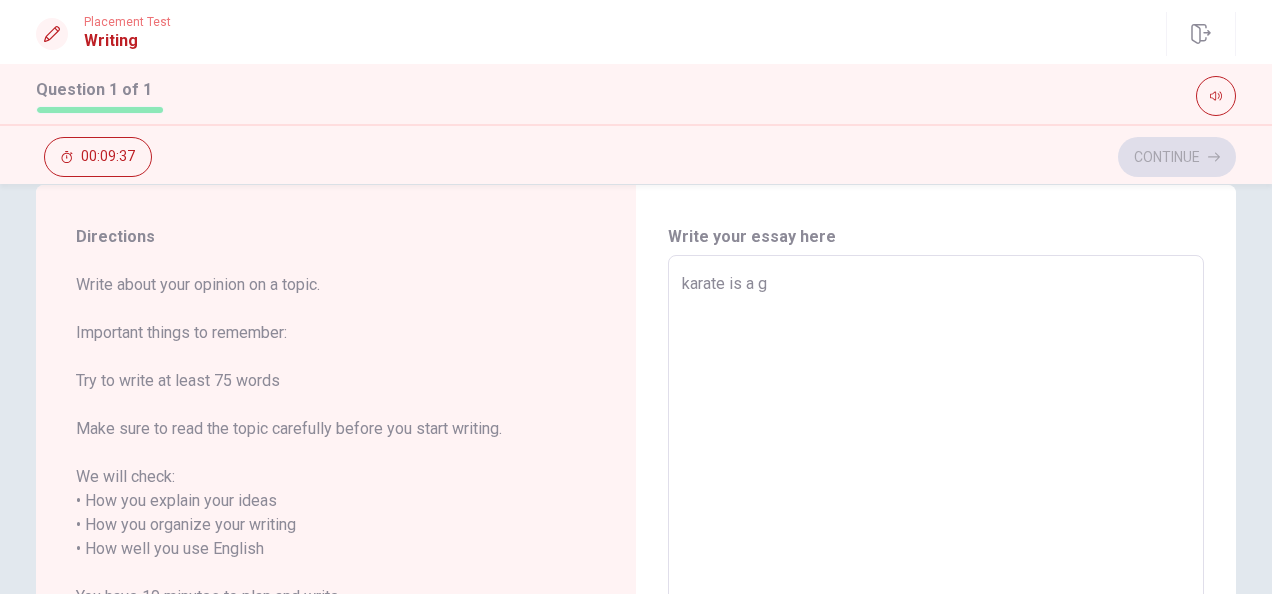 type on "x" 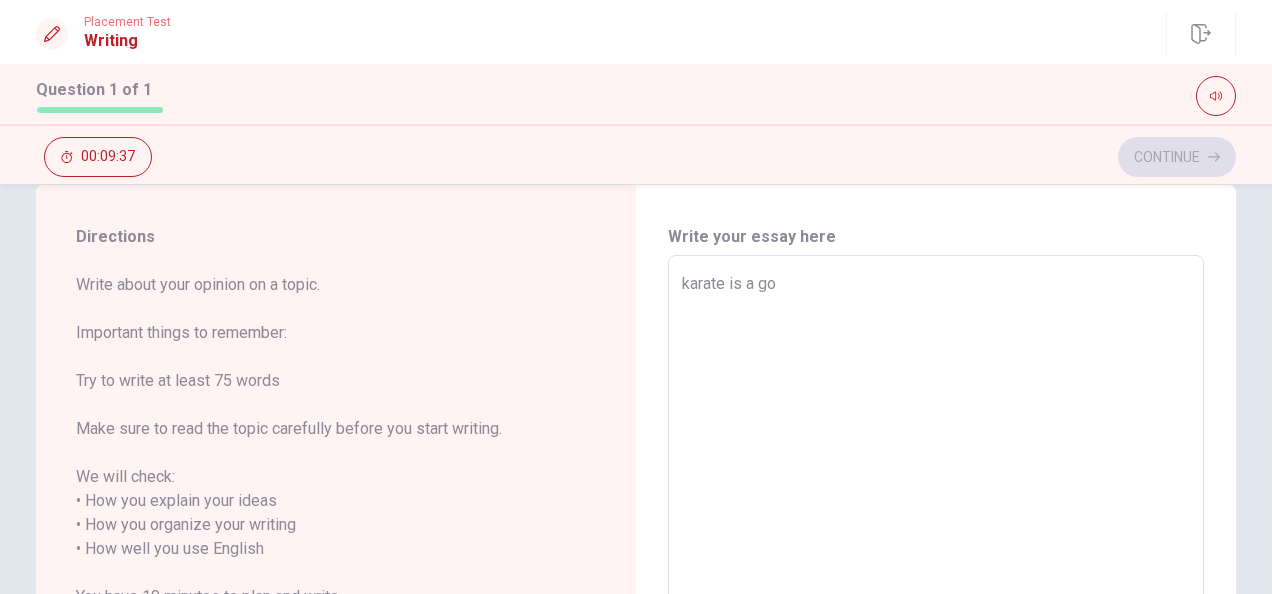 type on "x" 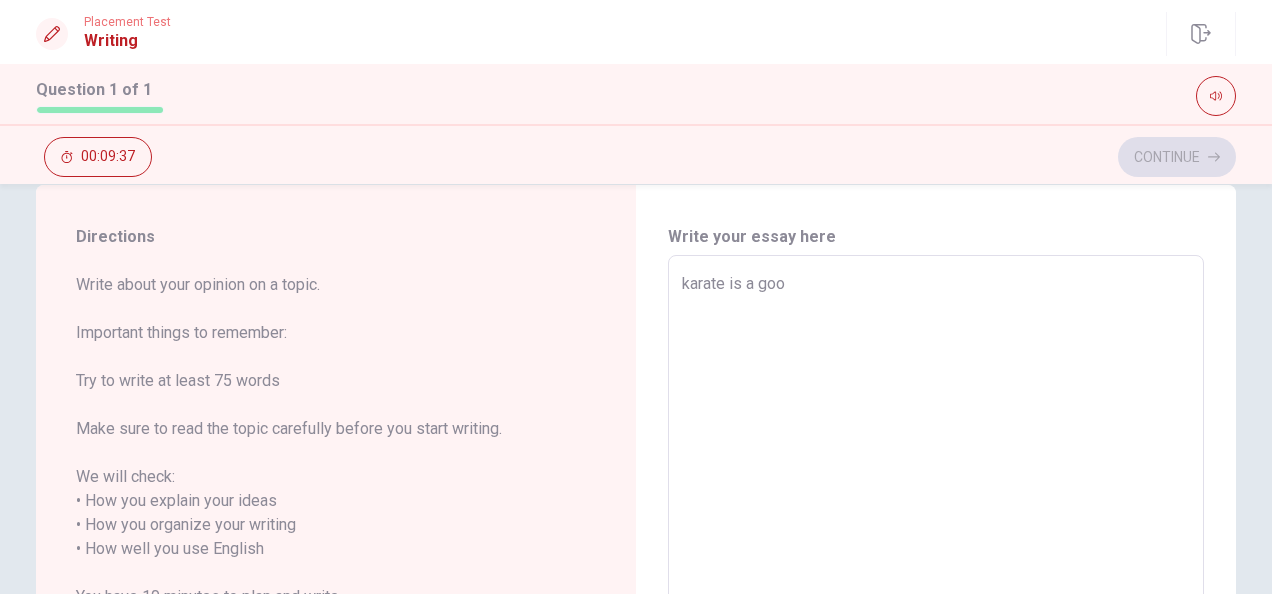 type on "x" 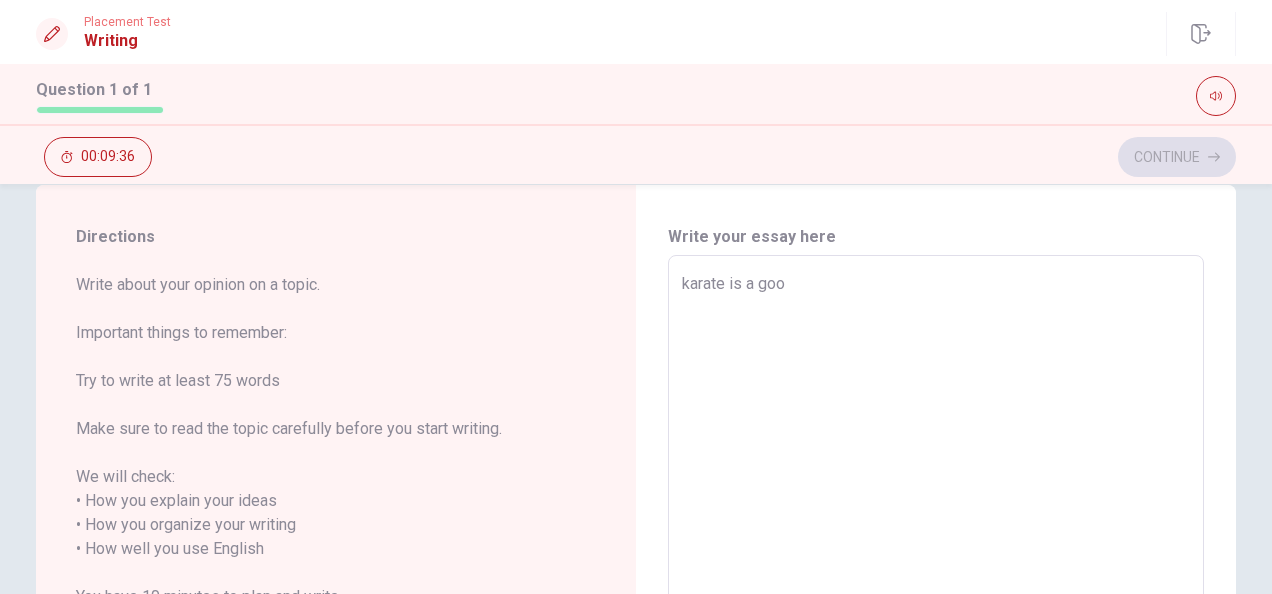 type on "karate is a good" 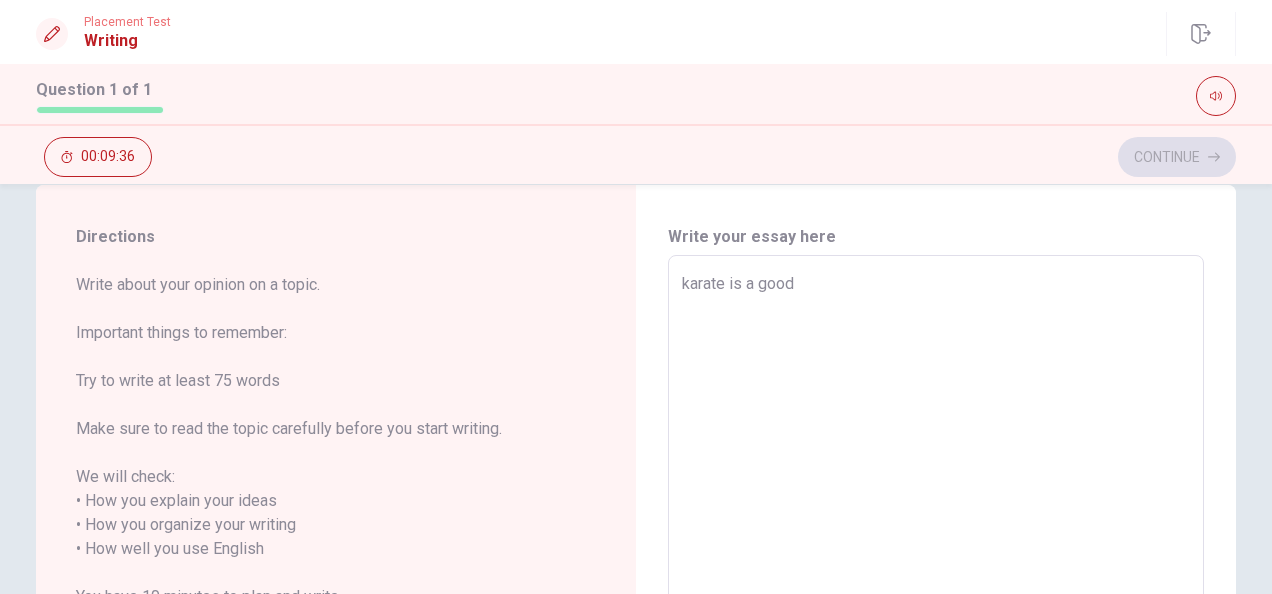 type on "x" 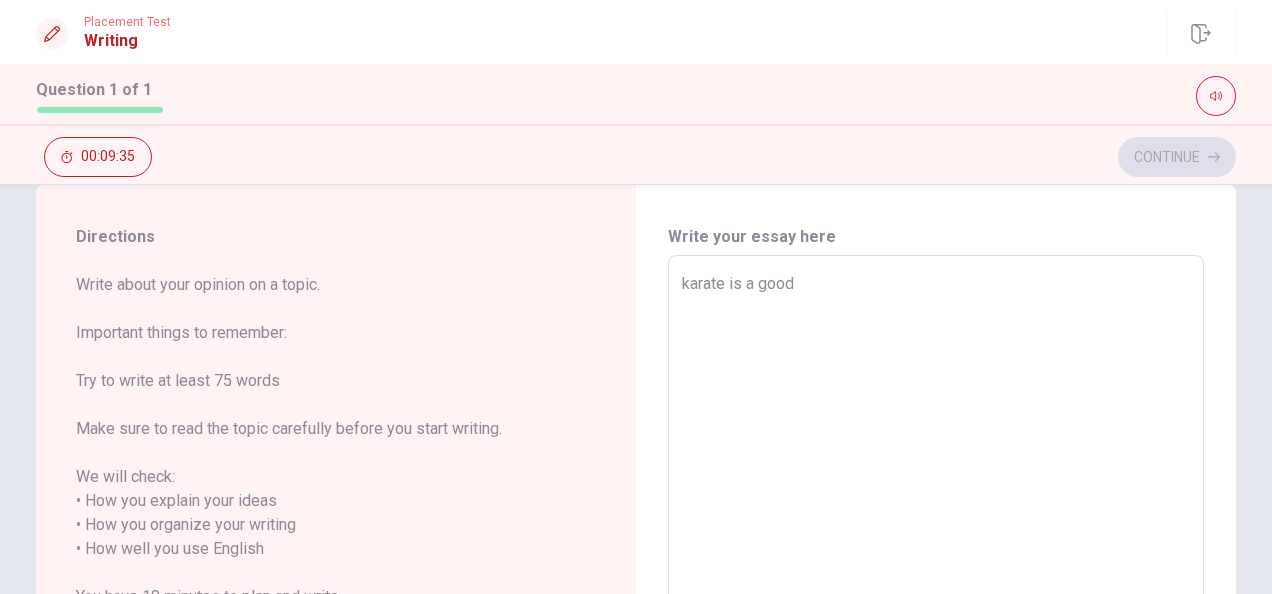 type on "karate is a good s" 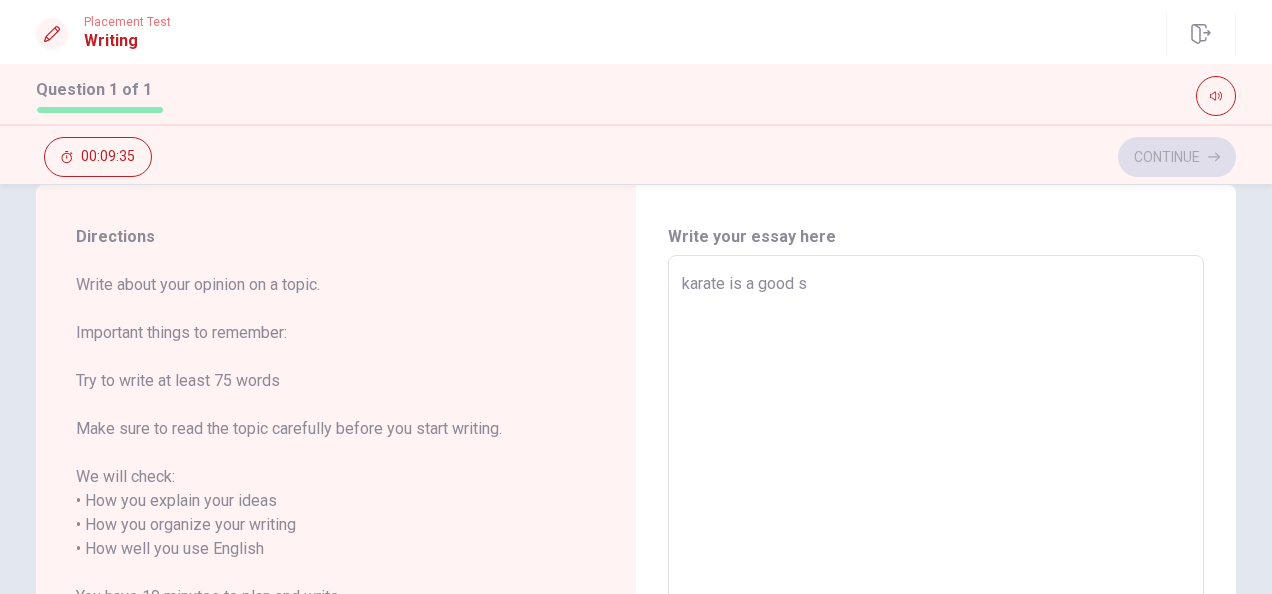 type on "x" 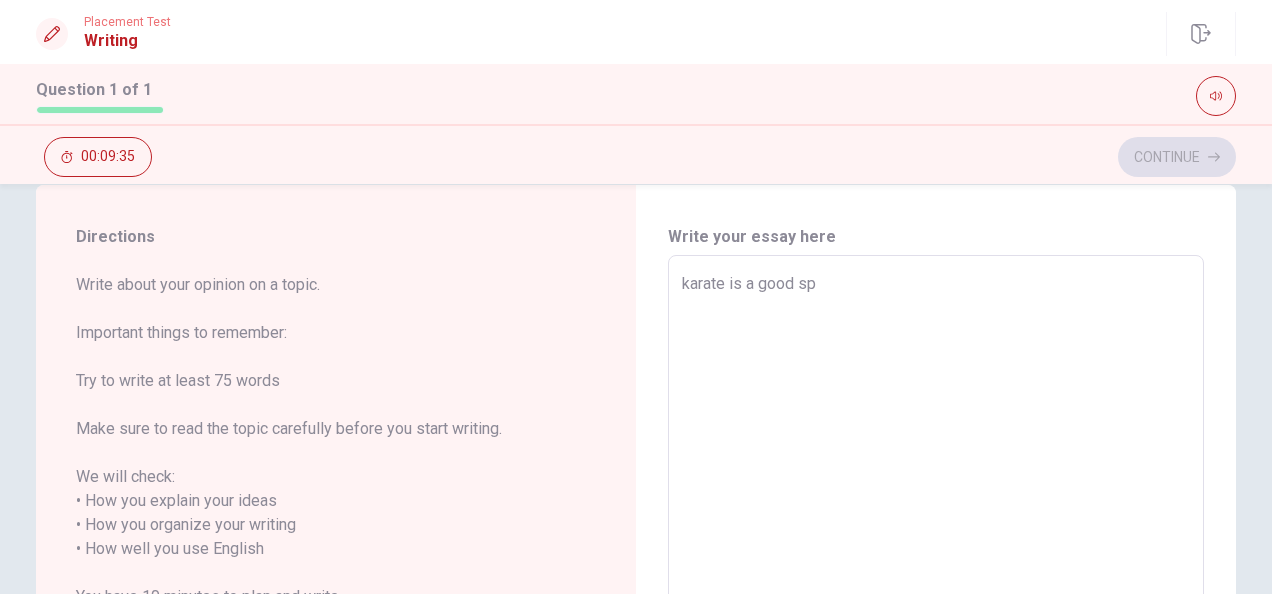 type on "x" 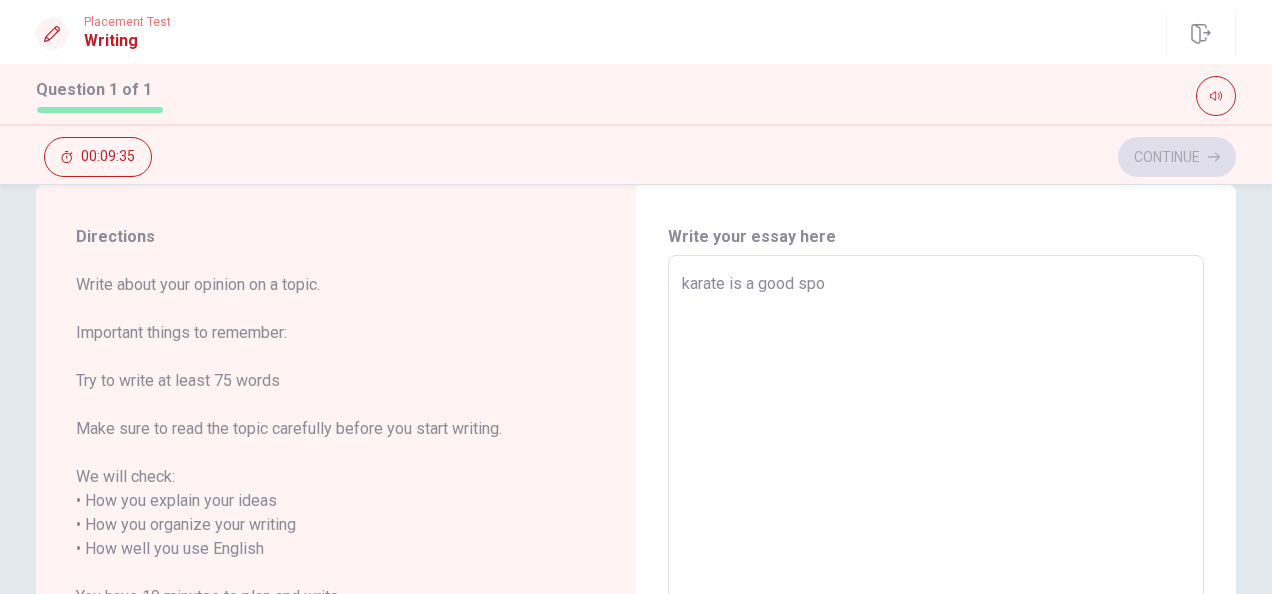 type on "x" 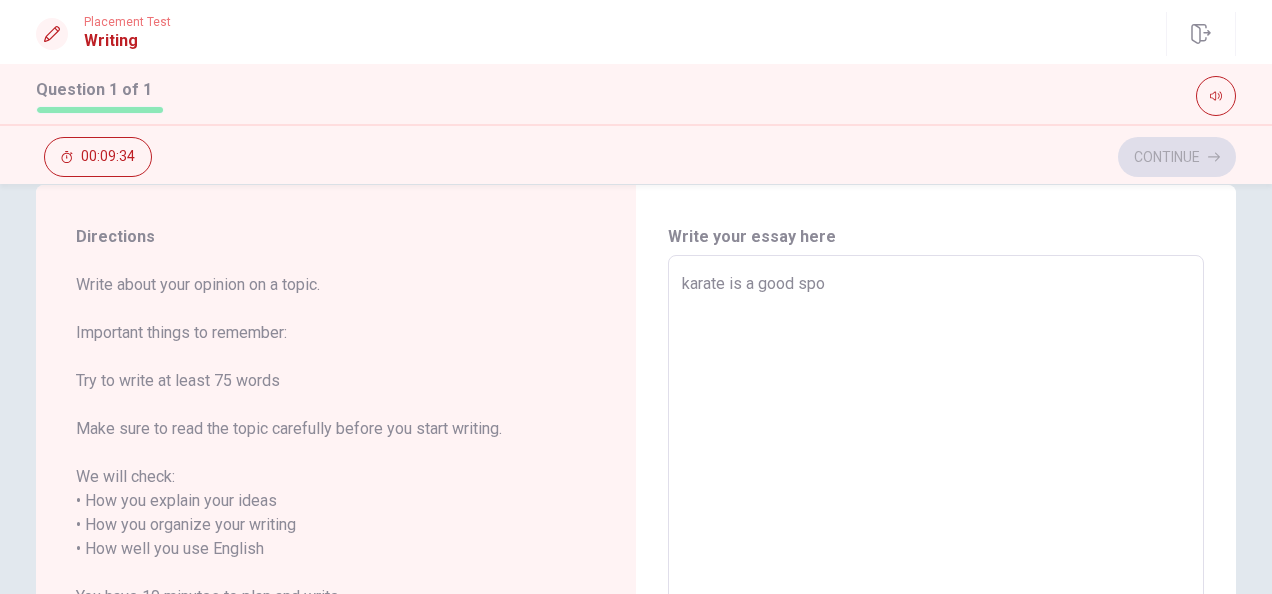 type on "karate is a good spor" 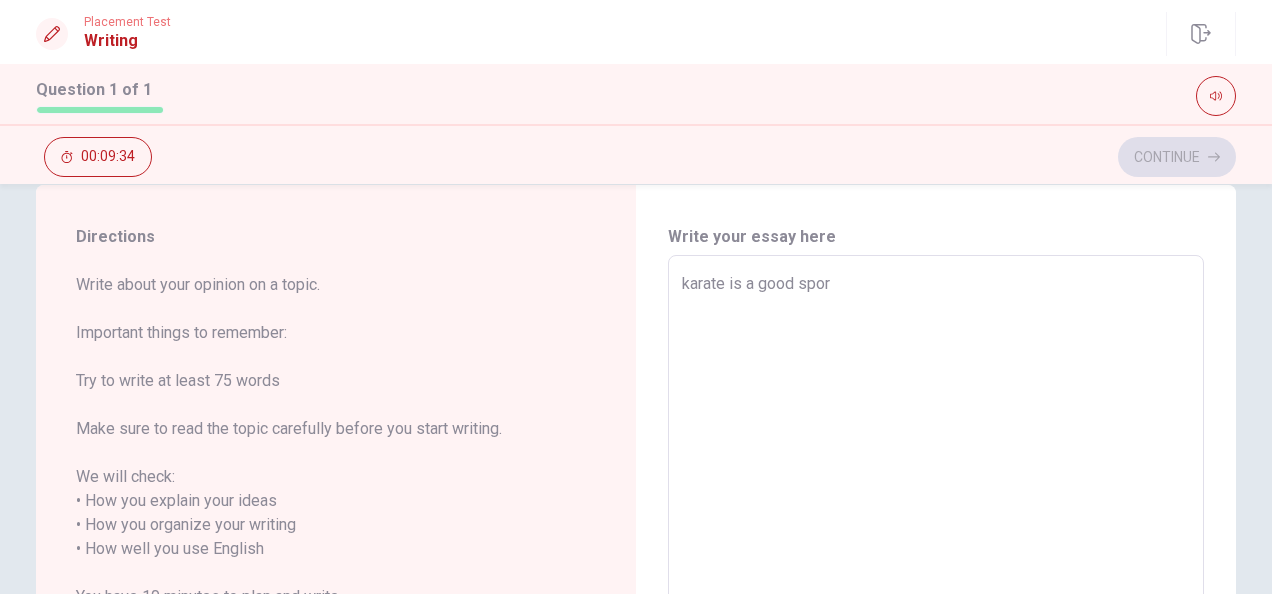 type on "x" 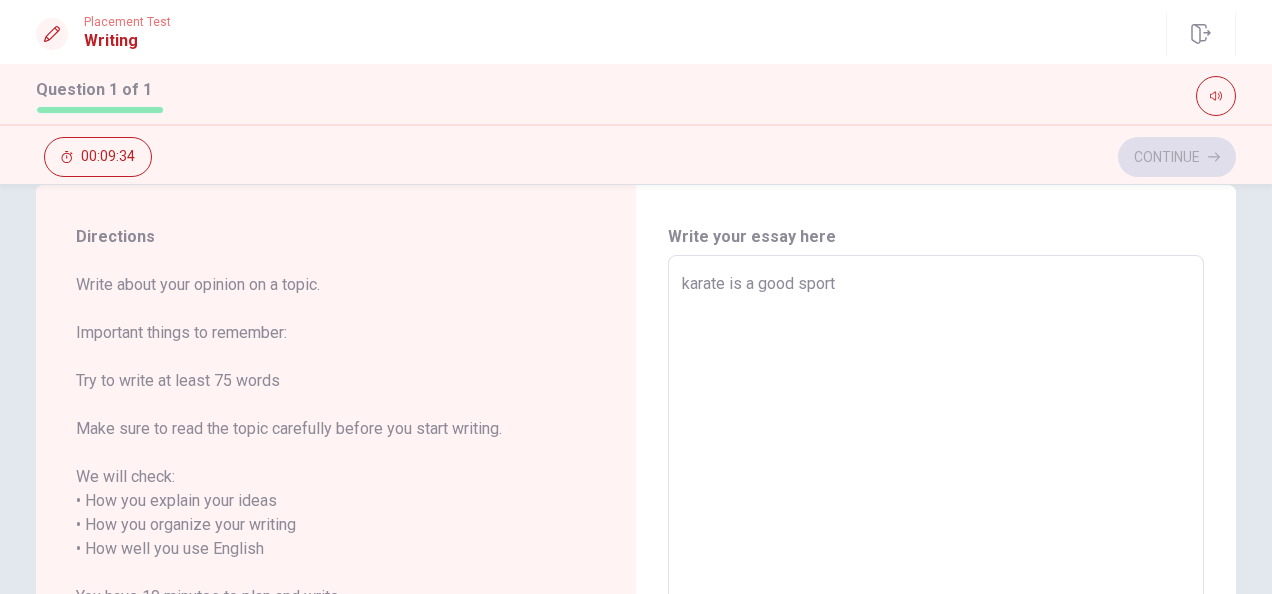 type on "x" 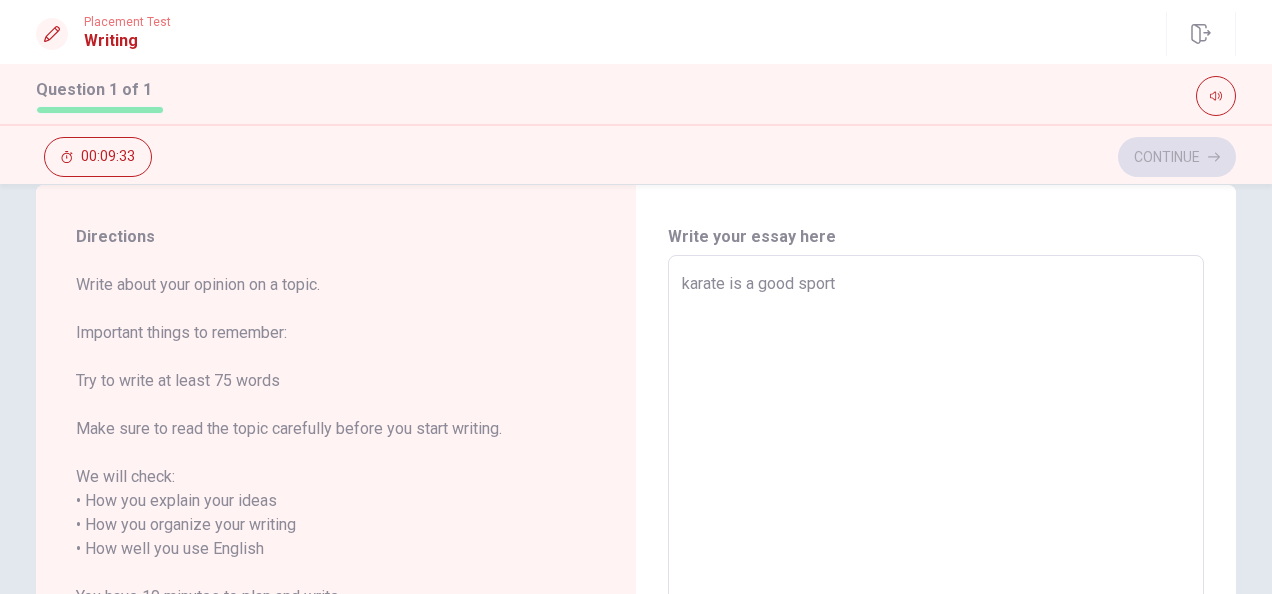 type on "karate is a good sport b" 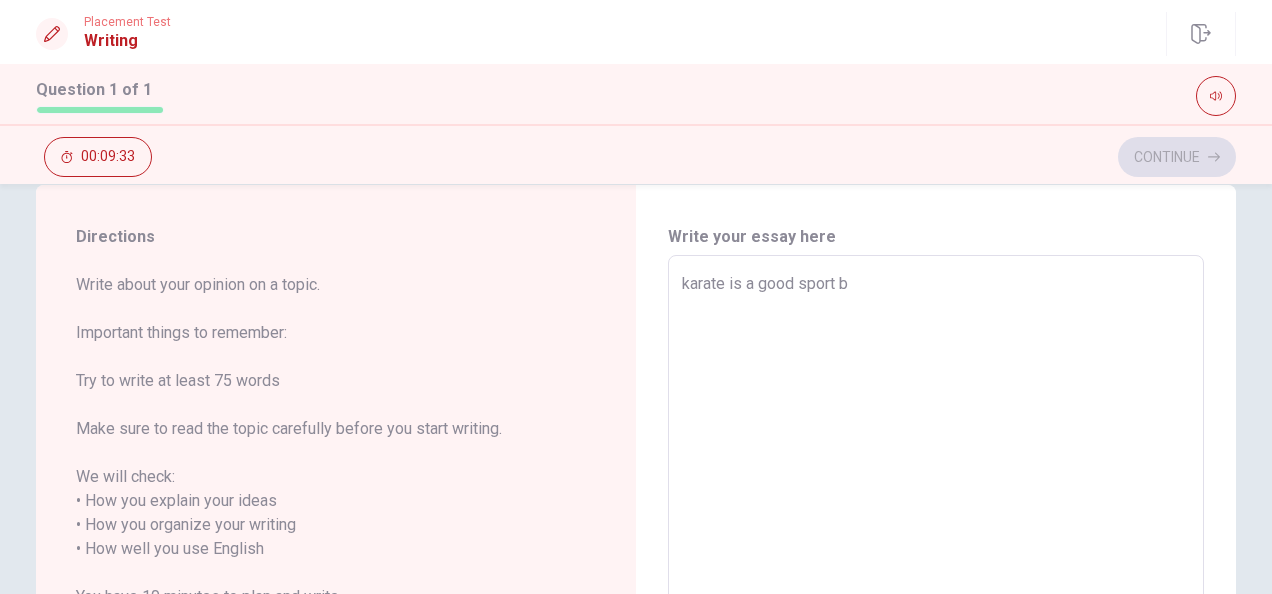 type on "x" 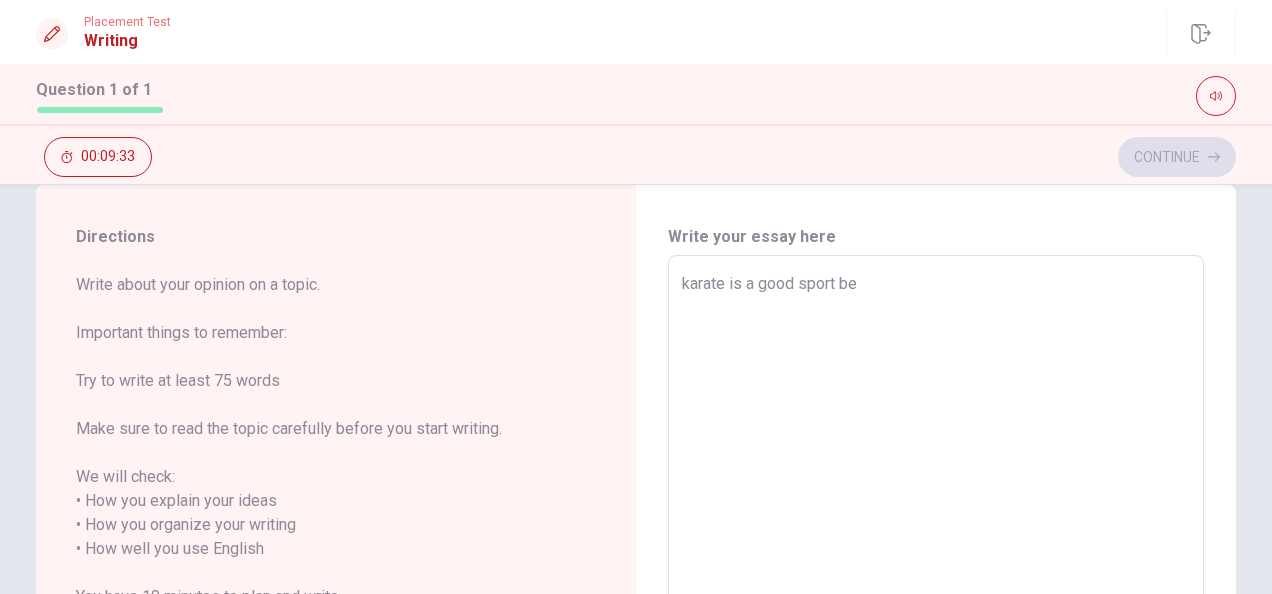 type on "x" 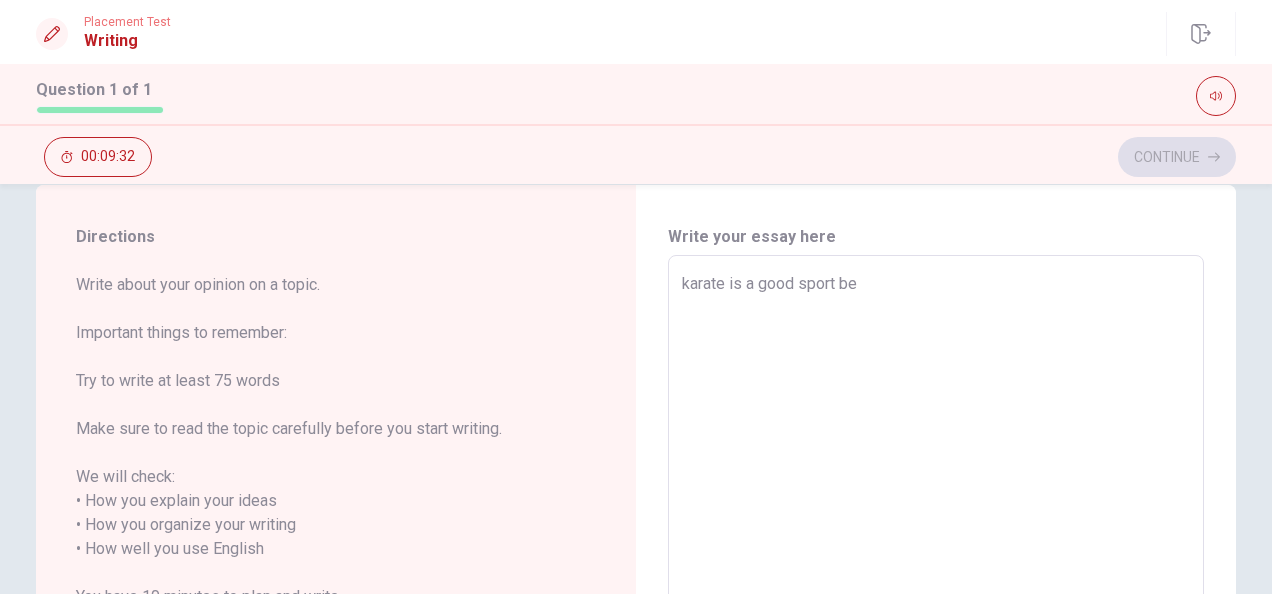 type on "karate is a good sport bec" 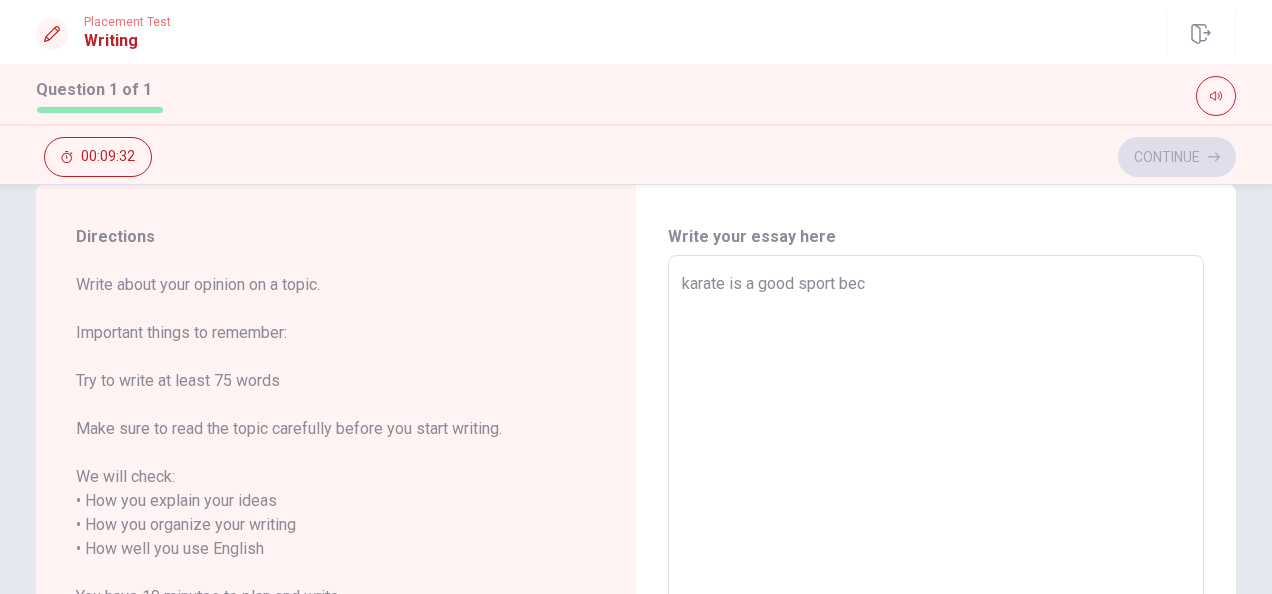 type on "x" 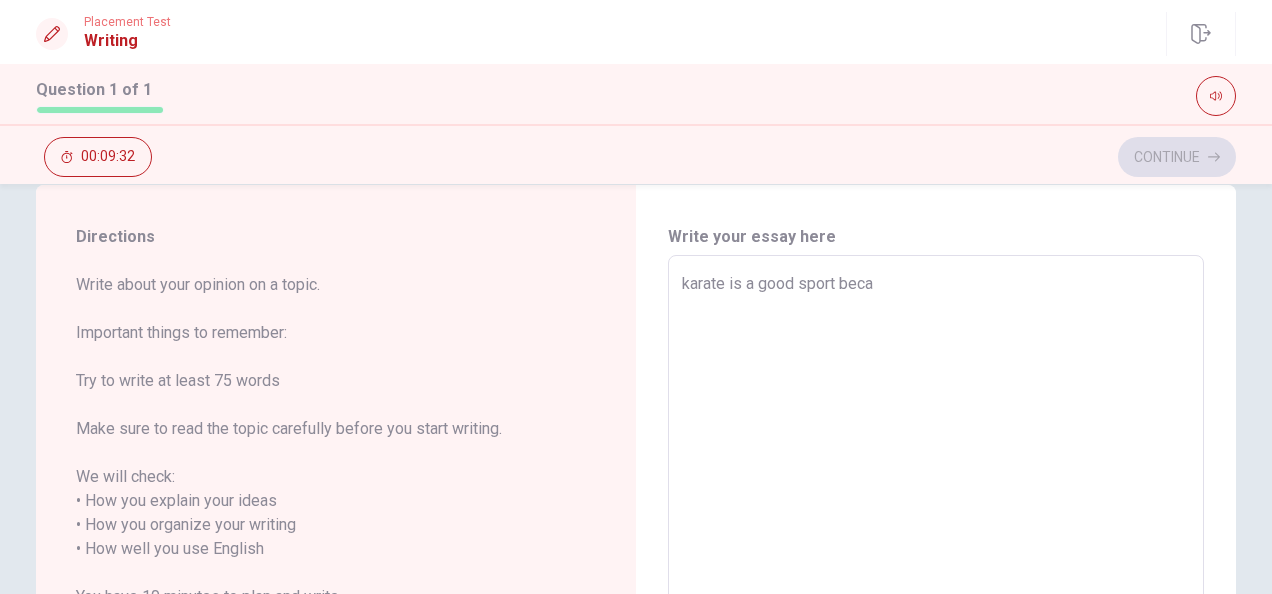 type on "x" 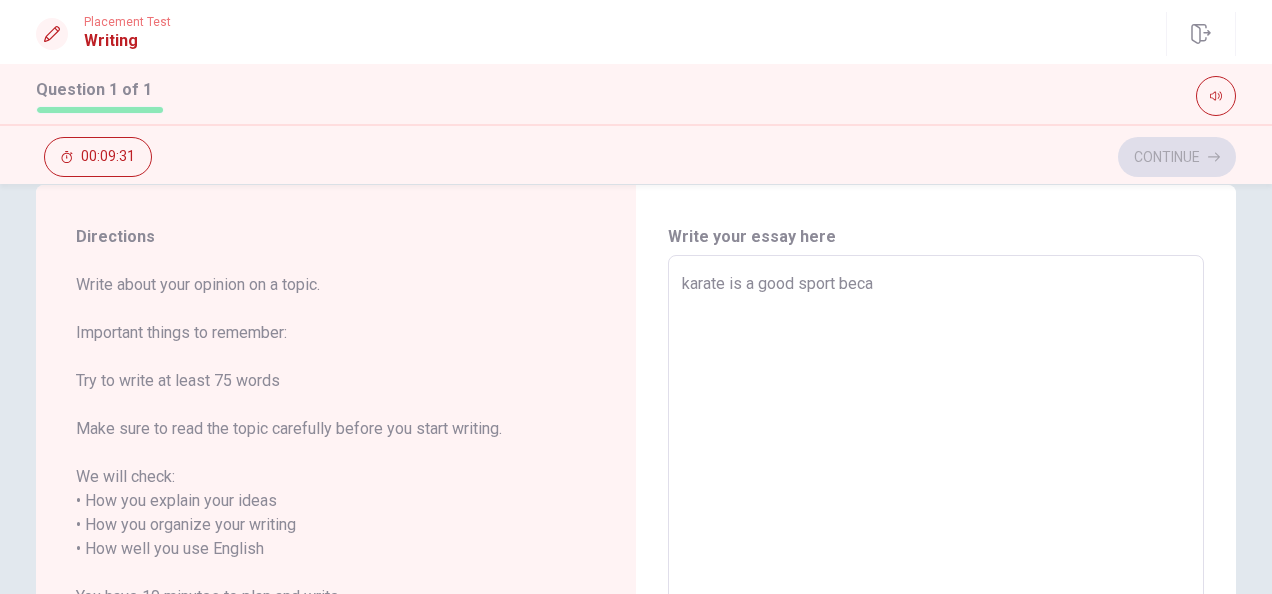 type on "karate is a good sport becau" 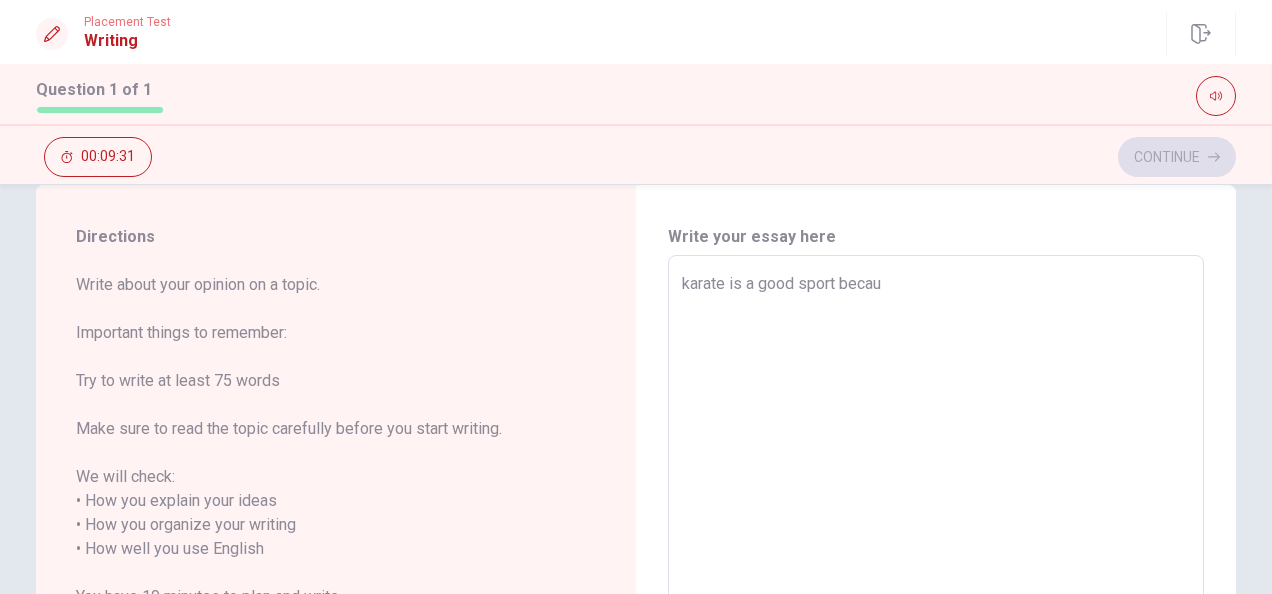 type on "x" 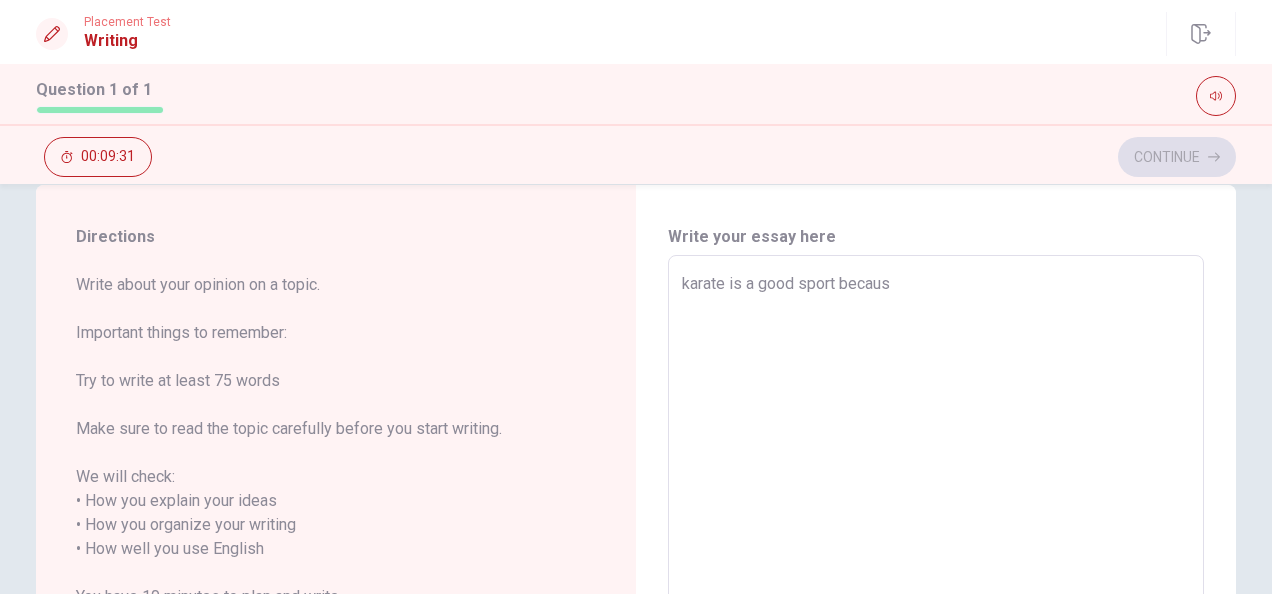 type on "x" 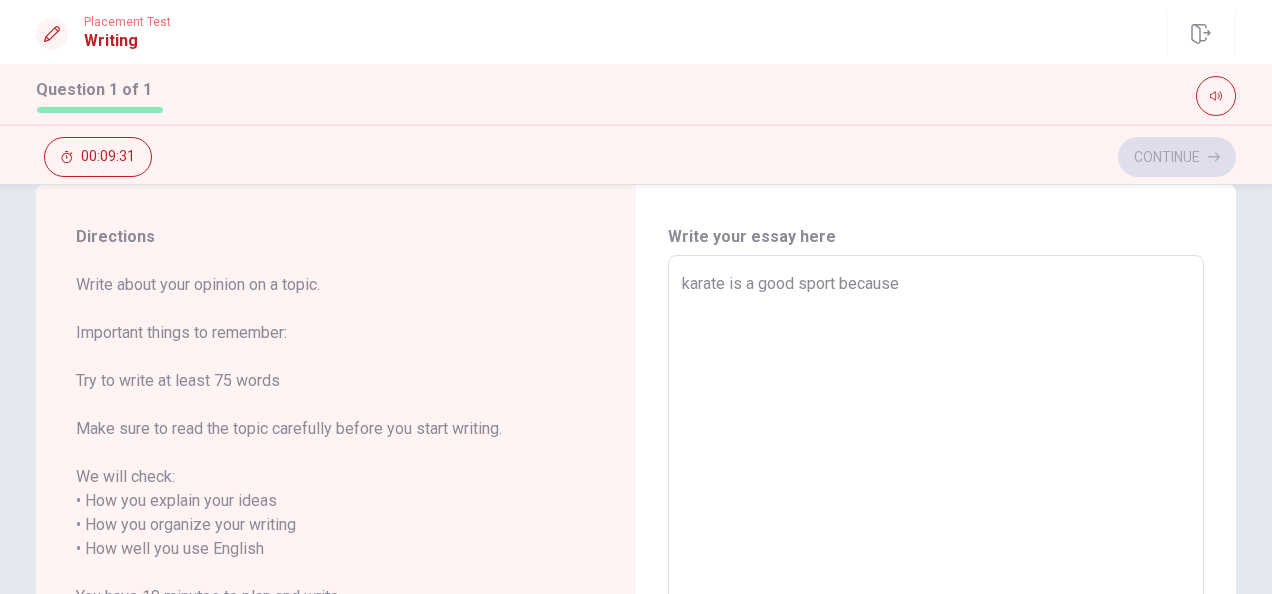 type on "x" 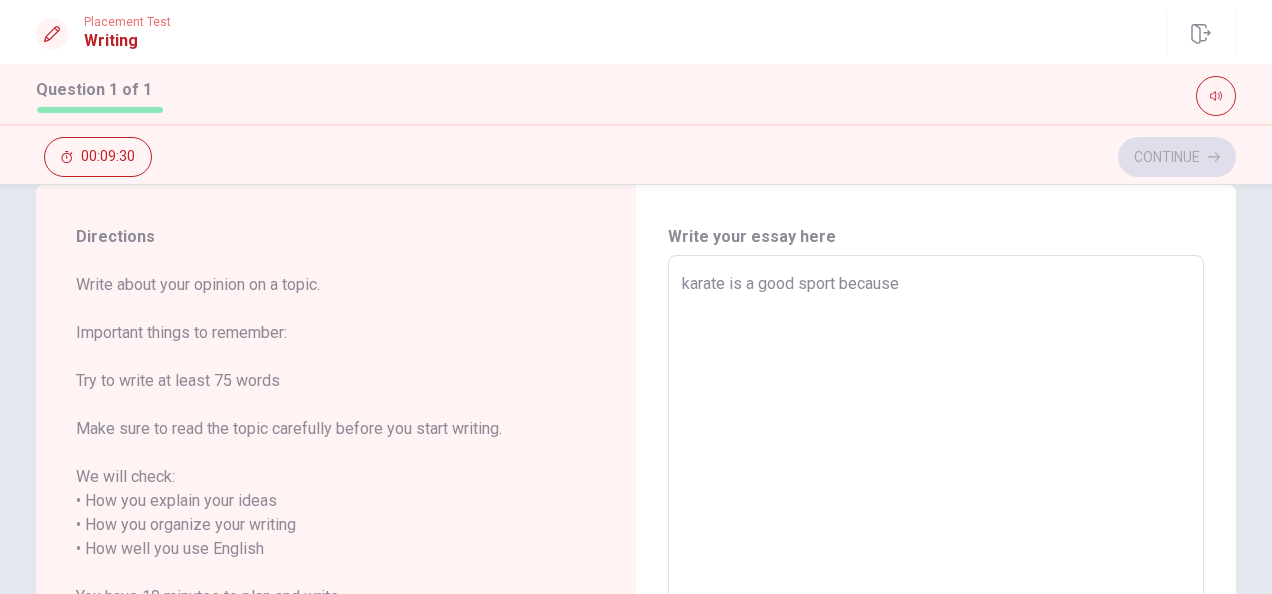 type on "x" 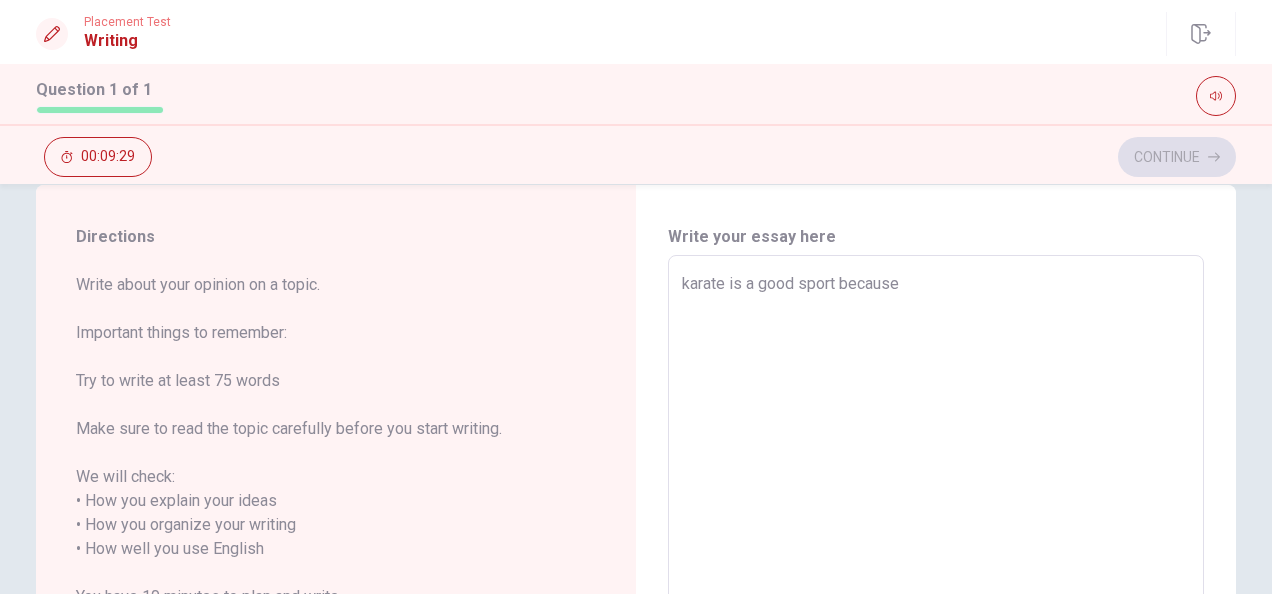 type on "karate is a good sport because y" 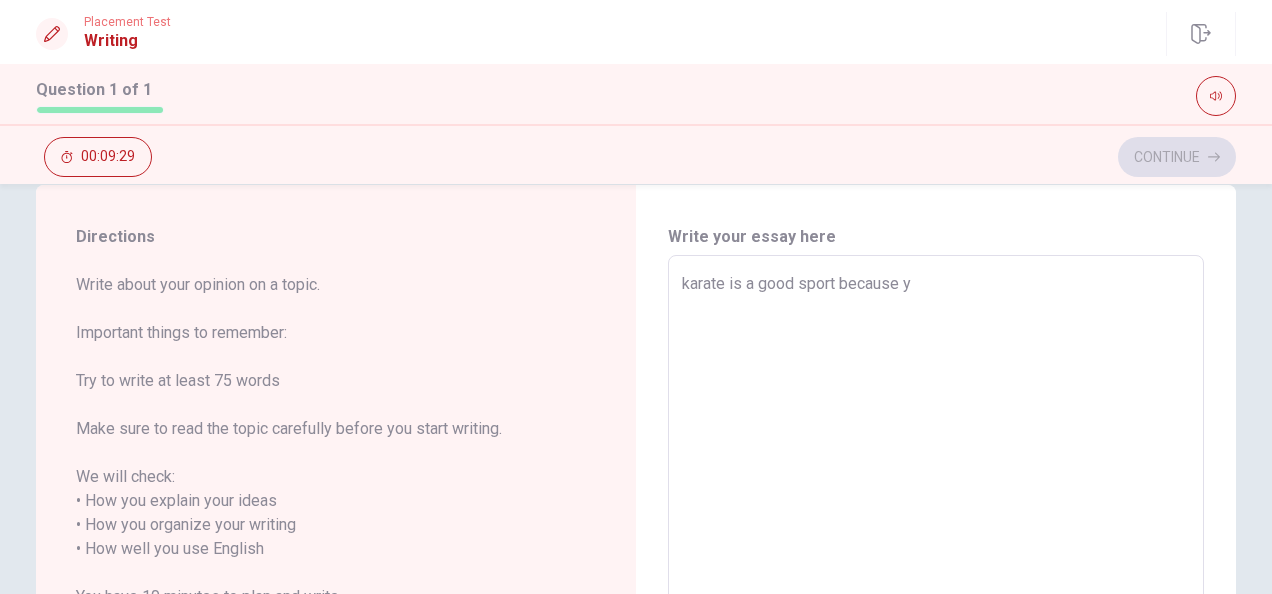 type on "x" 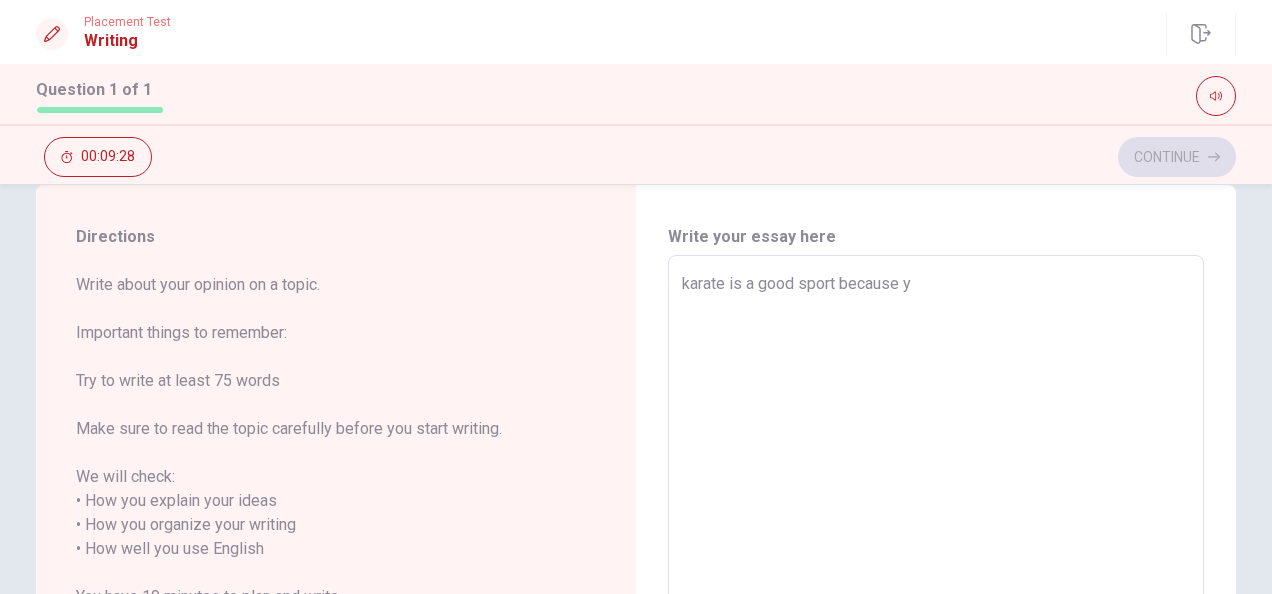 type on "karate is a good sport because yo" 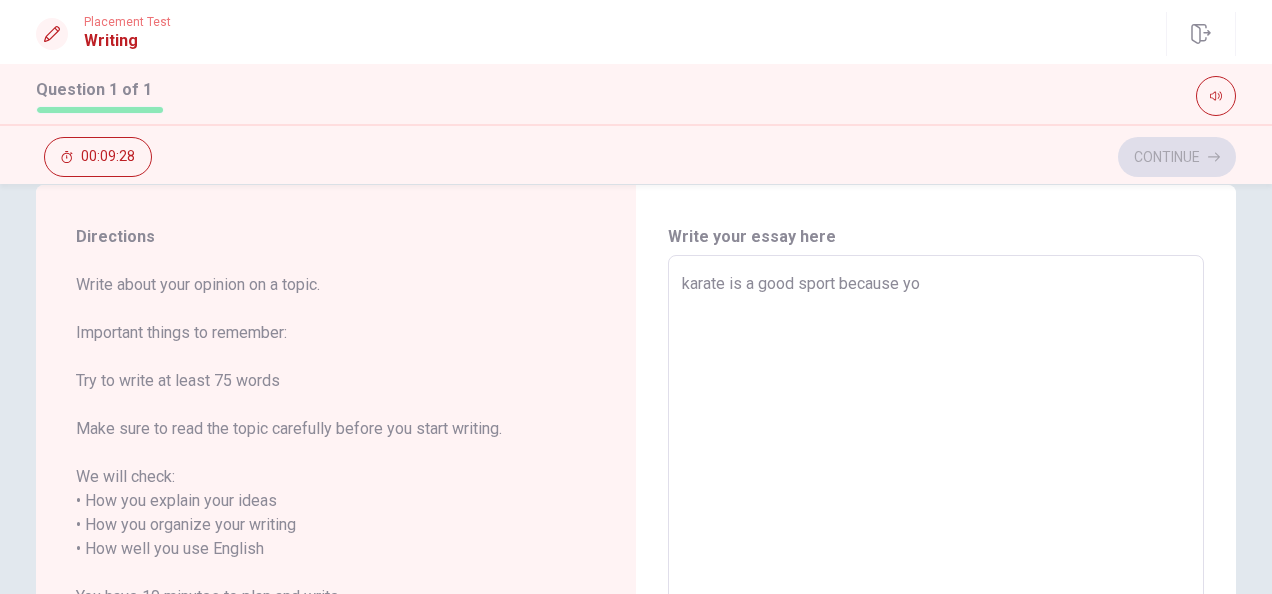 type on "x" 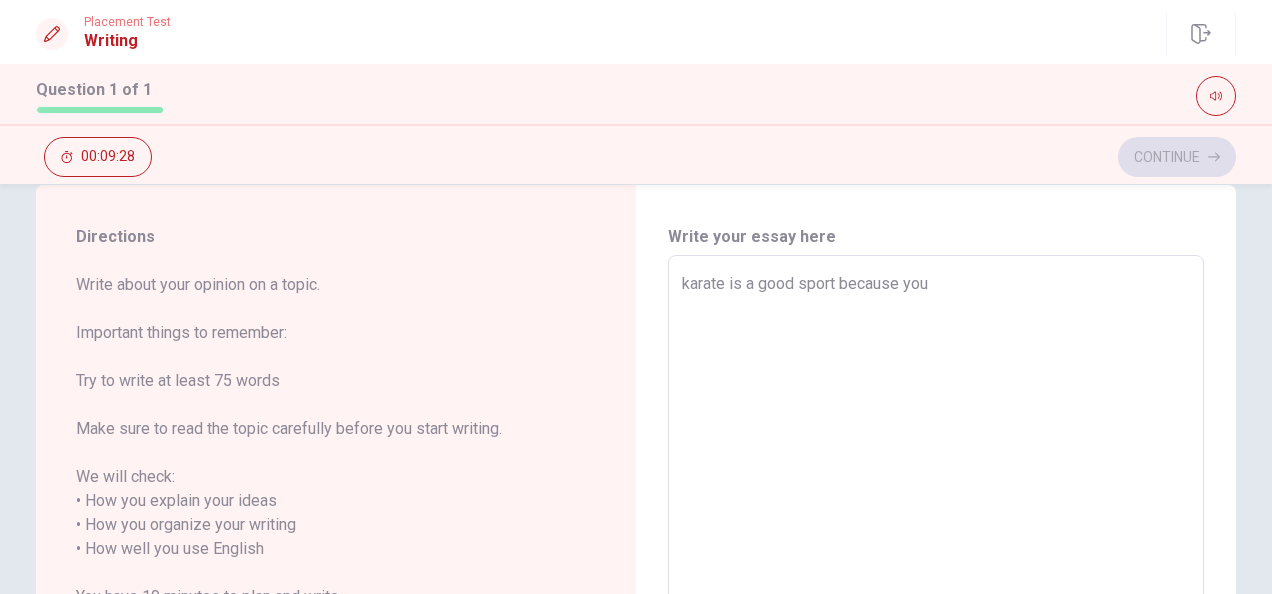 type on "x" 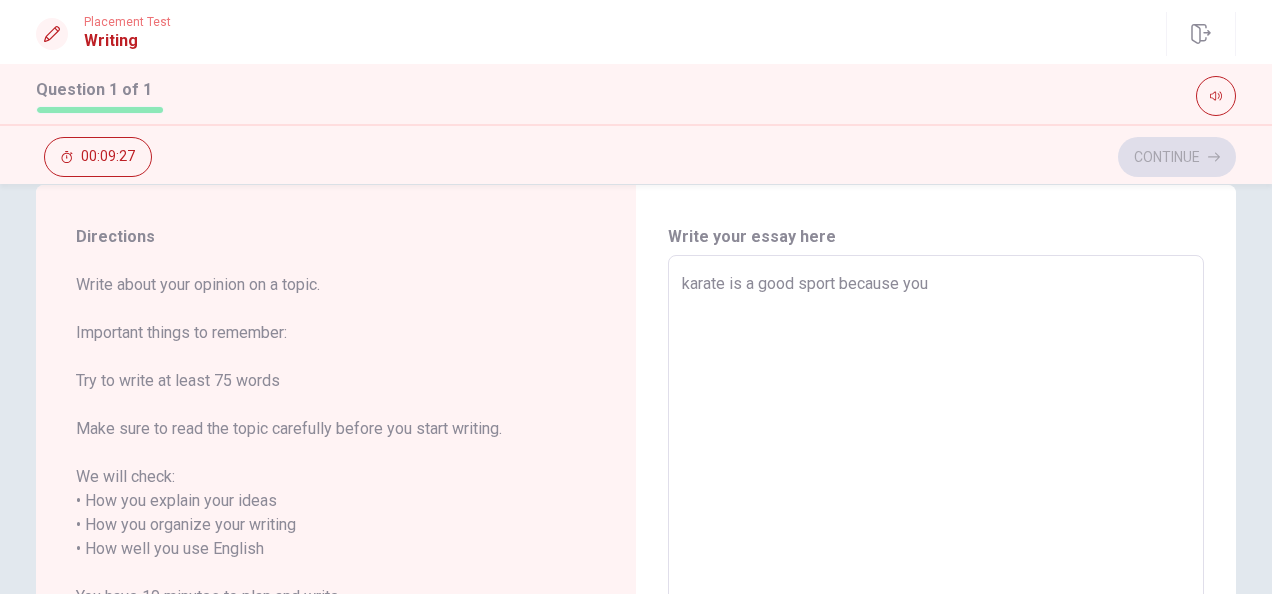 type on "karate is a good sport because you" 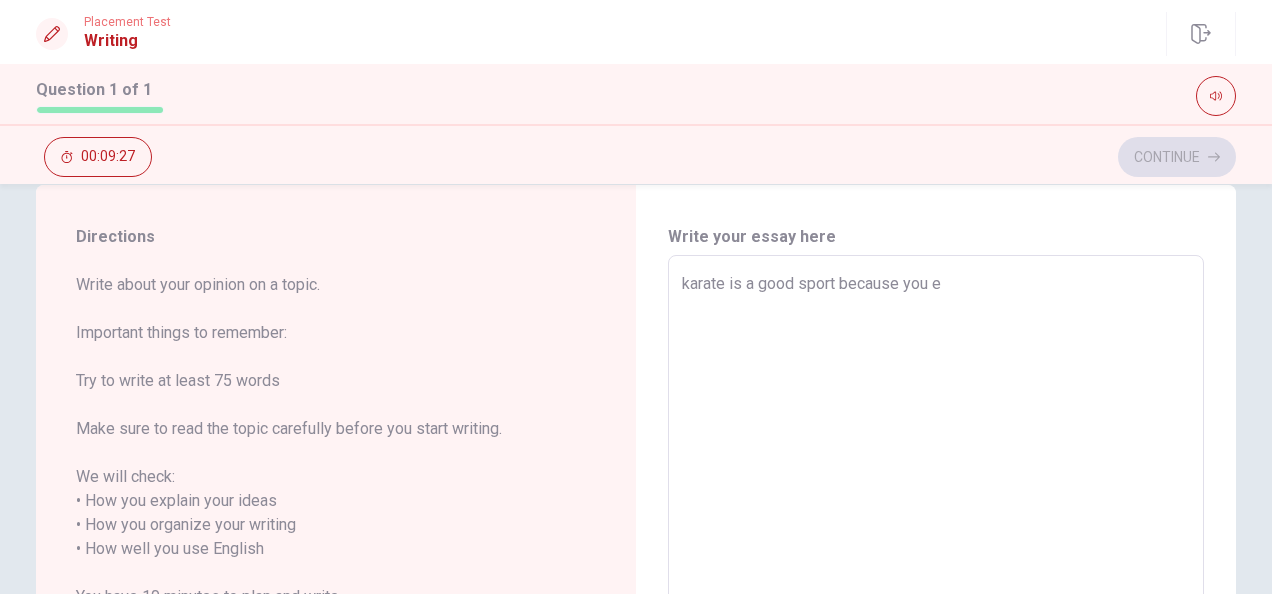 type on "x" 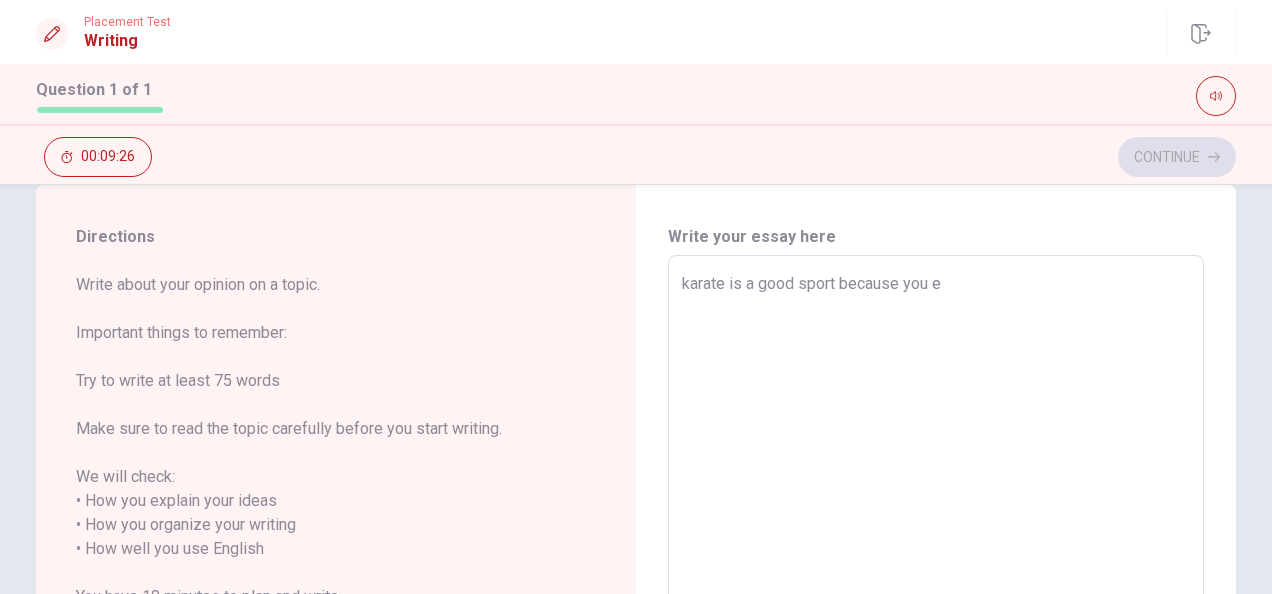 type on "karate is a good sport because you ex" 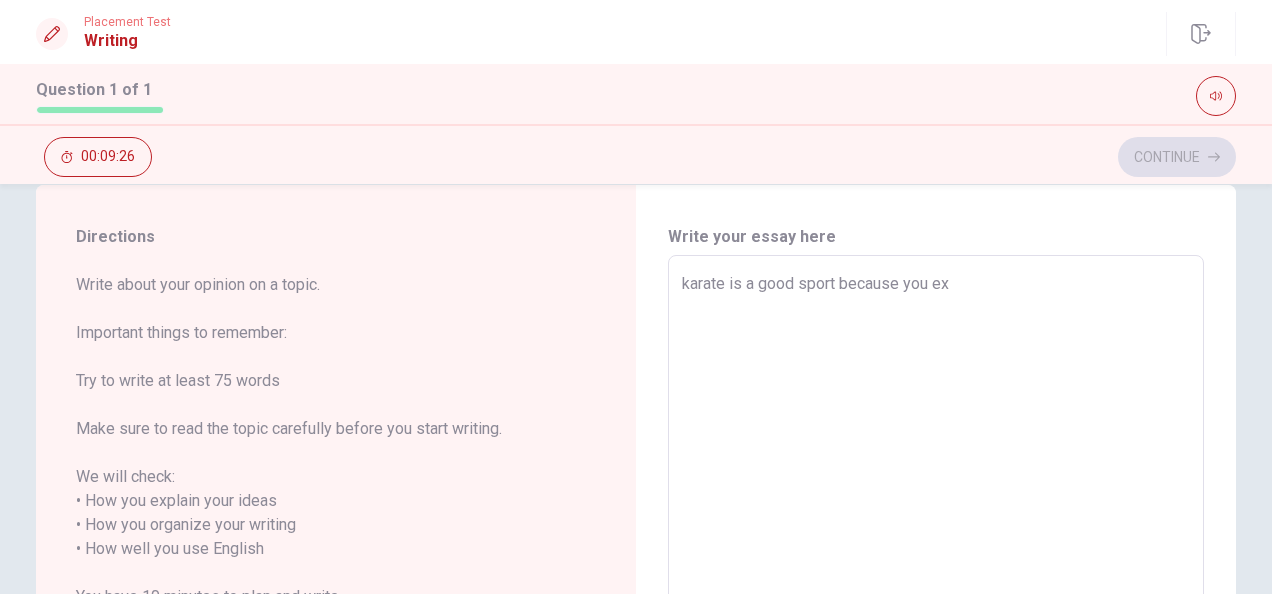 type on "x" 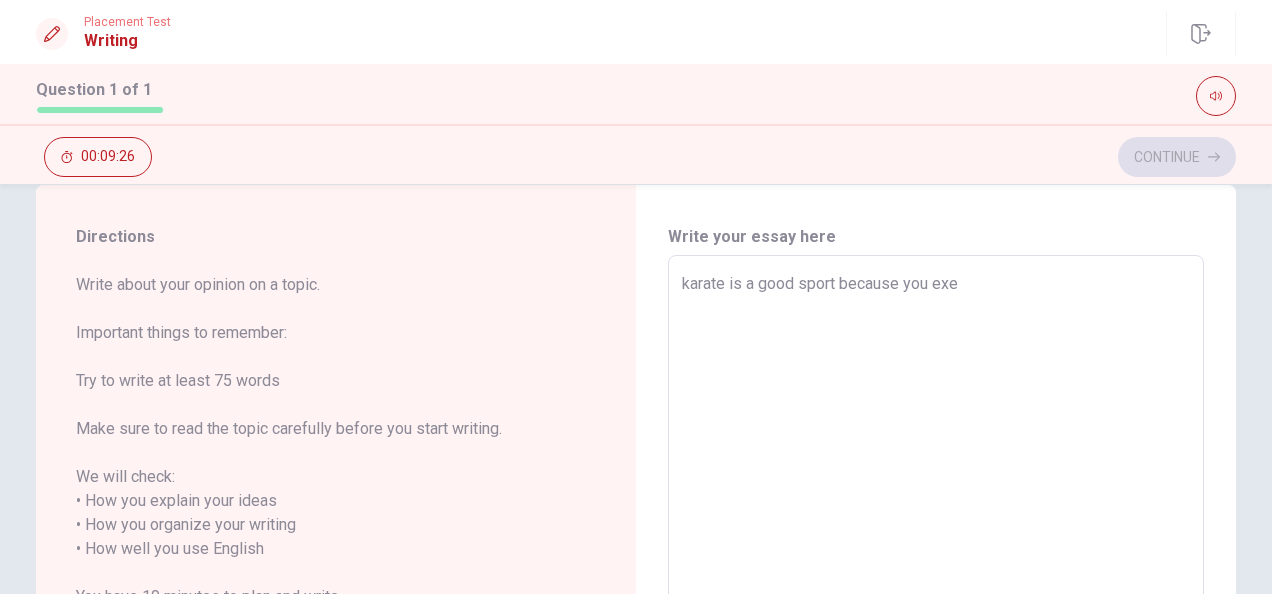 type on "x" 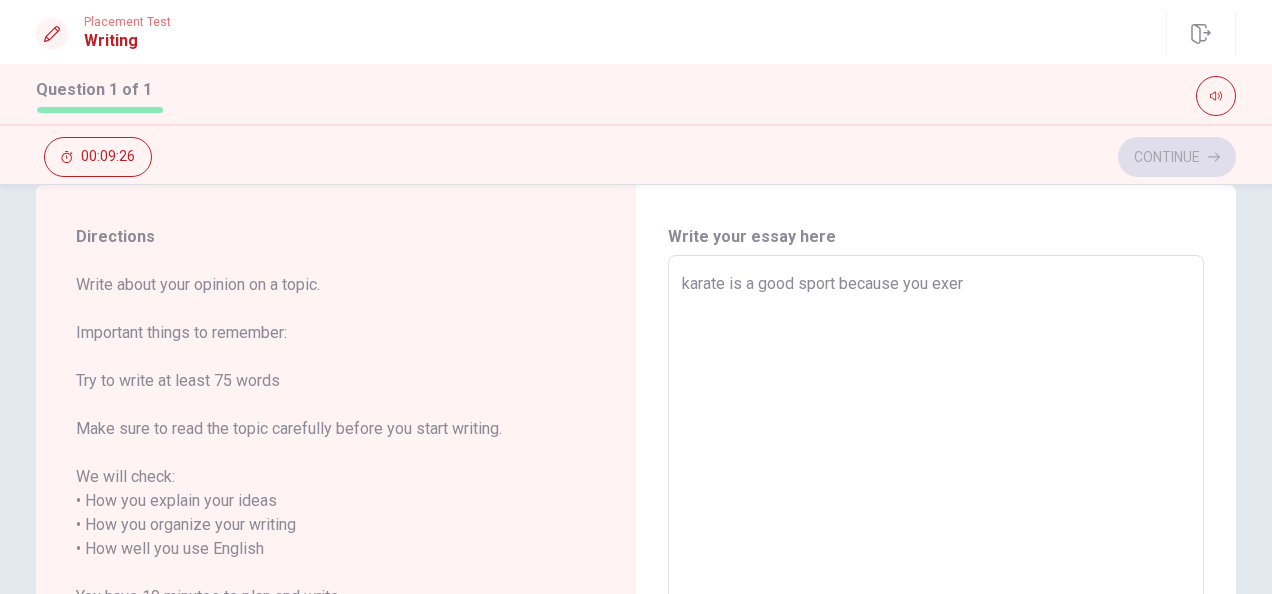 type on "x" 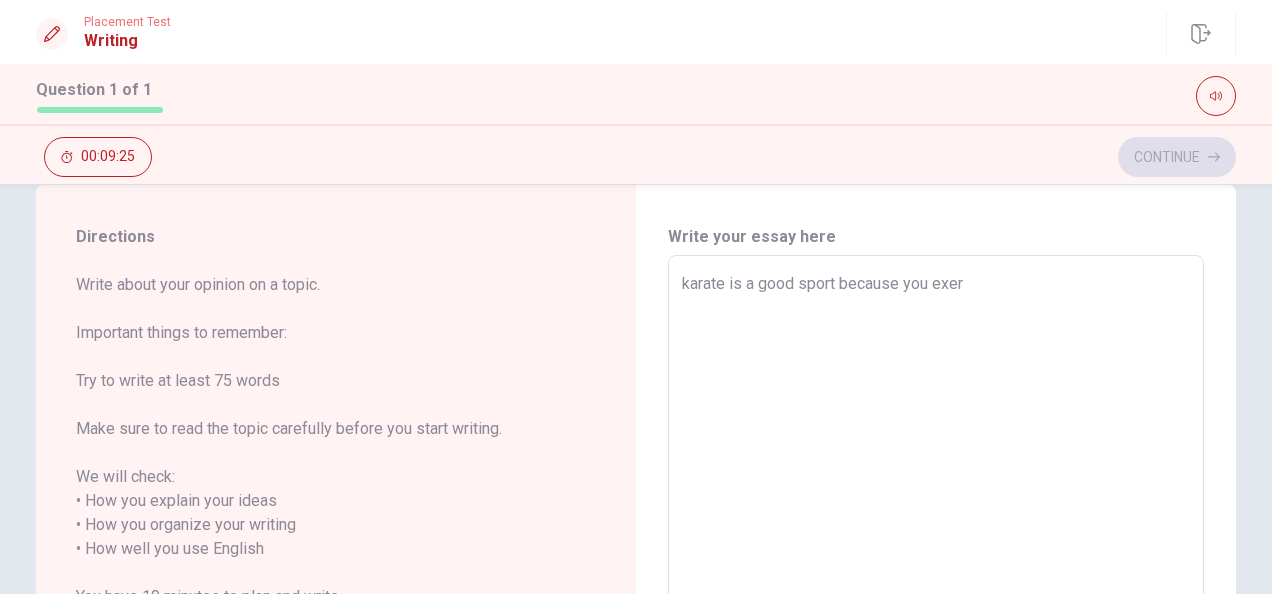 type on "karate is a good sport because you exerc" 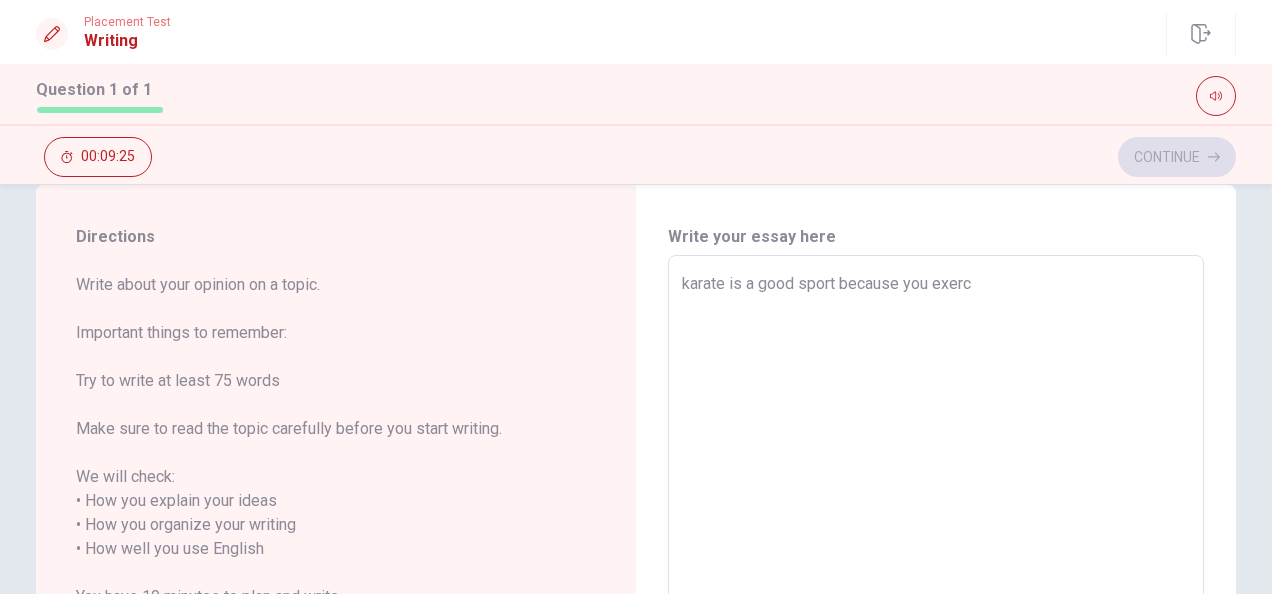 type on "x" 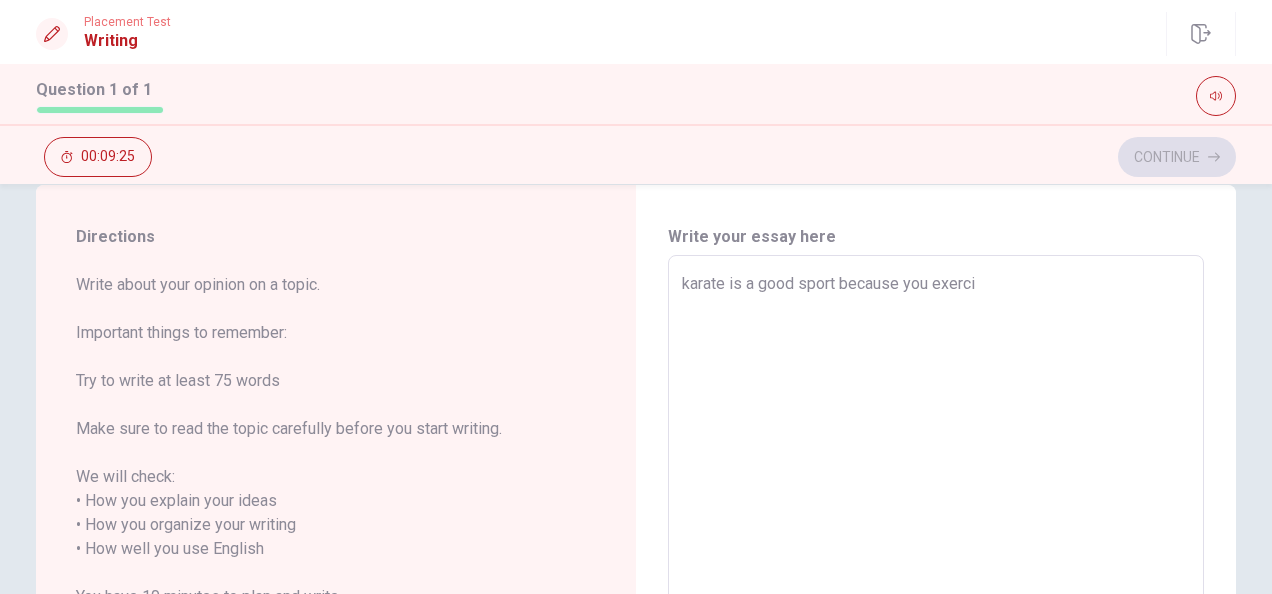 type on "x" 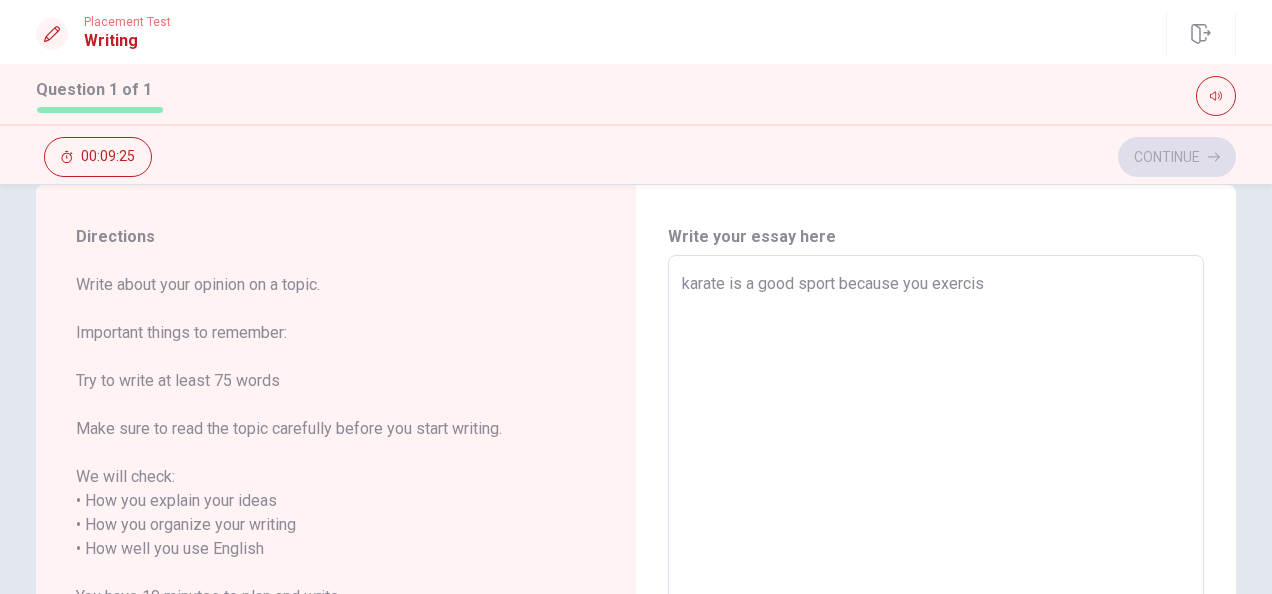 type on "x" 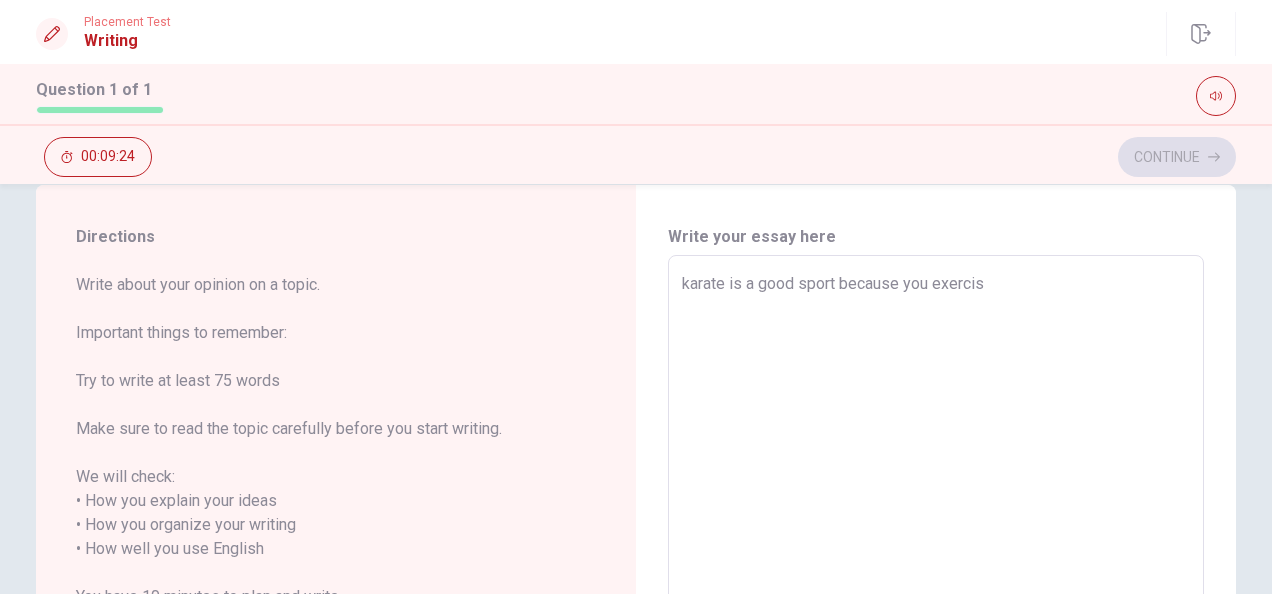type on "karate is a good sport because you exercise" 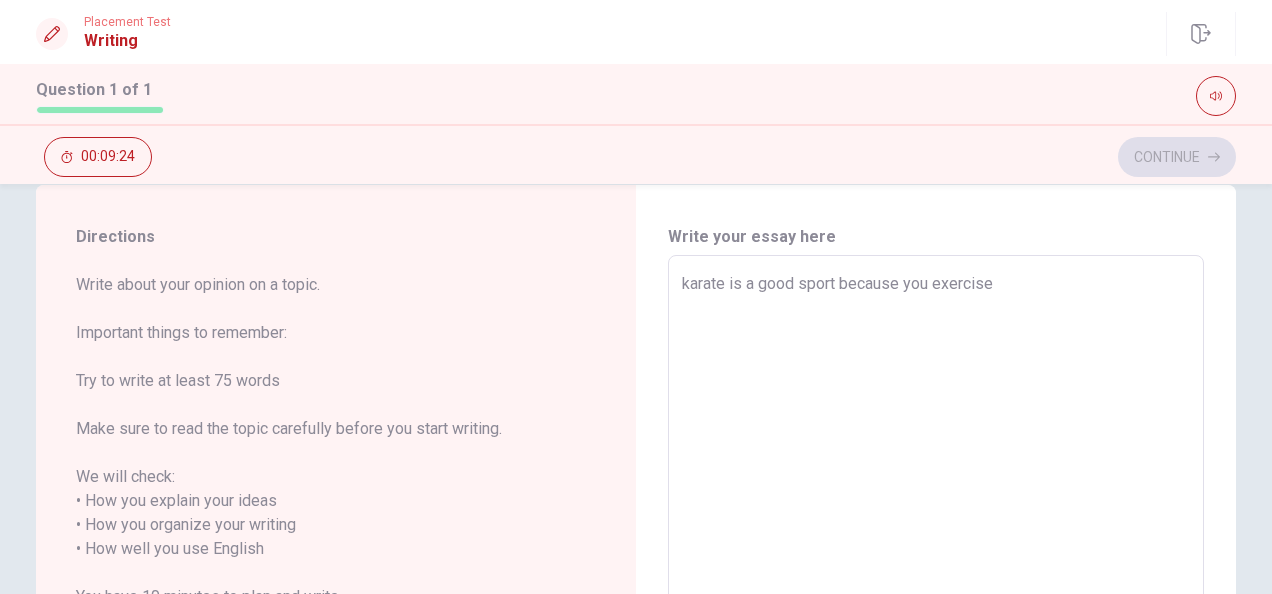 type on "x" 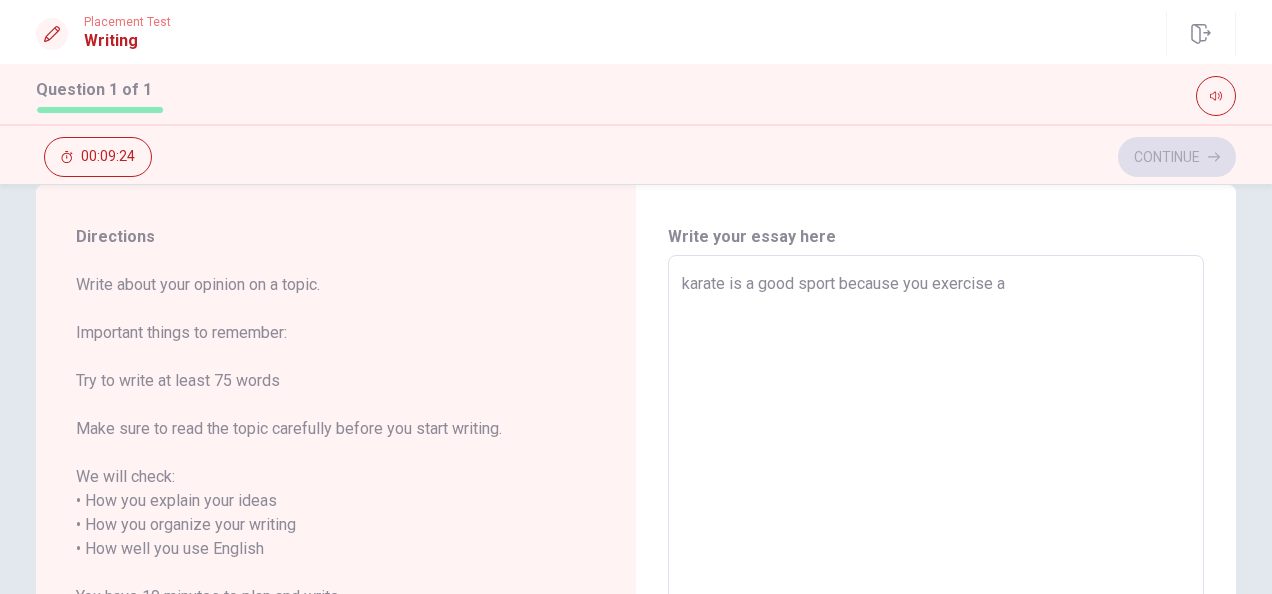 type on "x" 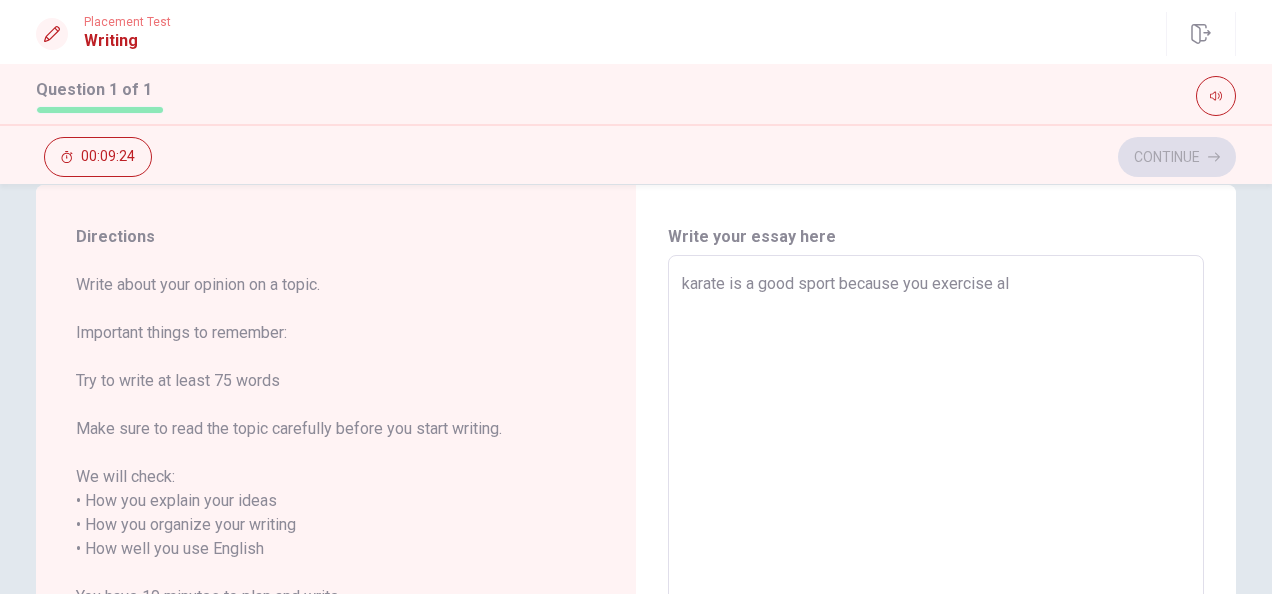 type on "x" 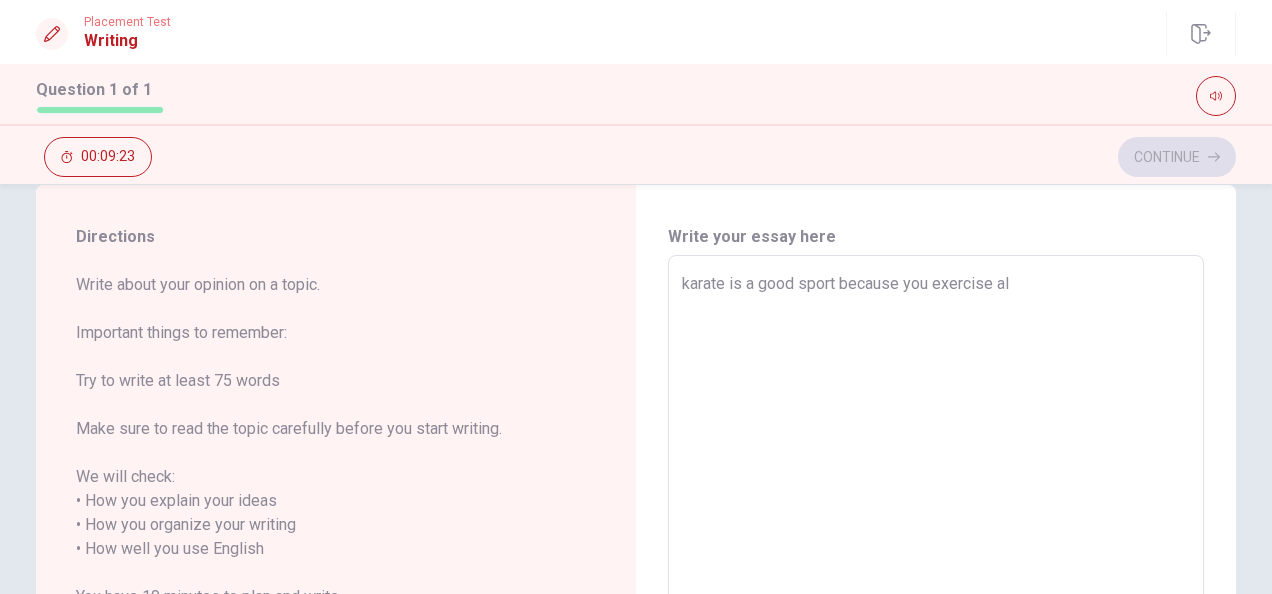 type on "karate is a good sport because you exercise all" 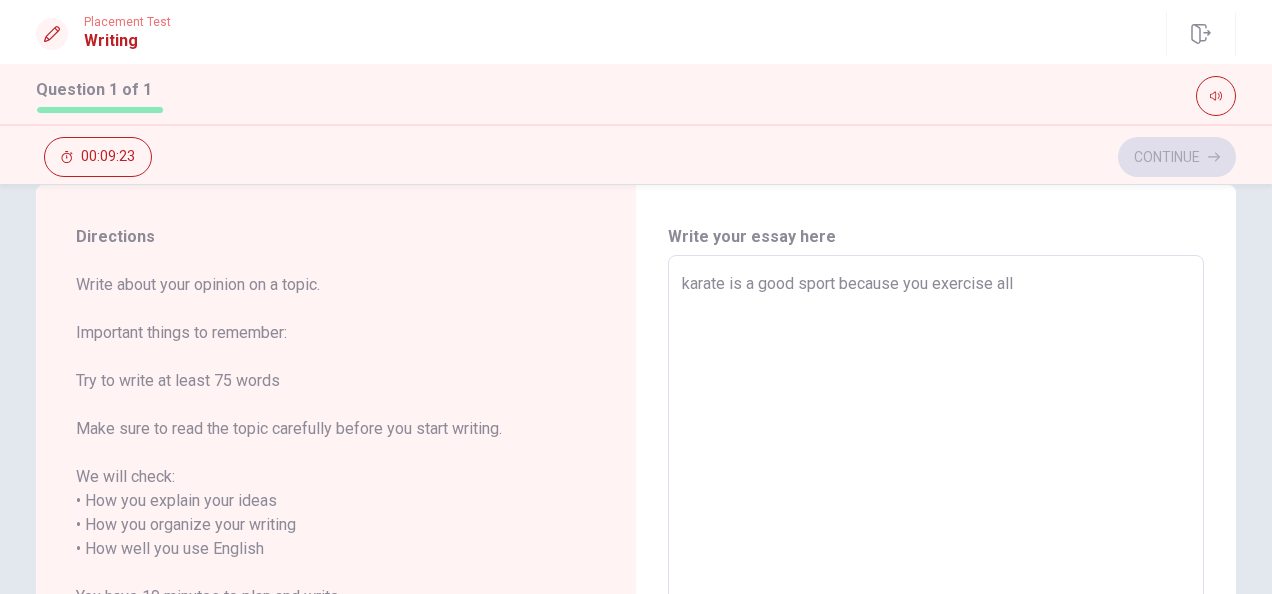 type on "x" 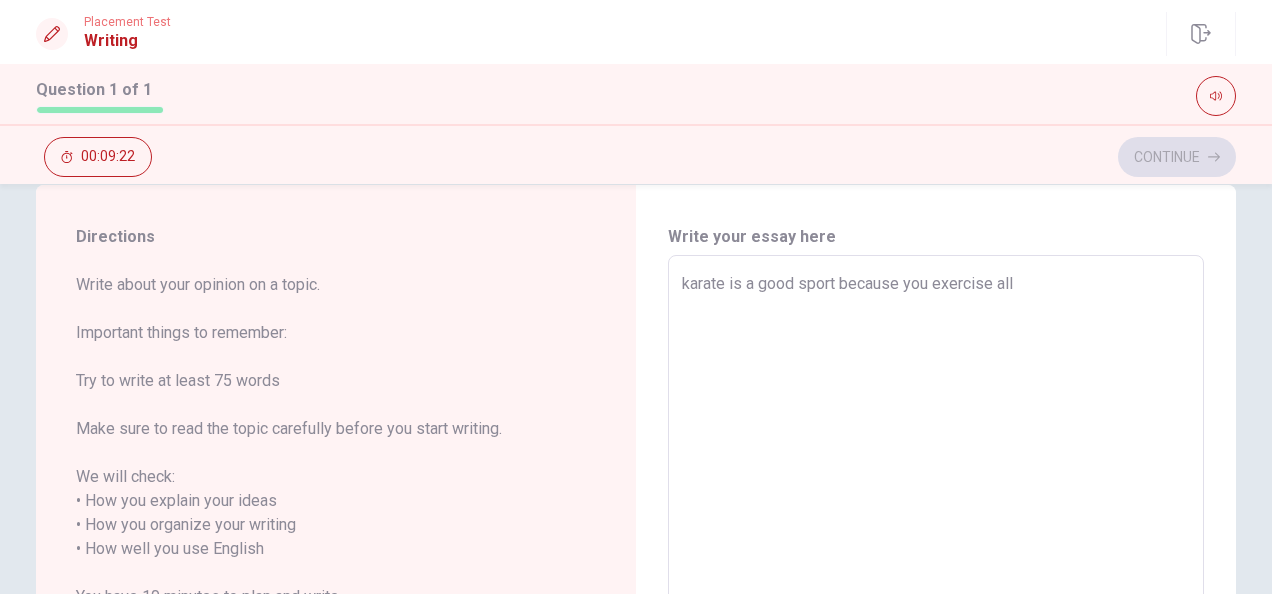 type on "karate is a good sport because you exercise all y" 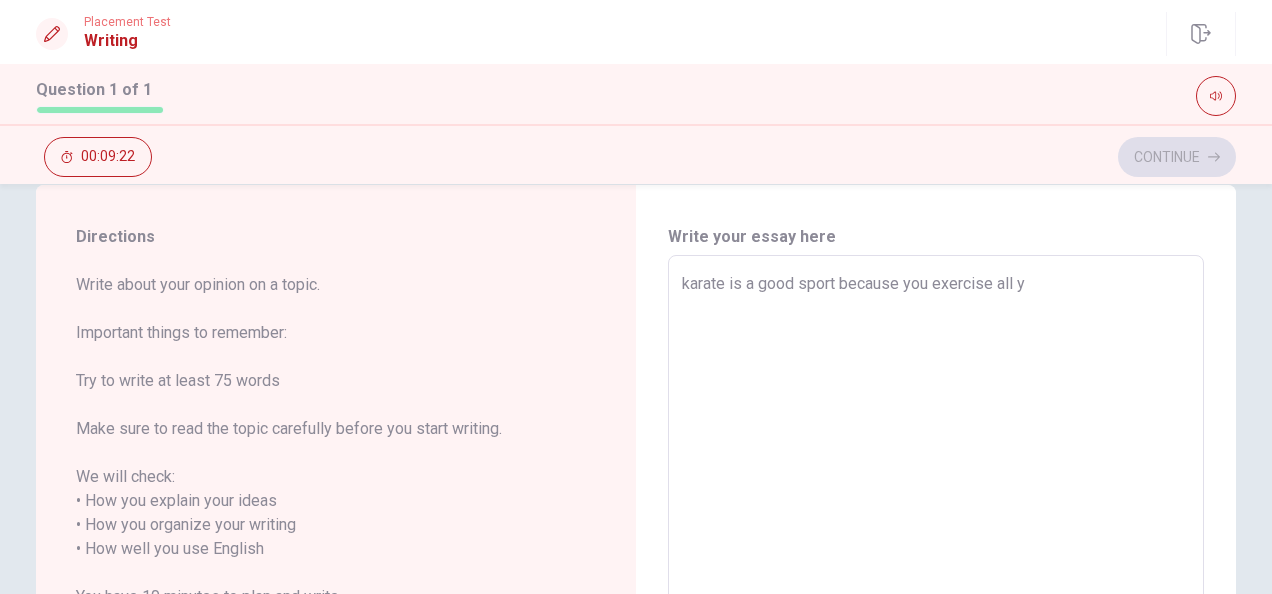type on "x" 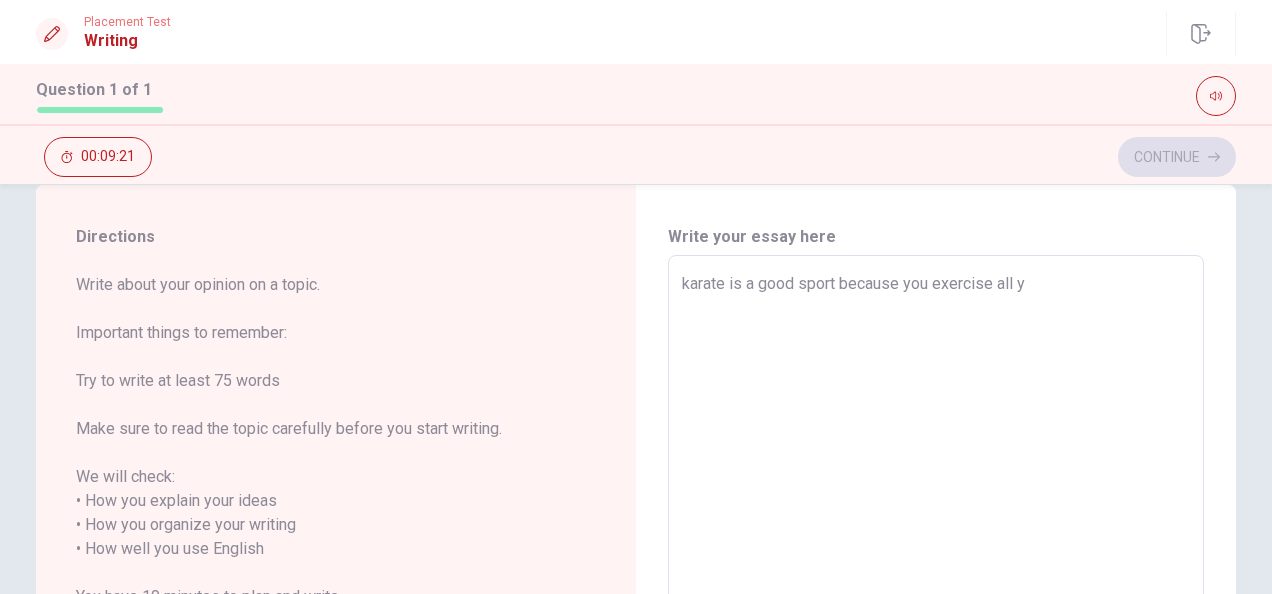 type on "karate is a good sport because you exercise all yo" 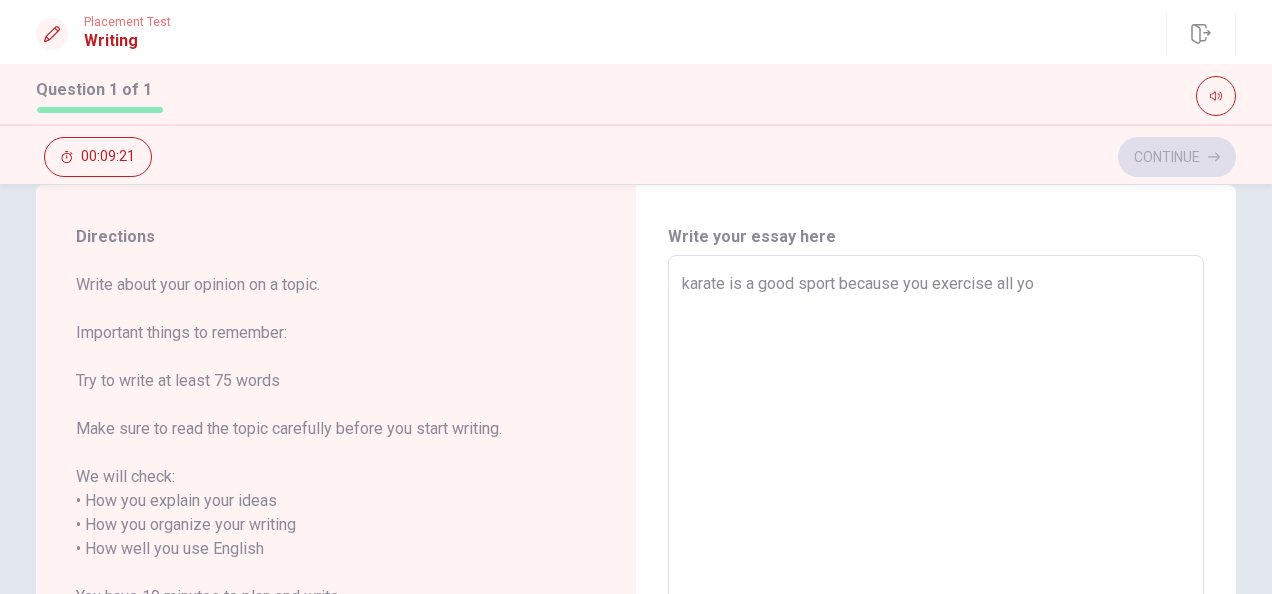 type on "x" 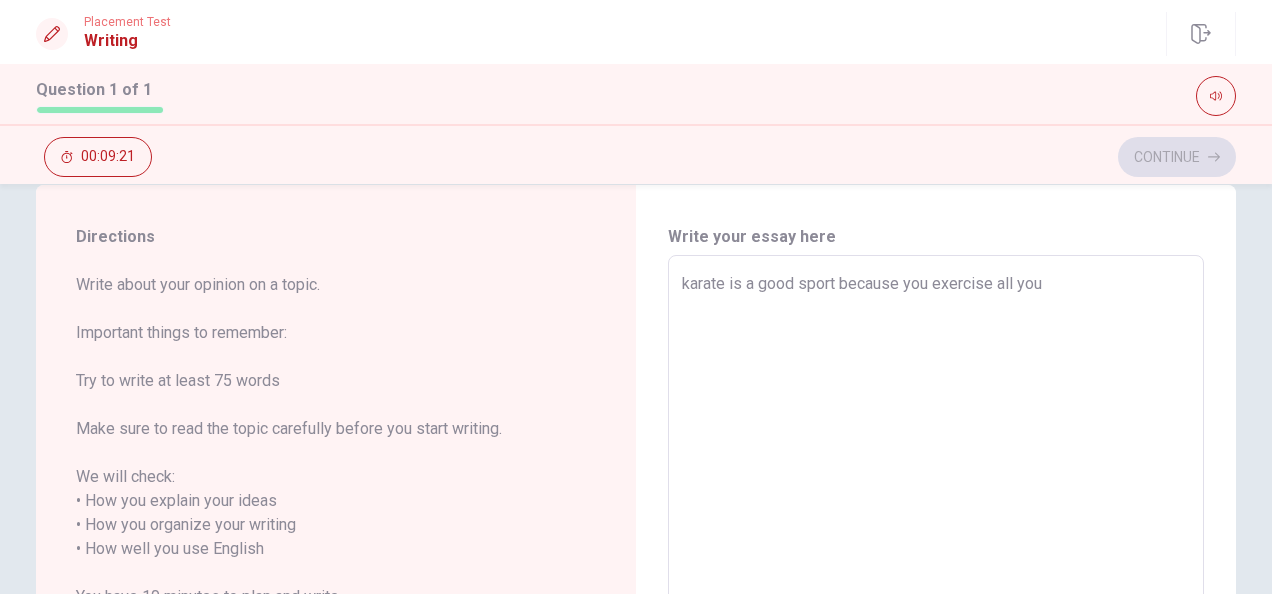 type on "x" 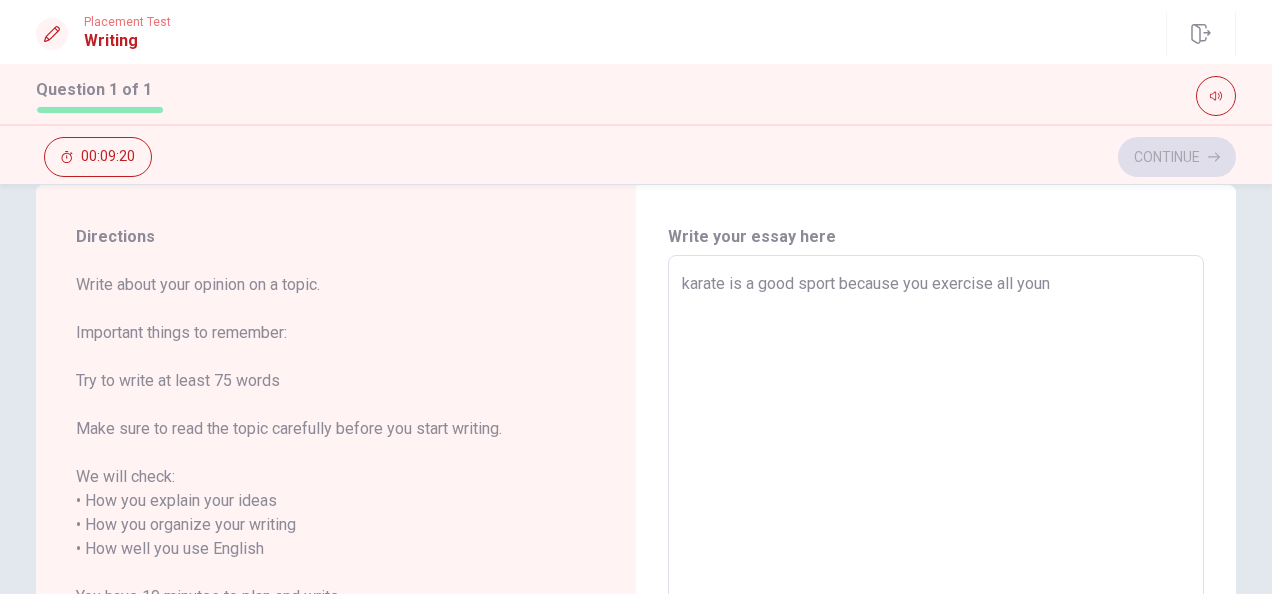 type on "x" 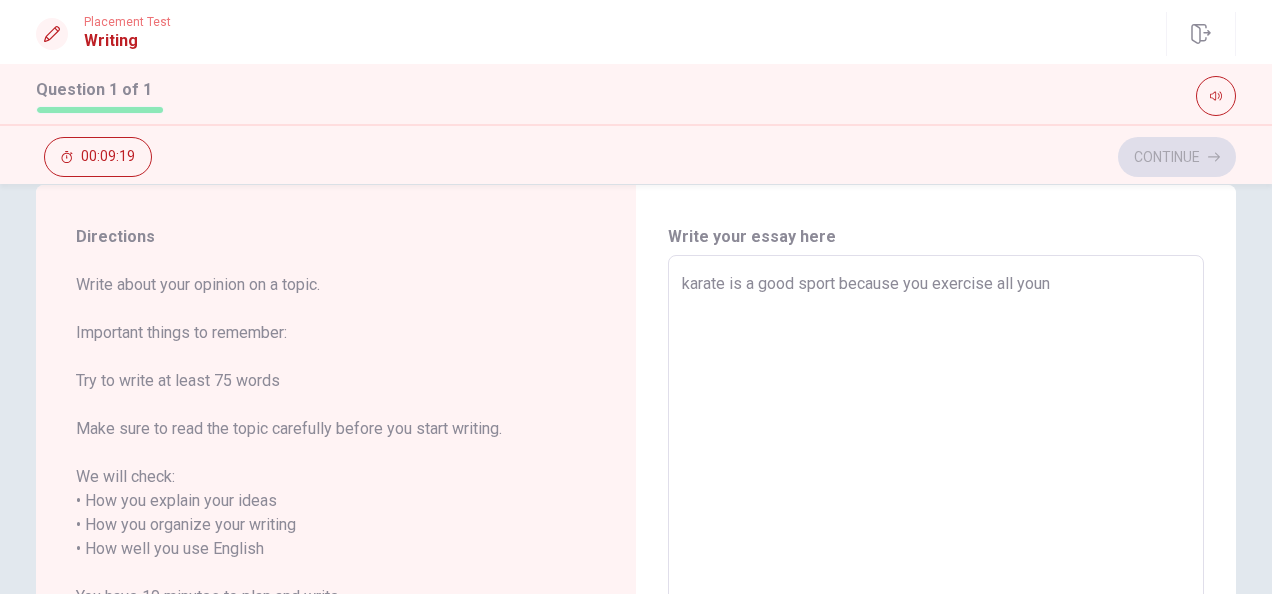 type on "karate is a good sport because you exercise all you" 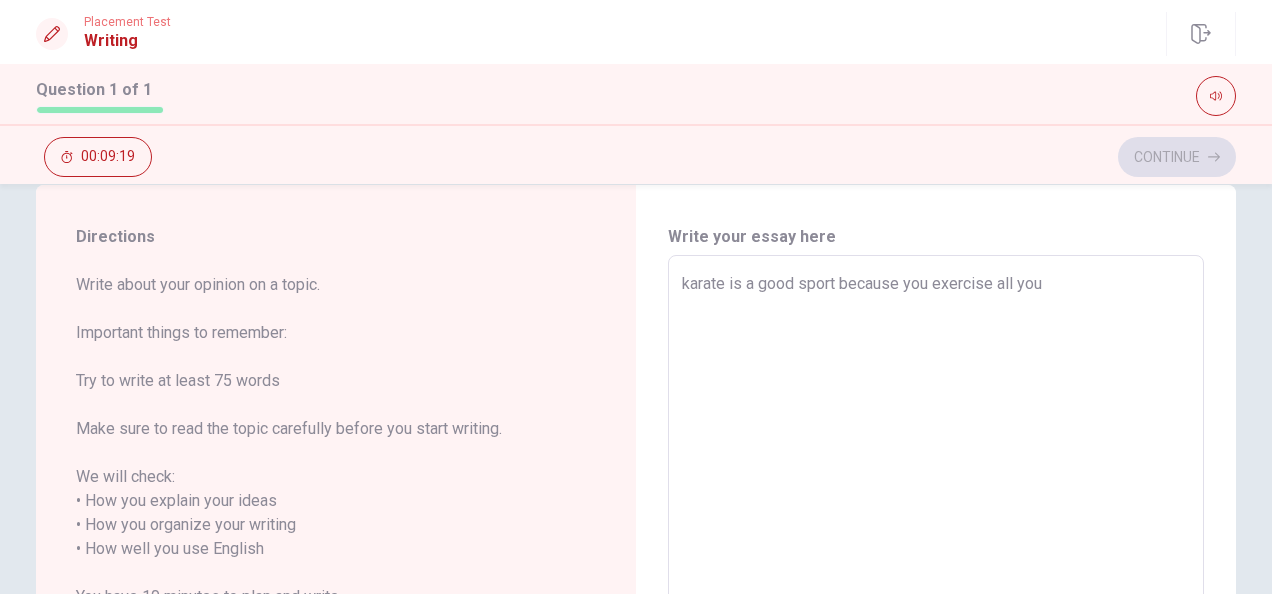type on "x" 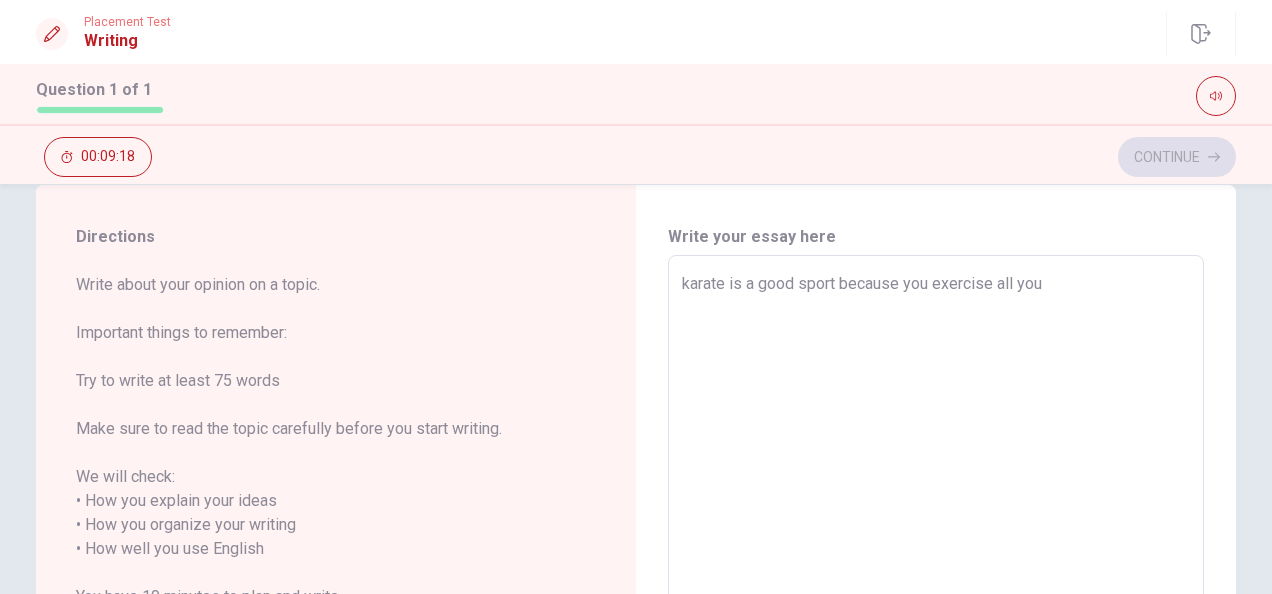 type on "karate is a good sport because you exercise all you" 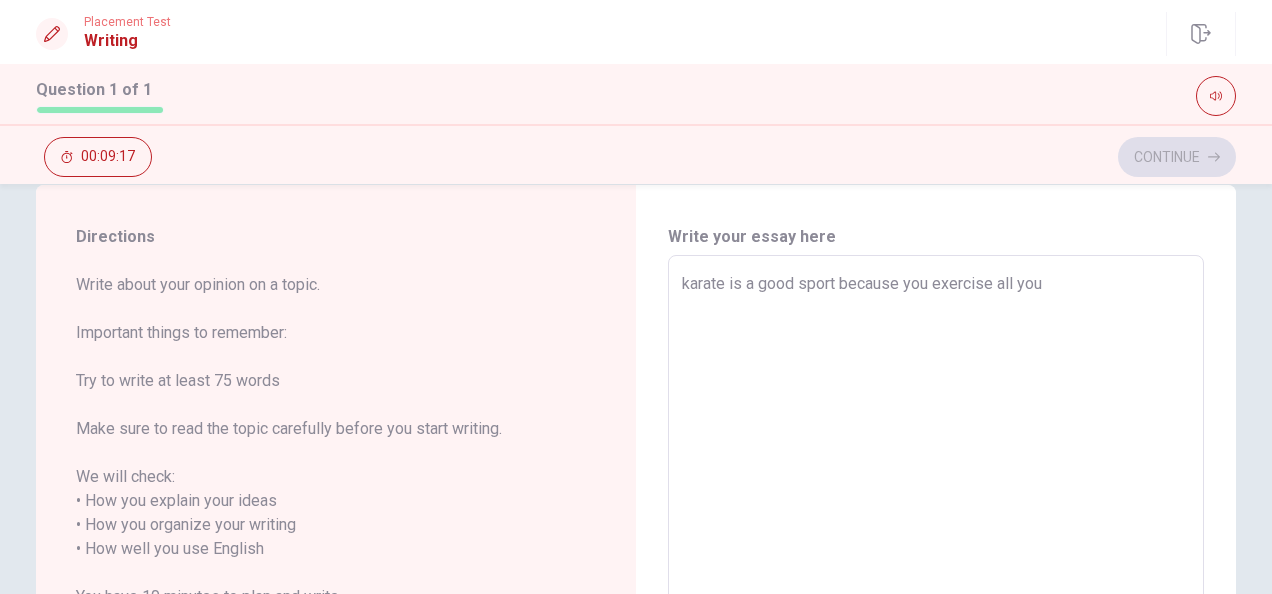type on "x" 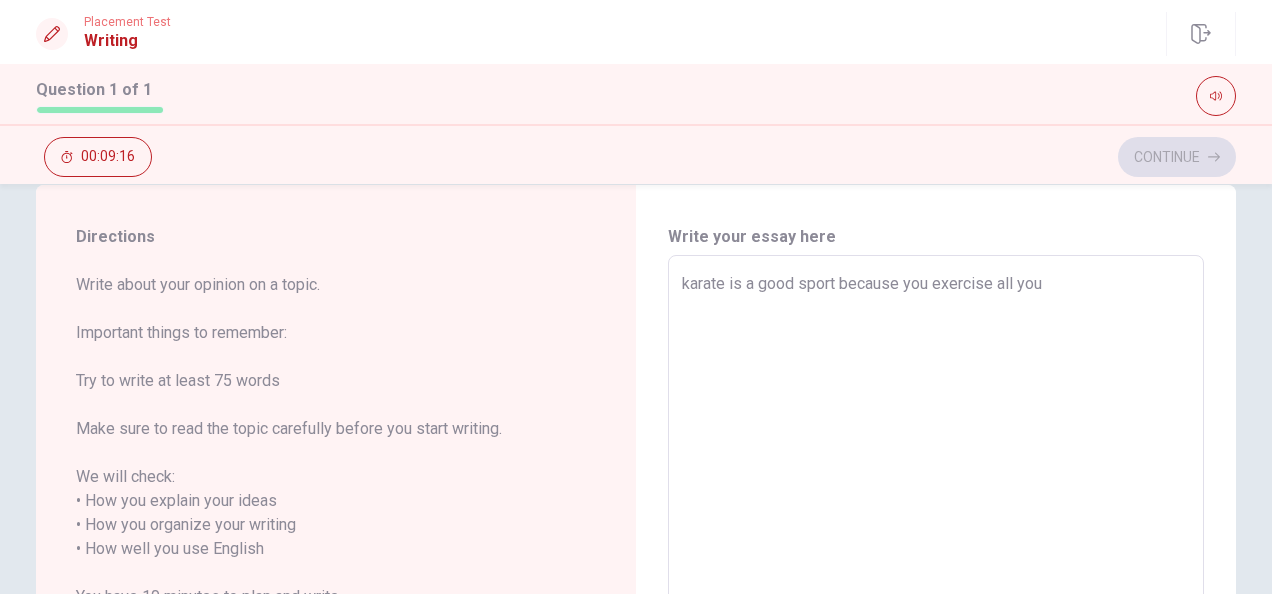 type on "karate is a good sport because you exercise all you b" 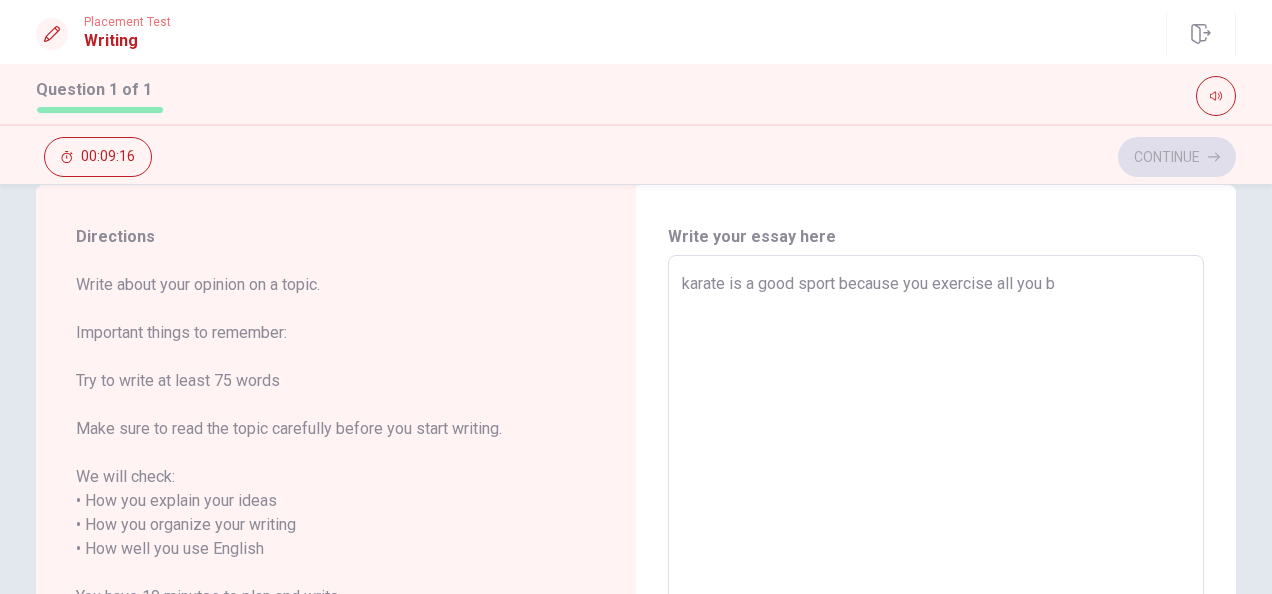 type on "x" 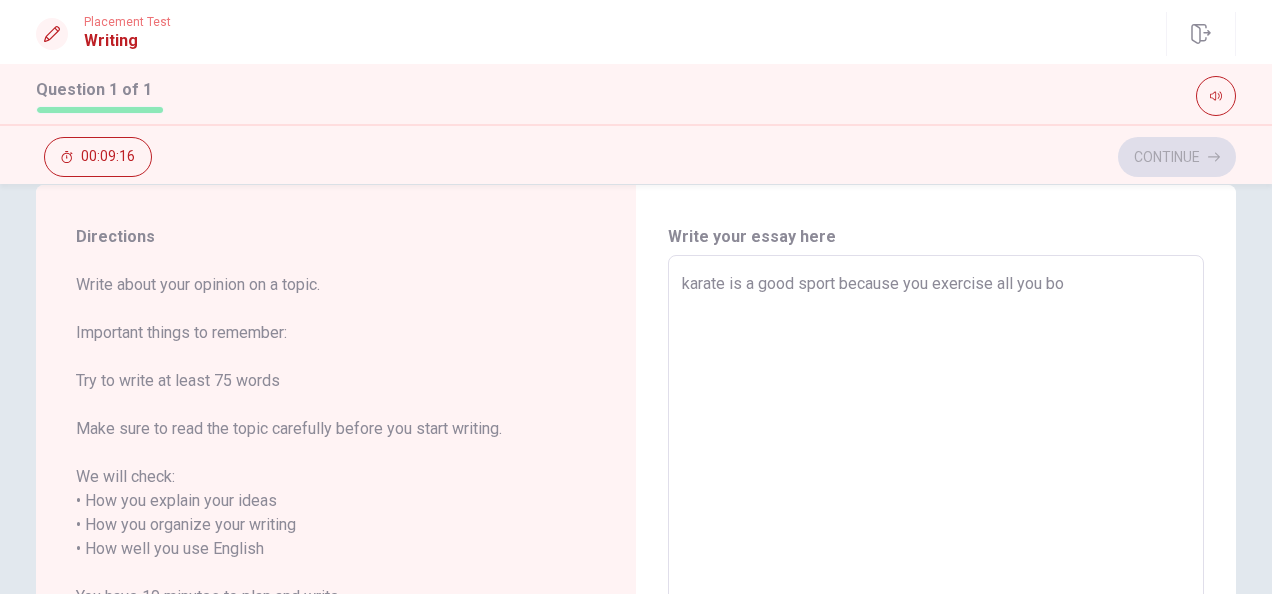 type on "x" 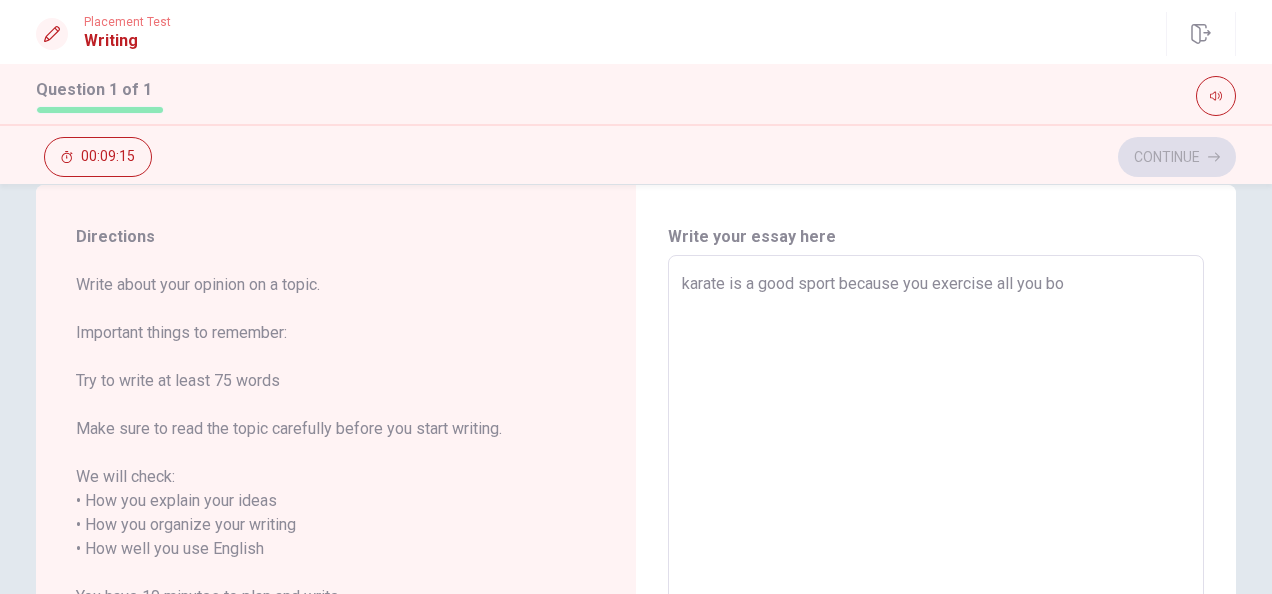 type on "karate is a good sport because you exercise all you bod" 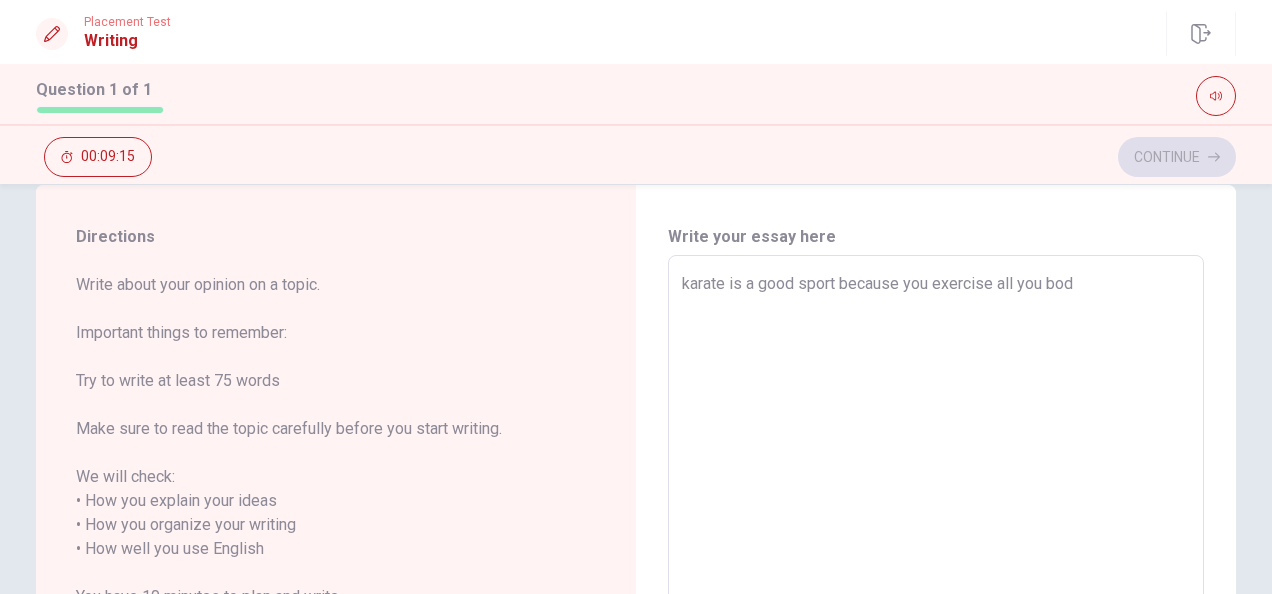 type on "x" 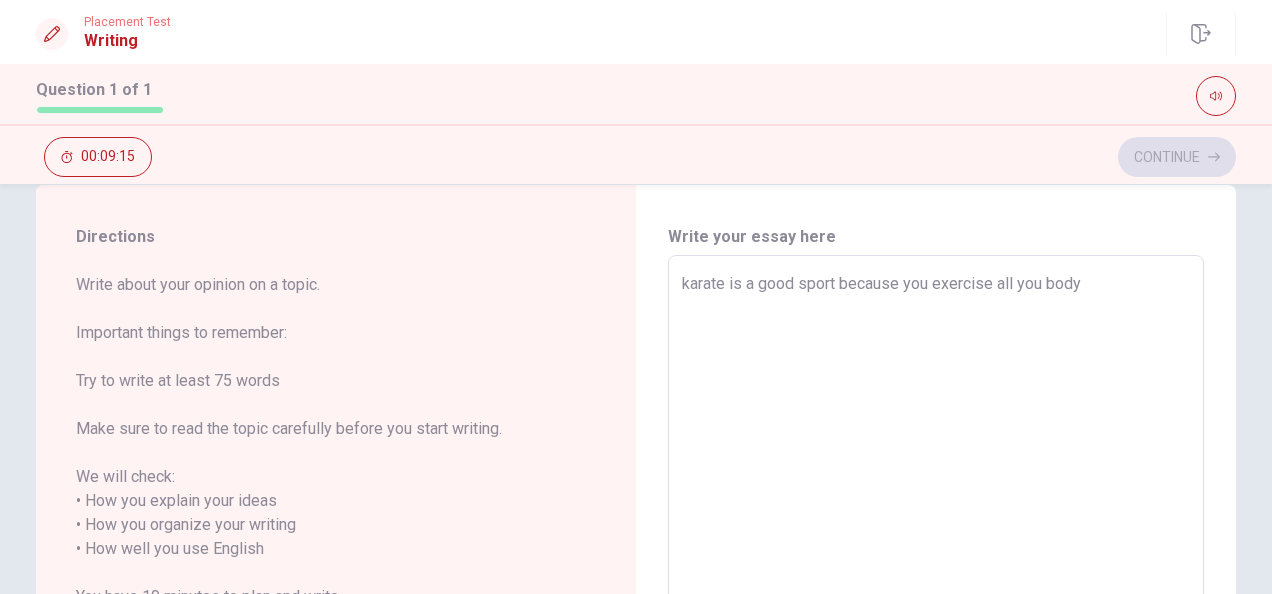 type on "x" 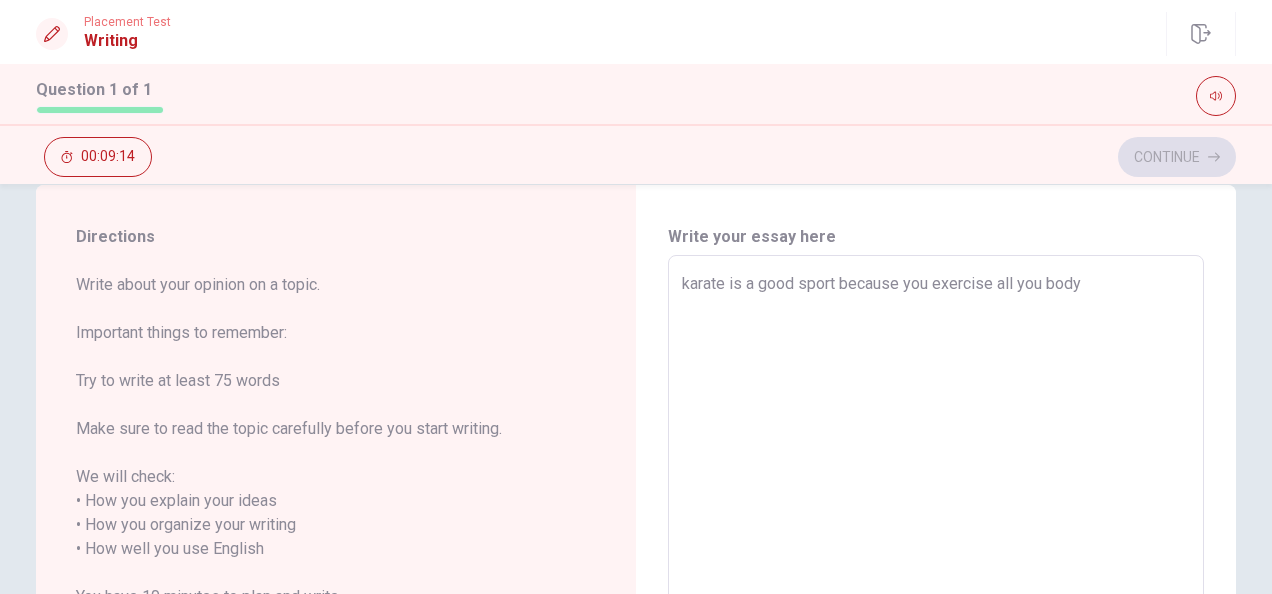 type on "karate is a good sport because you exercise all you body" 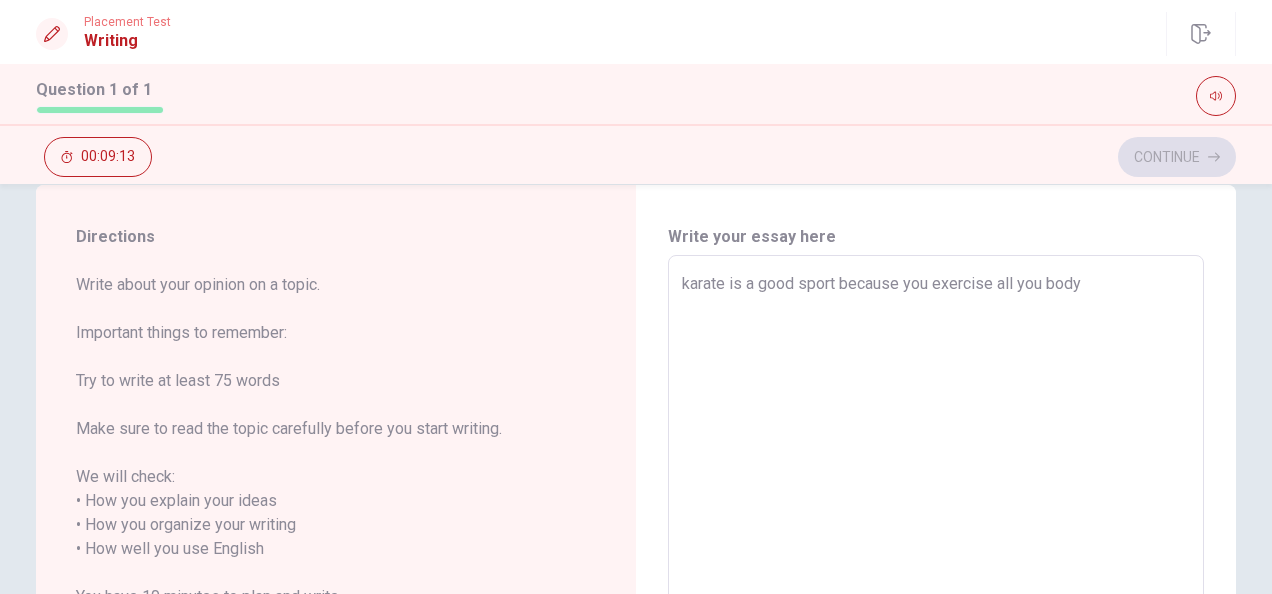 type on "karate is a good sport because you exercise all you body a" 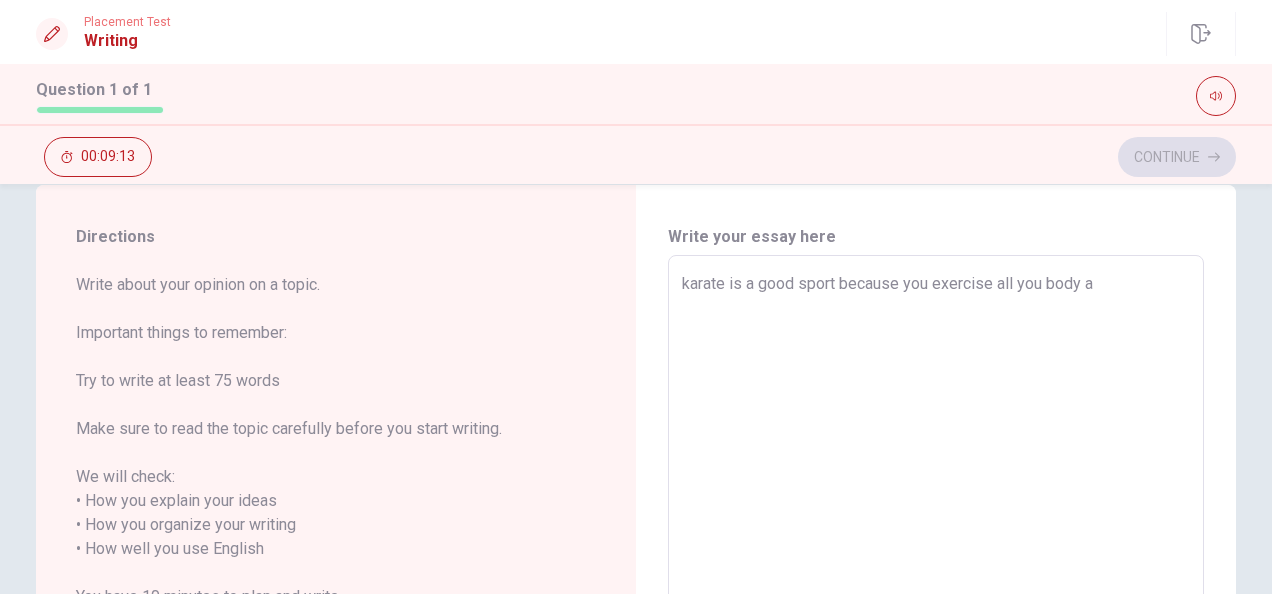 type on "x" 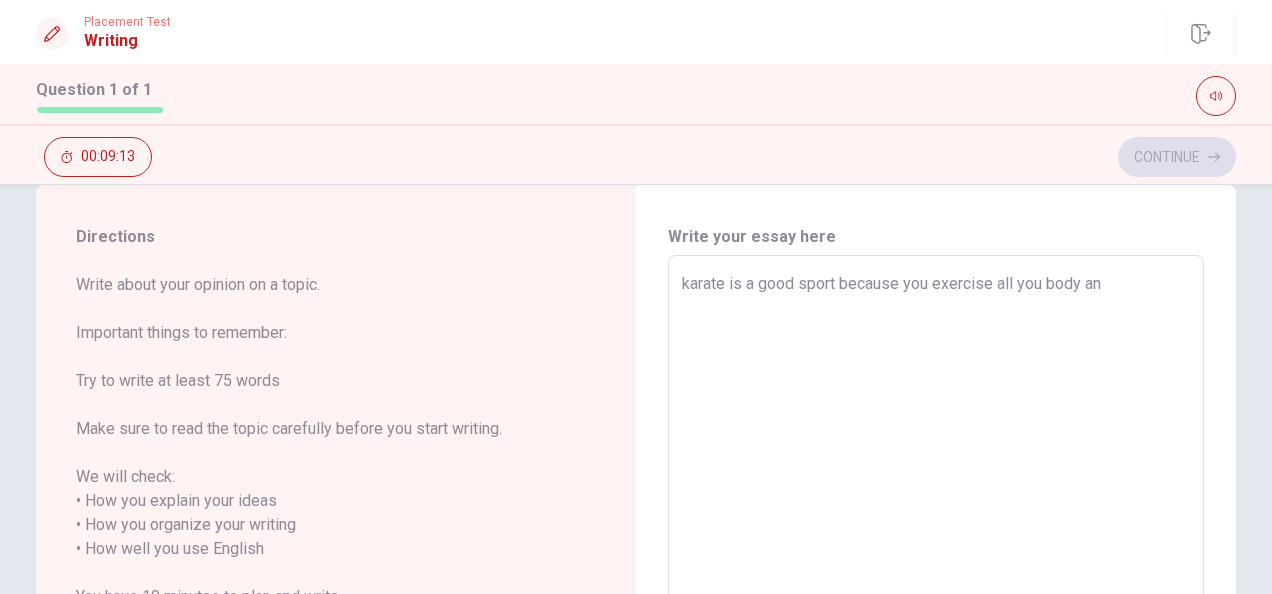 type on "x" 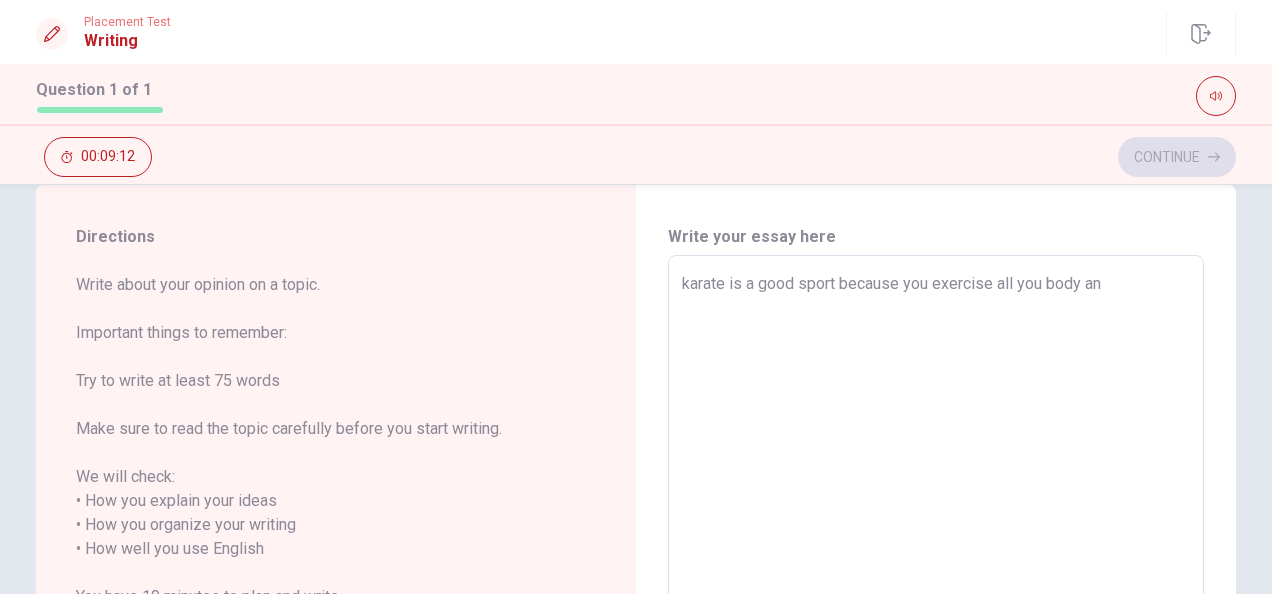 type on "karate is a good sport because you exercise all you body an y" 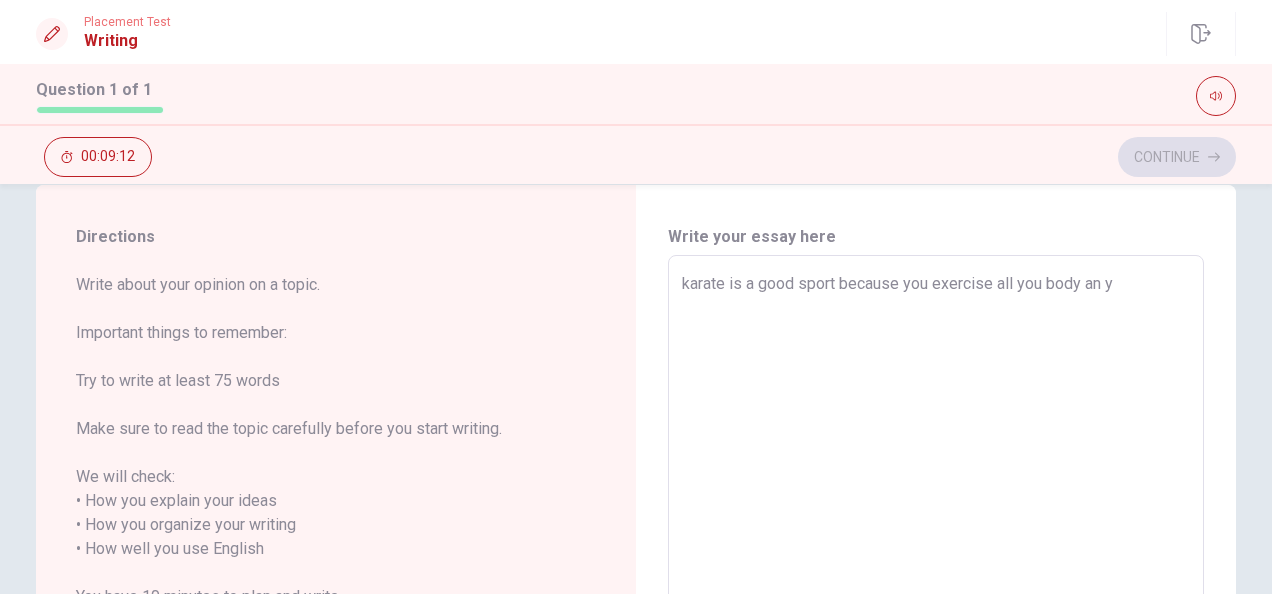 type on "x" 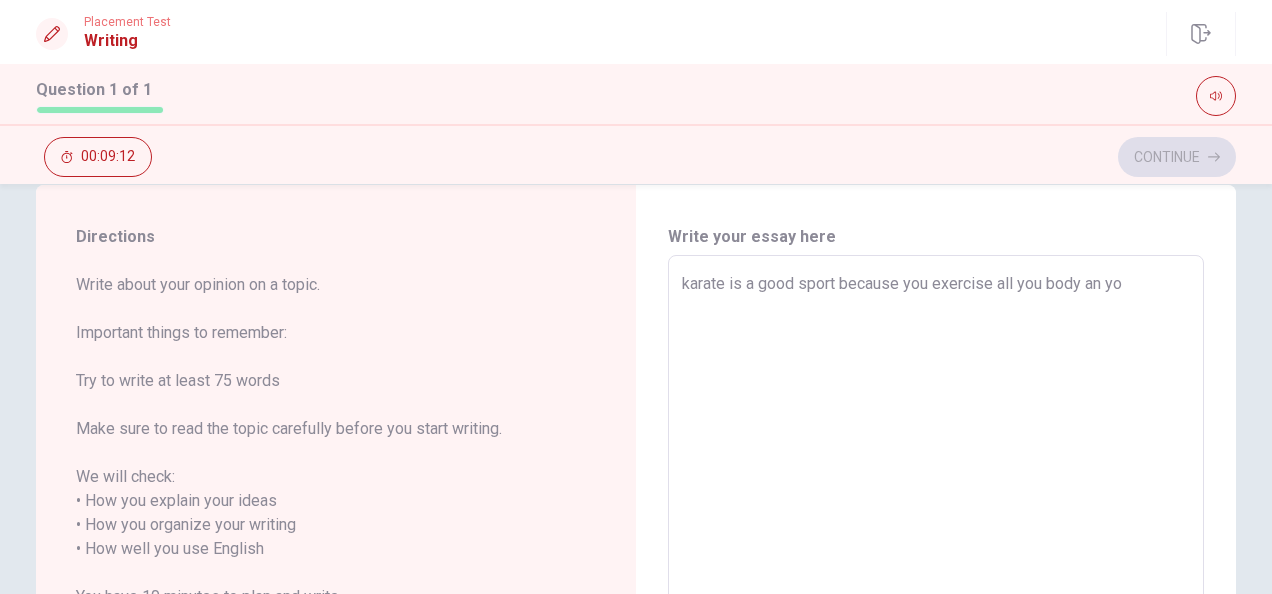 type on "x" 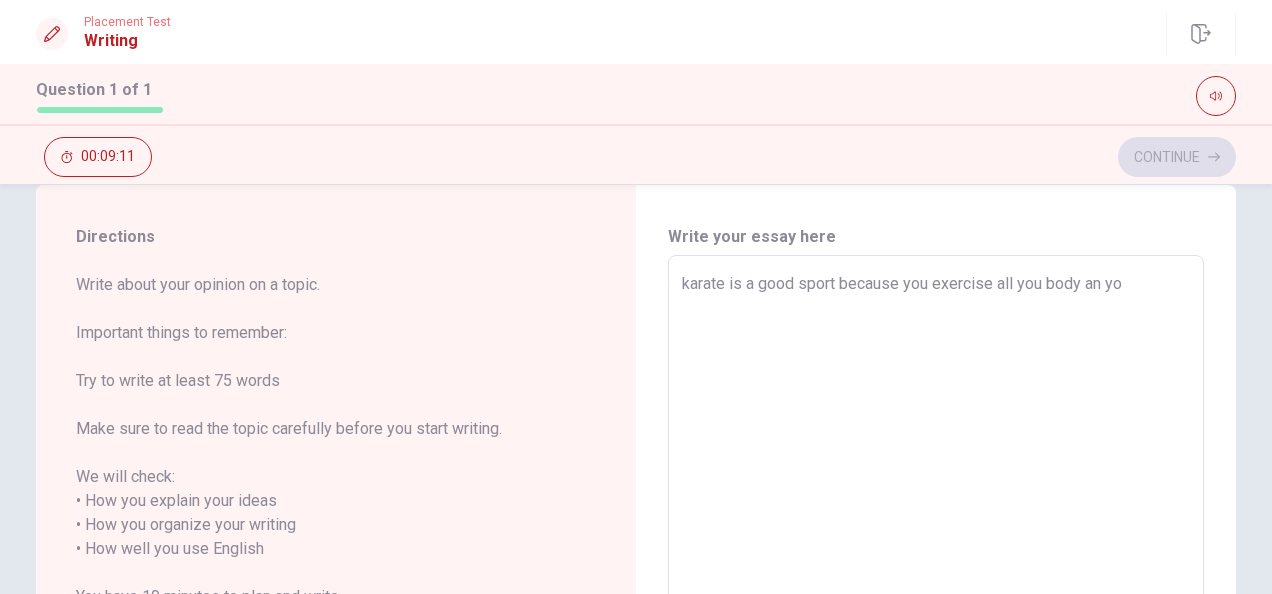 type on "karate is a good sport because you exercise all you body an you" 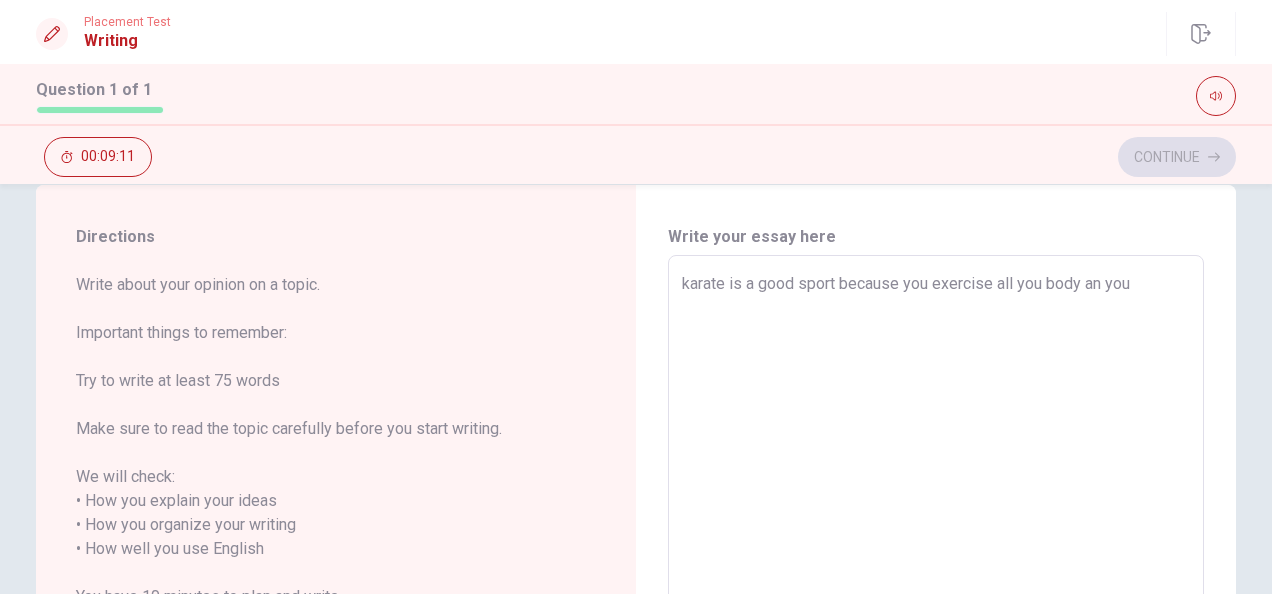 type on "x" 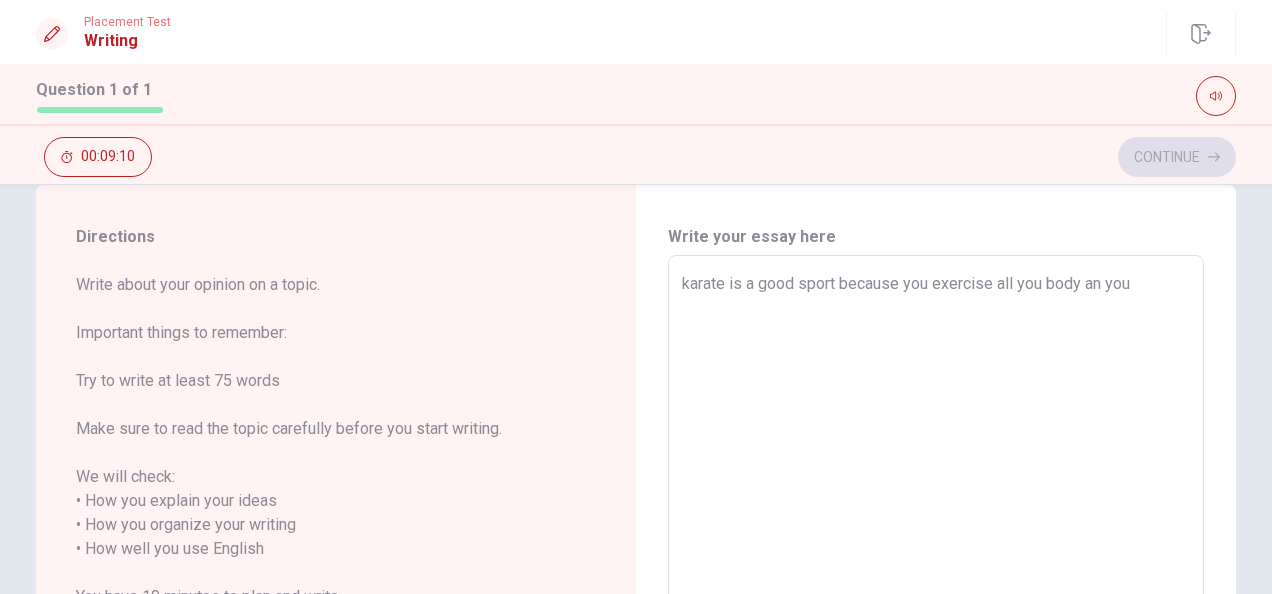 type on "karate is a good sport because you exercise all you body an you r" 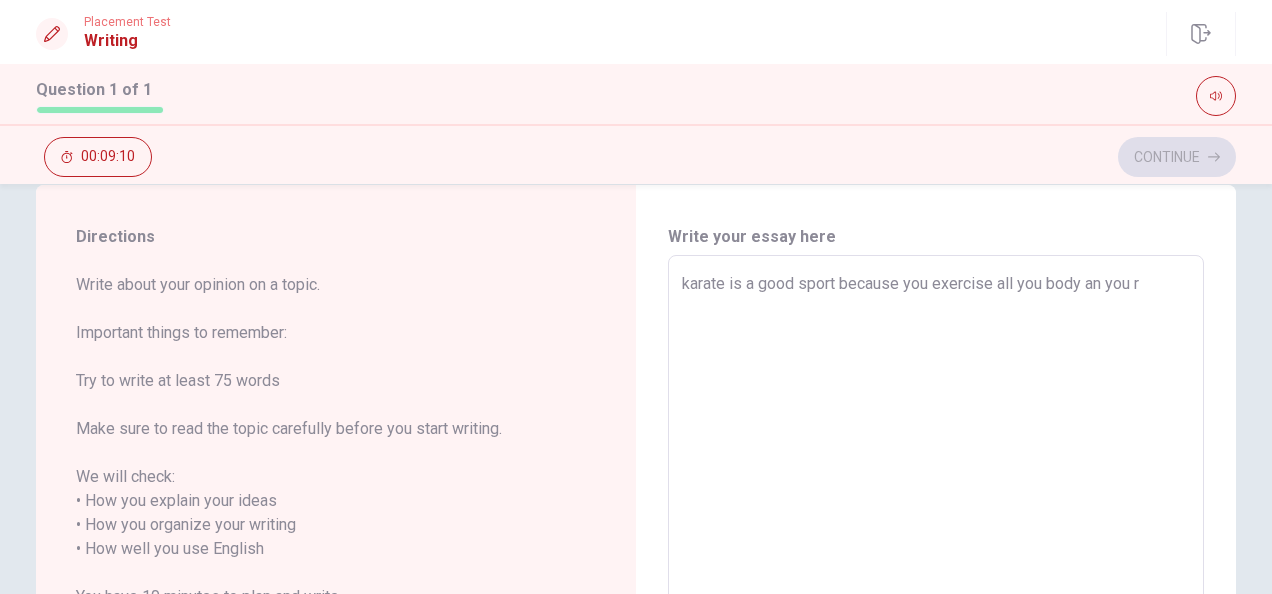 type on "x" 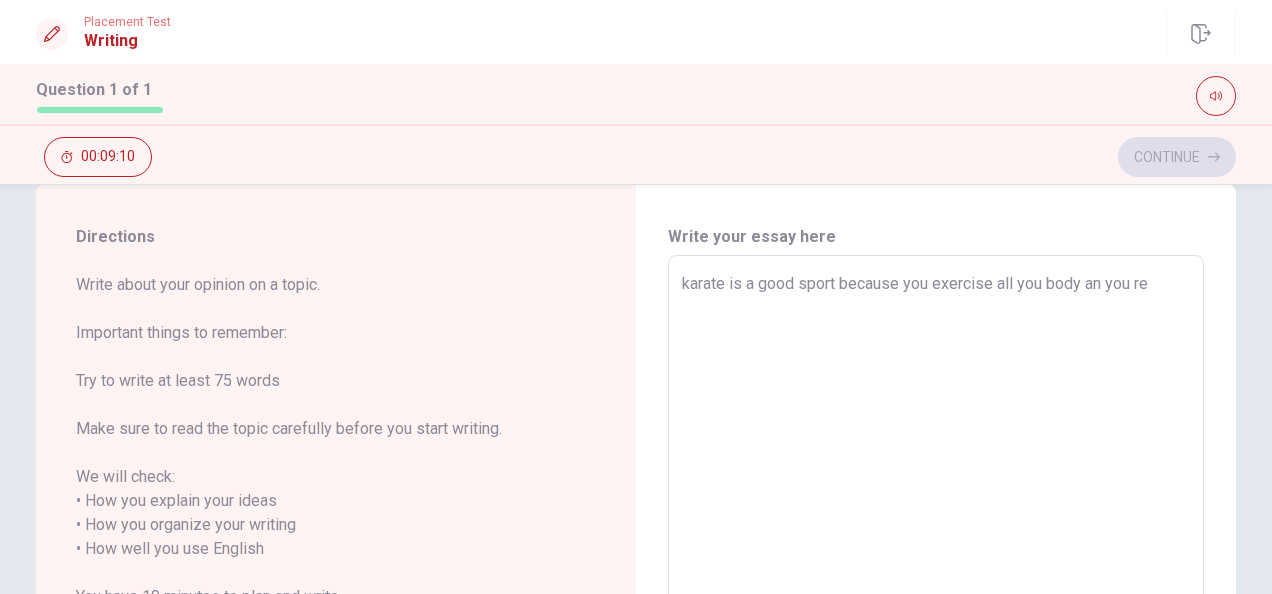 type on "x" 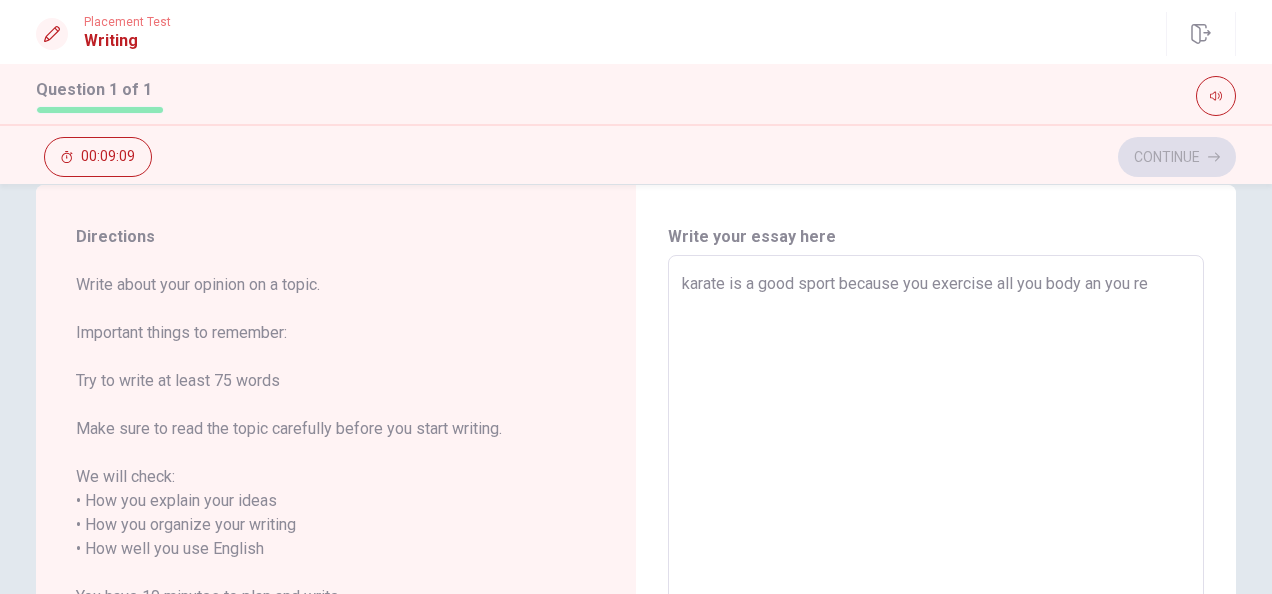 type on "karate is a good sport because you exercise all you body an you rel" 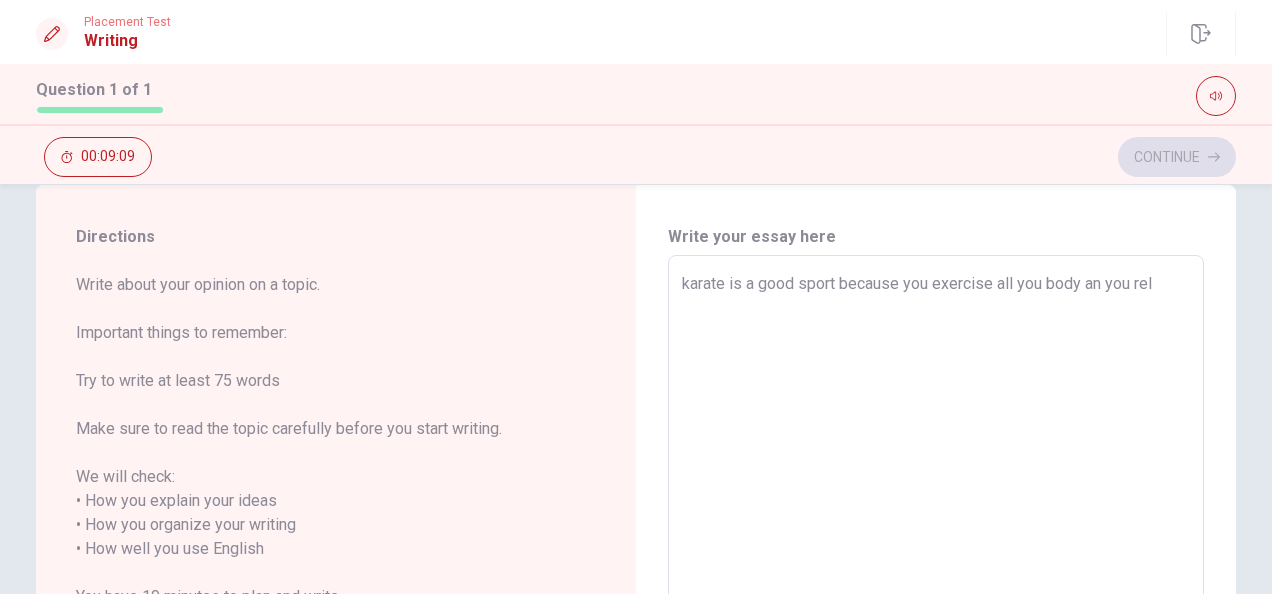 type on "x" 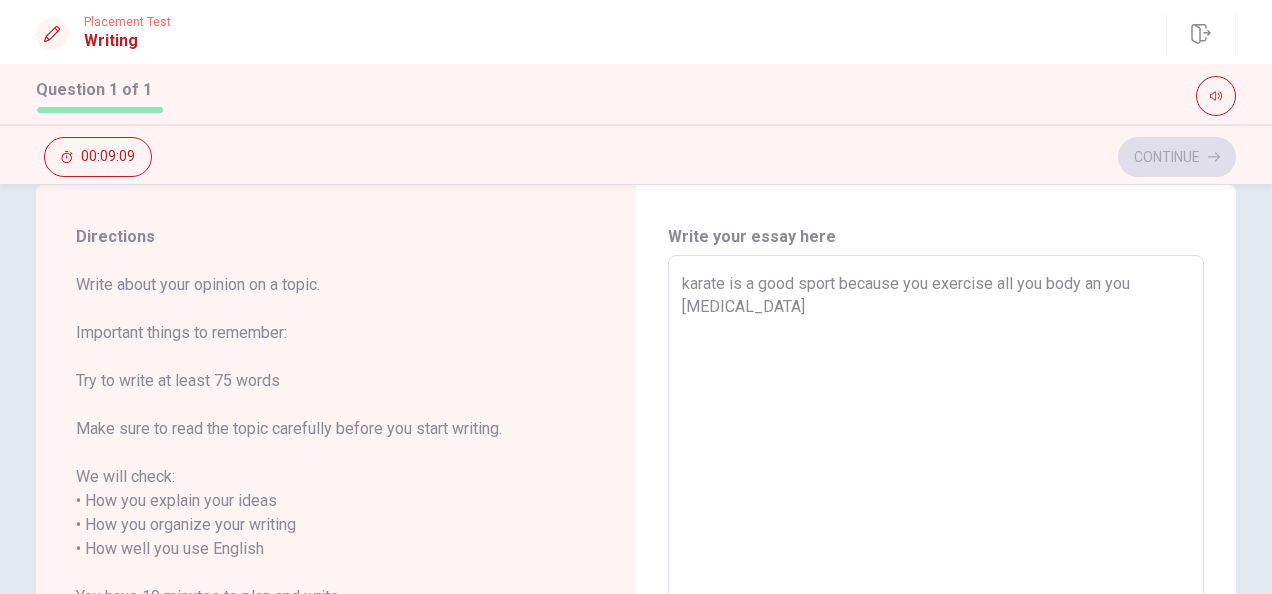 type on "x" 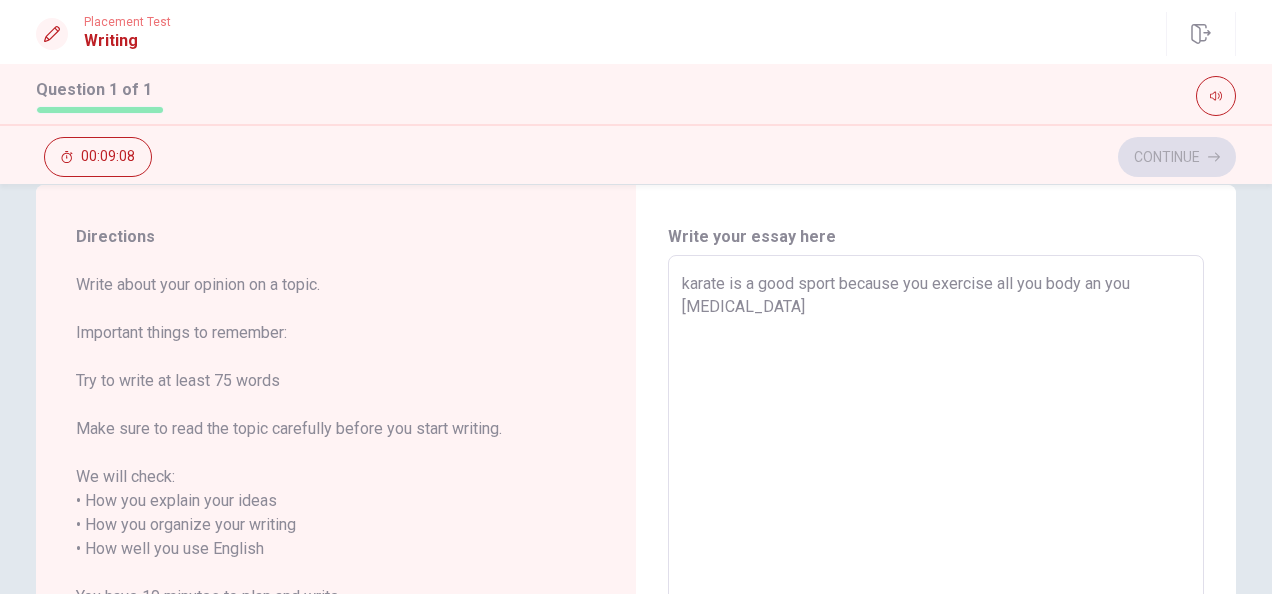 type on "karate is a good sport because you exercise all you body an you relax" 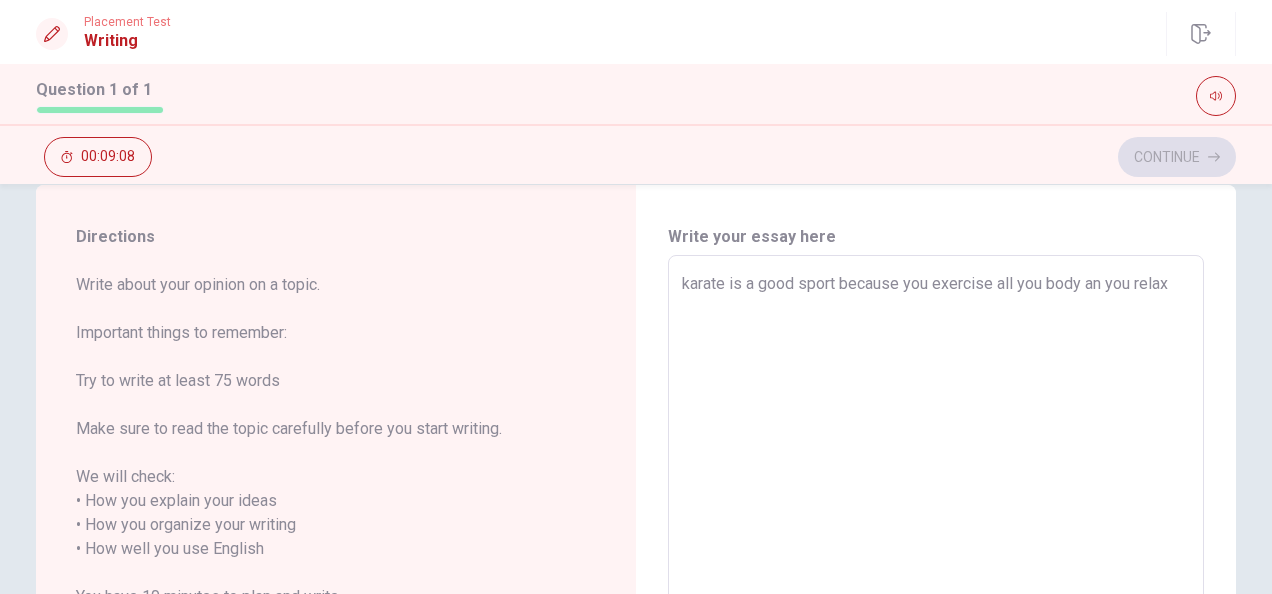 type on "x" 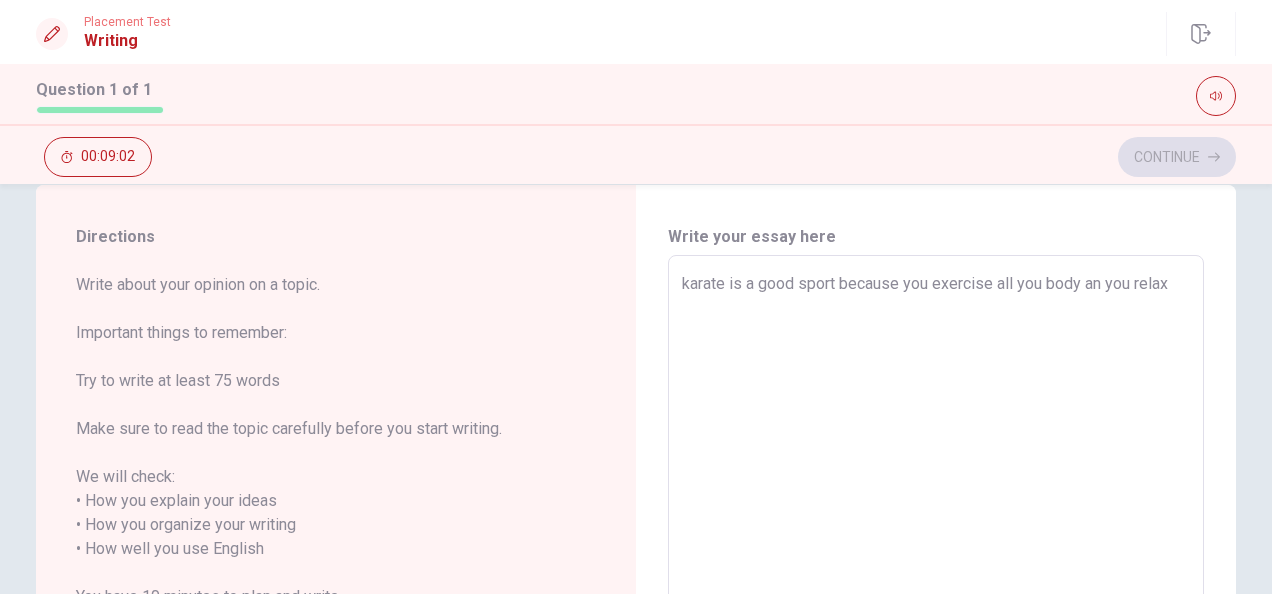 type on "x" 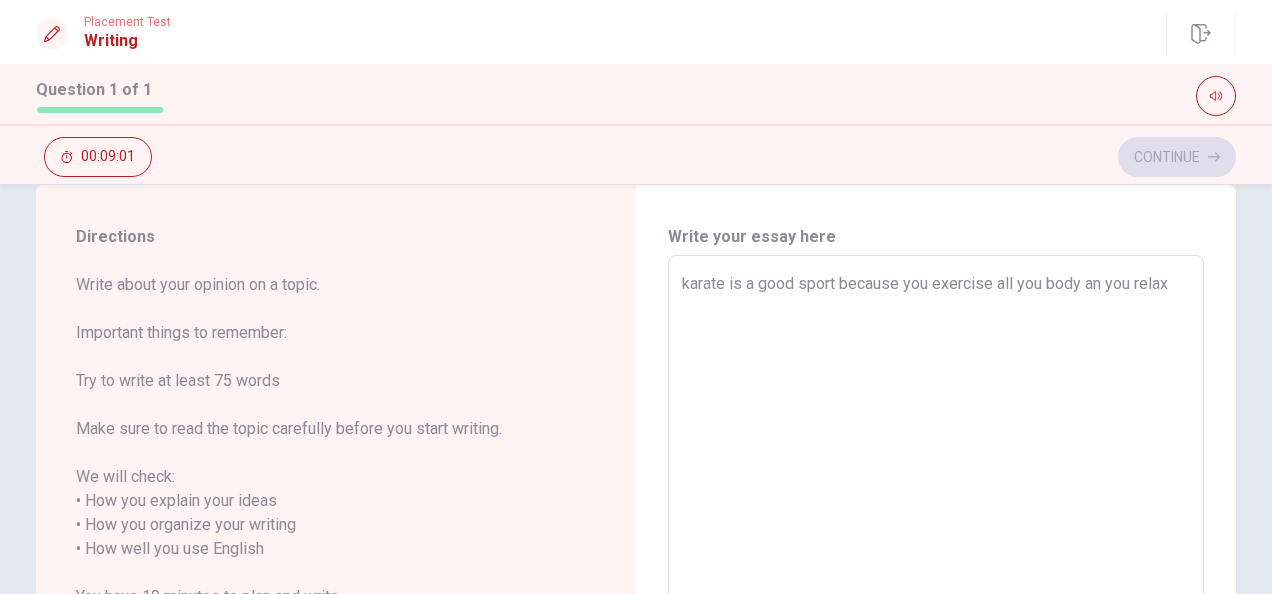 type on "karate is a good sport because you exercise all you body an you relax" 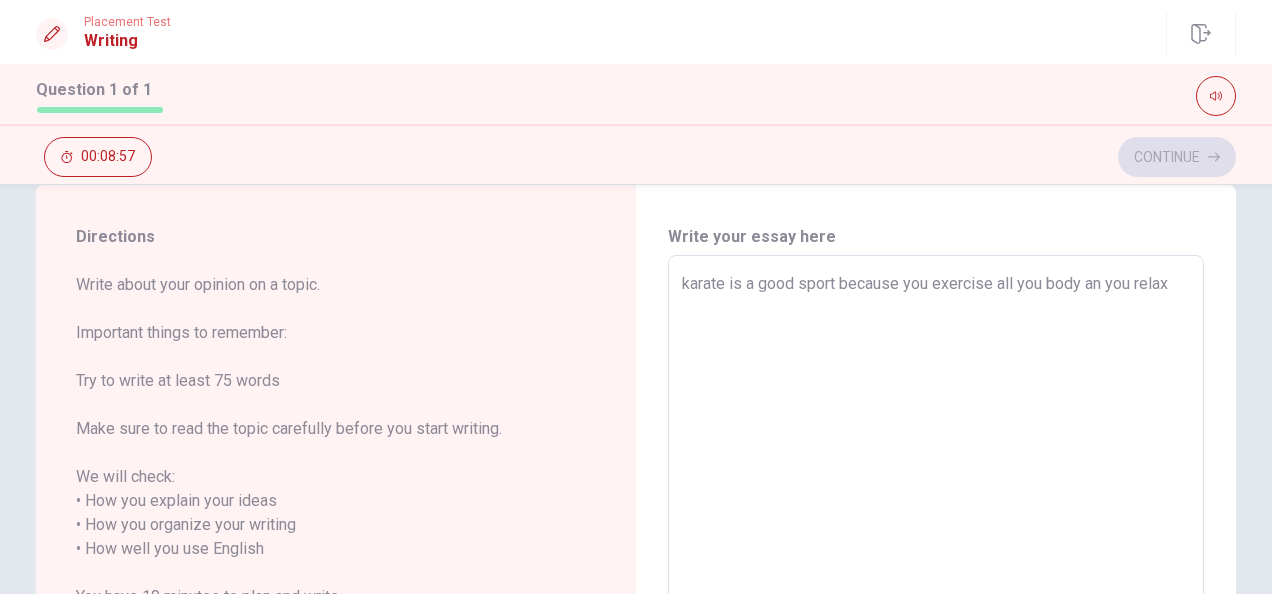 type on "x" 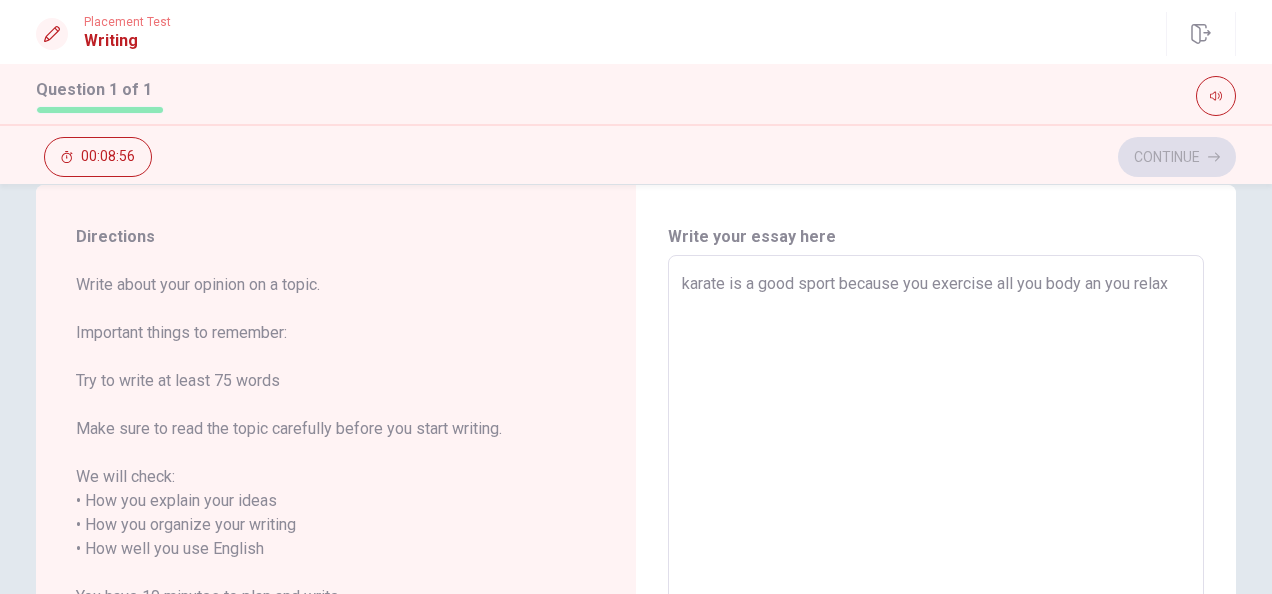 type on "karate is a good sport because you exercise all you body an you relax," 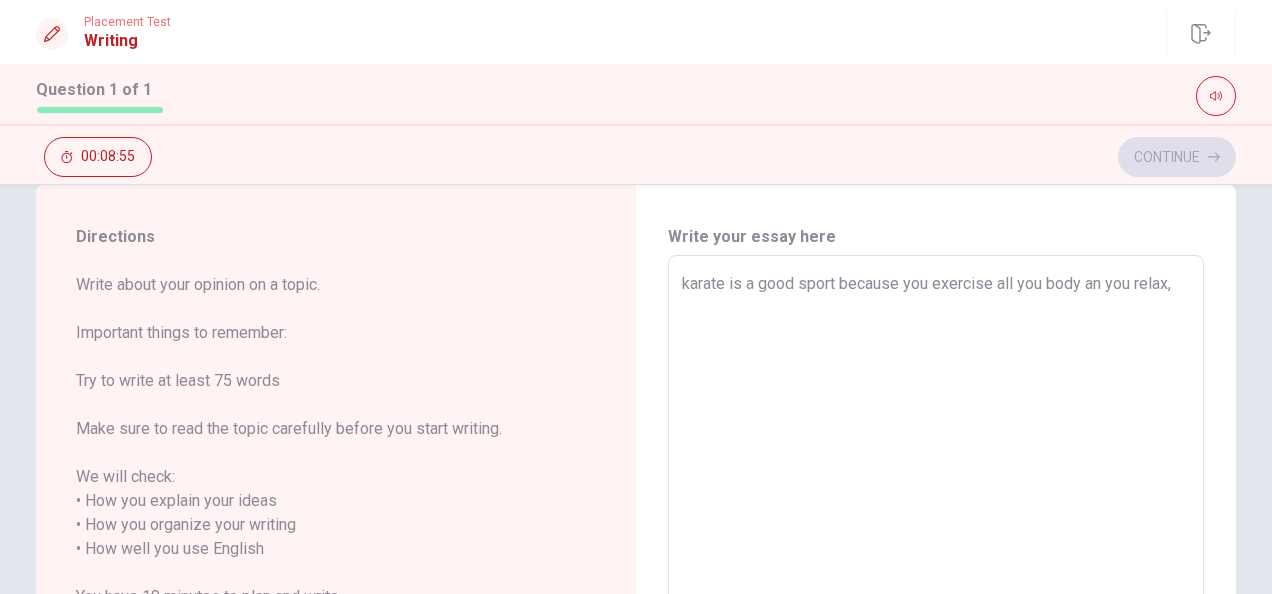 type on "x" 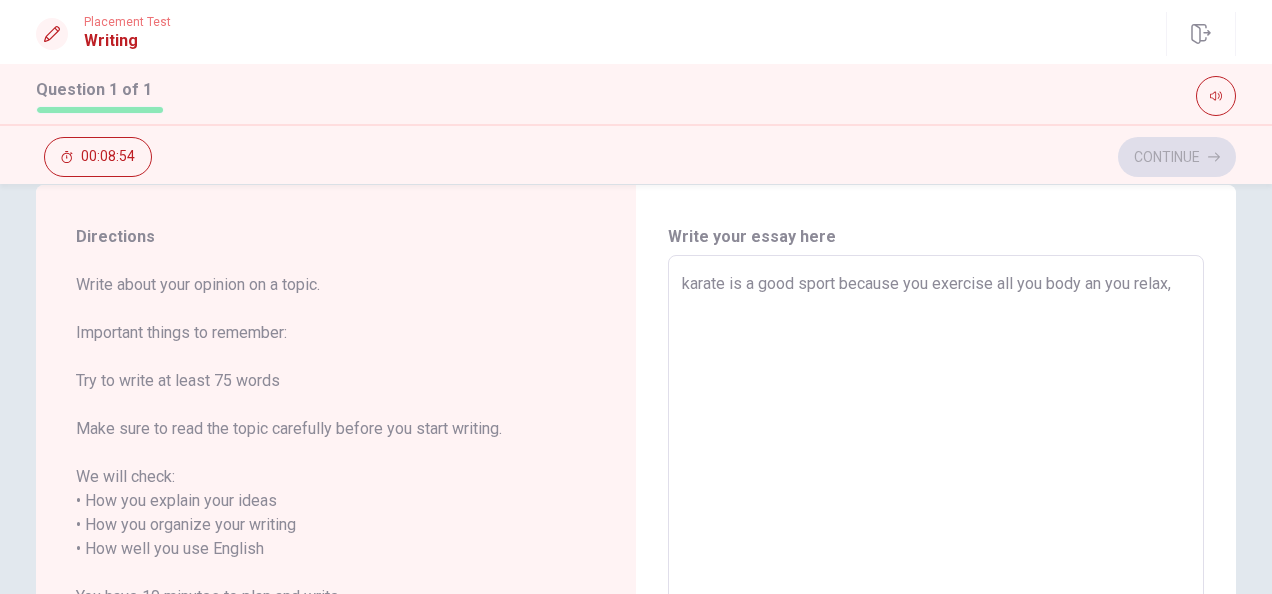 type on "karate is a good sport because you exercise all you body an you relax," 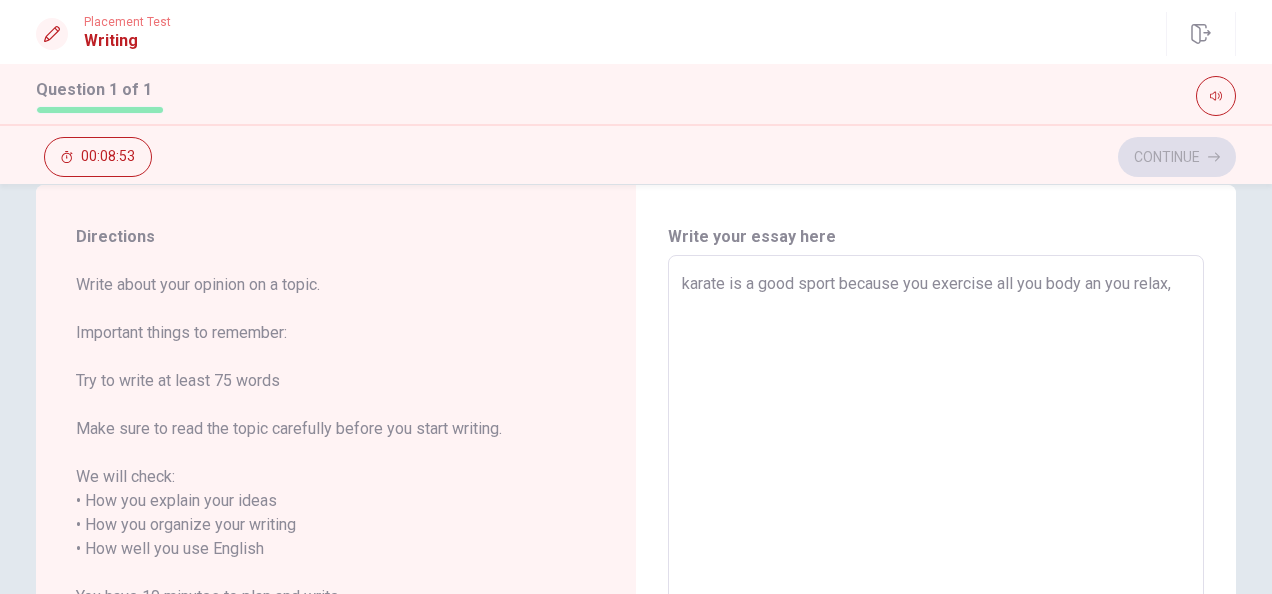 type on "x" 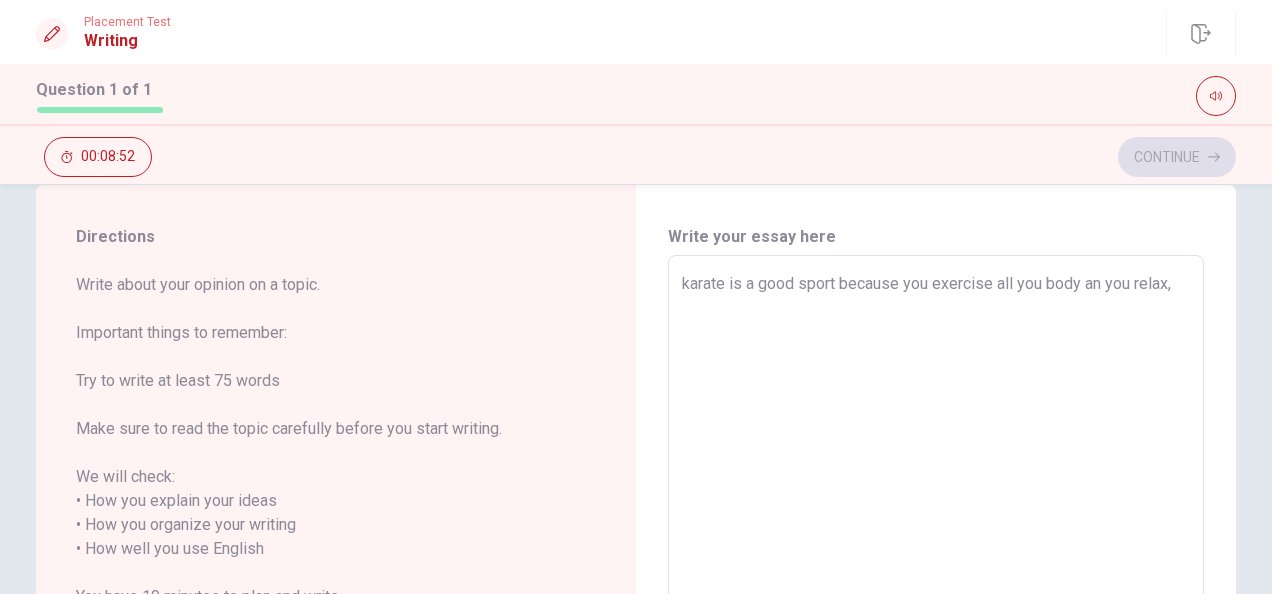 type on "x" 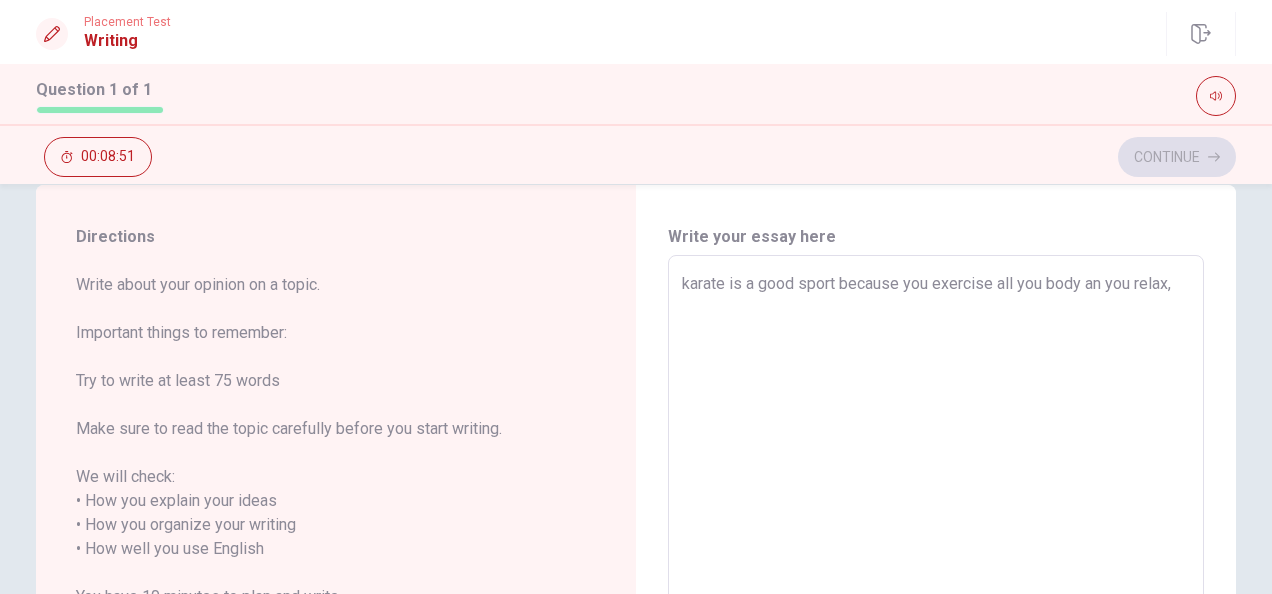 type on "karate is a good sport because you exercise all you body an you relax," 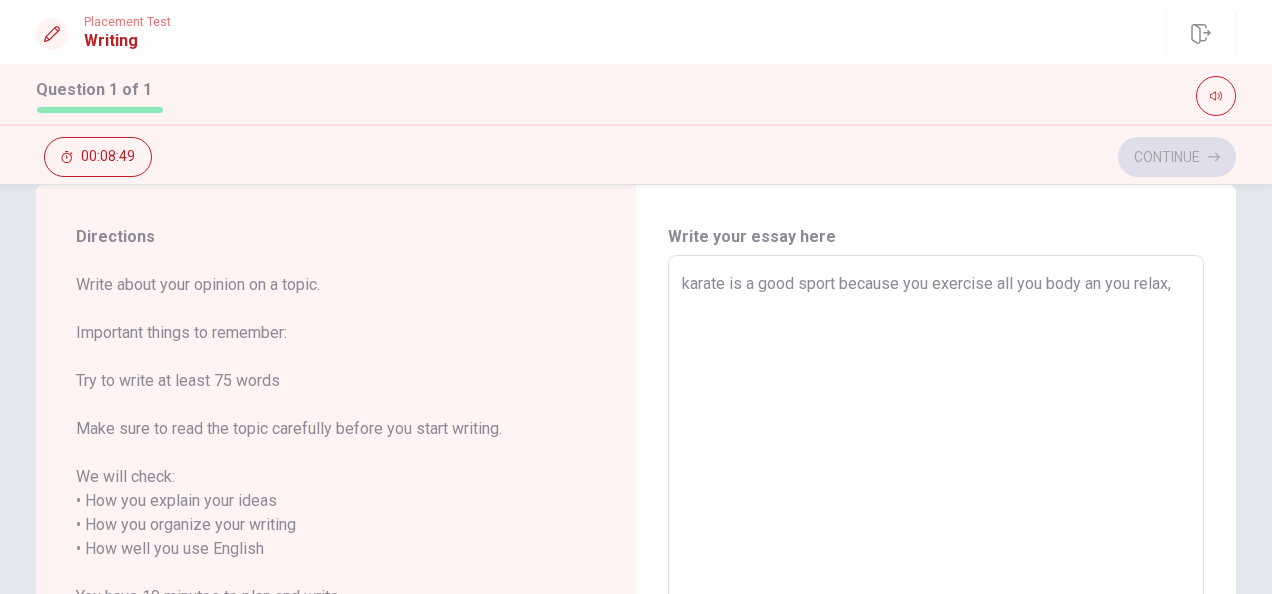 type on "x" 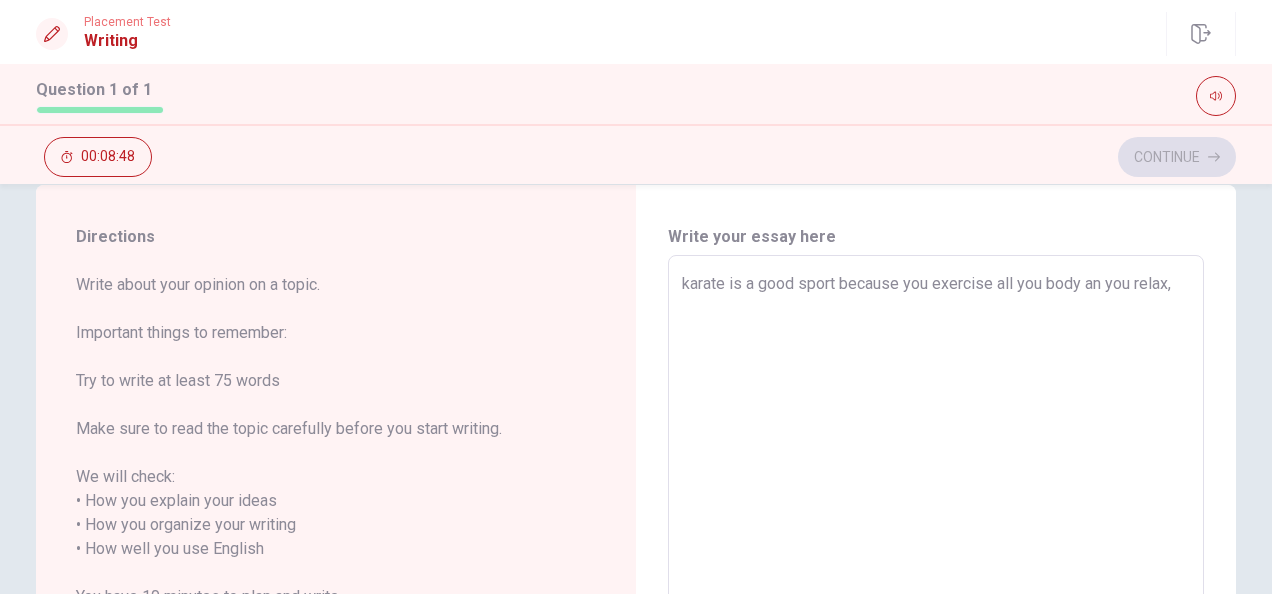 type on "karate is a good sport because you exercise all you body an you relax,
y" 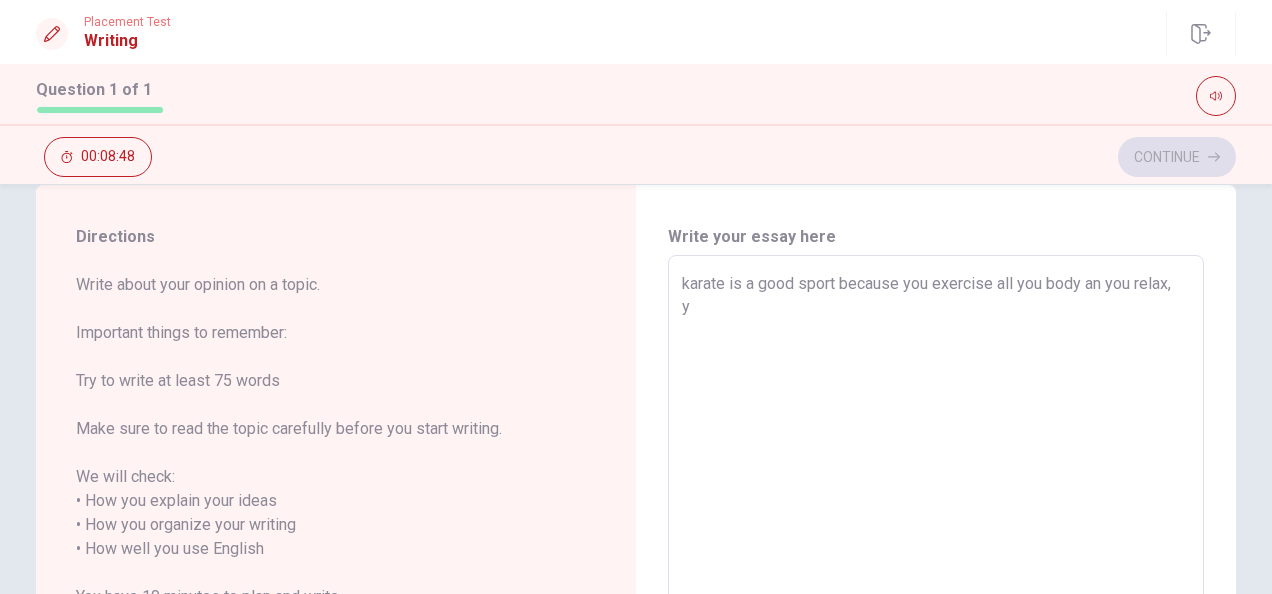 type on "x" 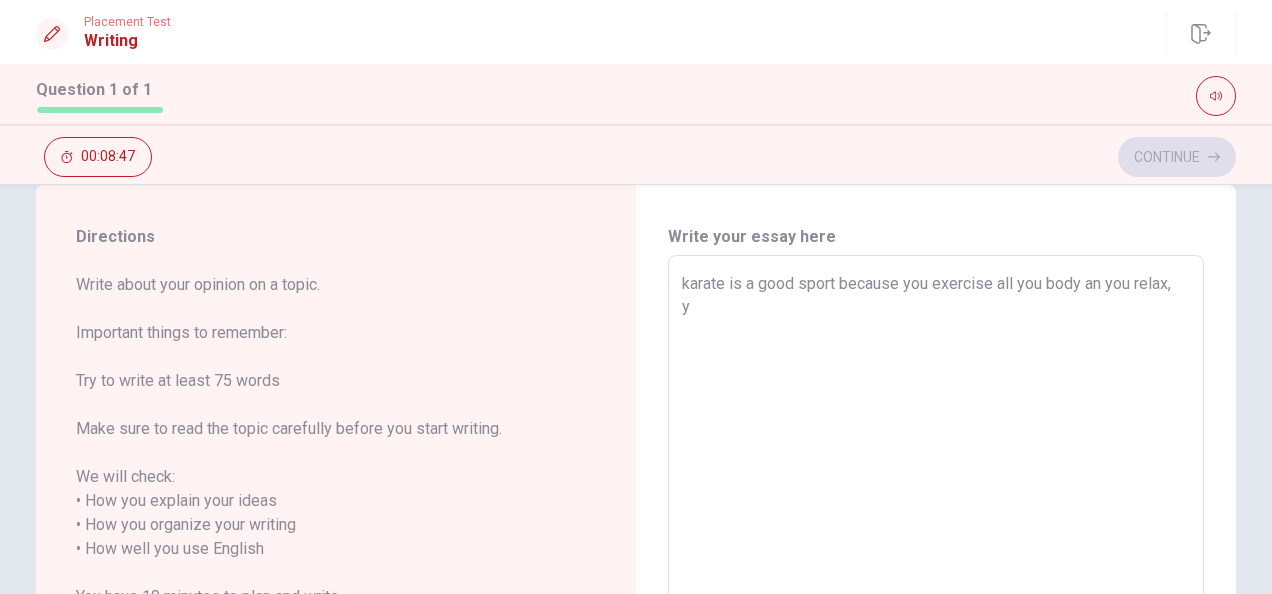 type on "karate is a good sport because you exercise all you body an you relax,
yo" 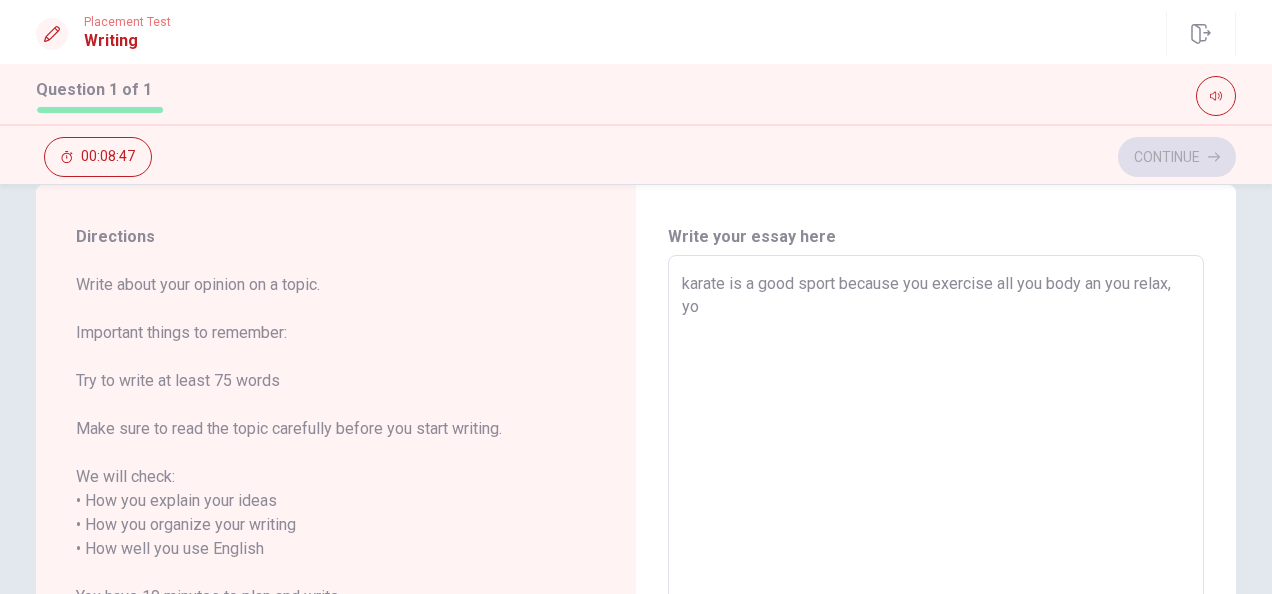 type on "x" 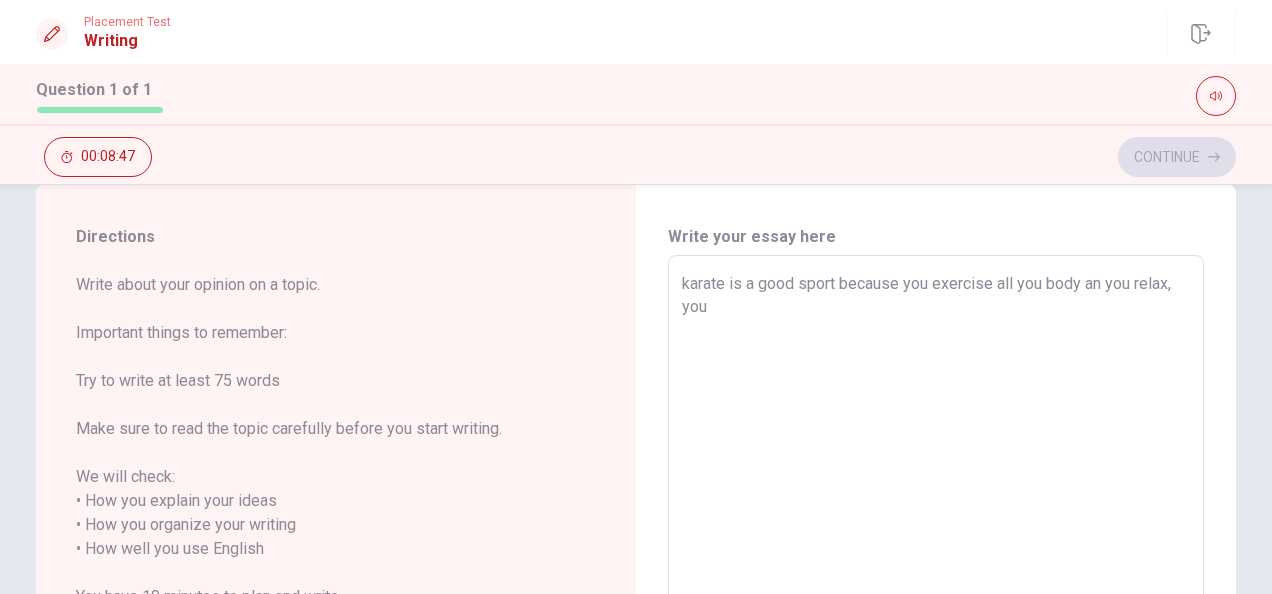 type on "x" 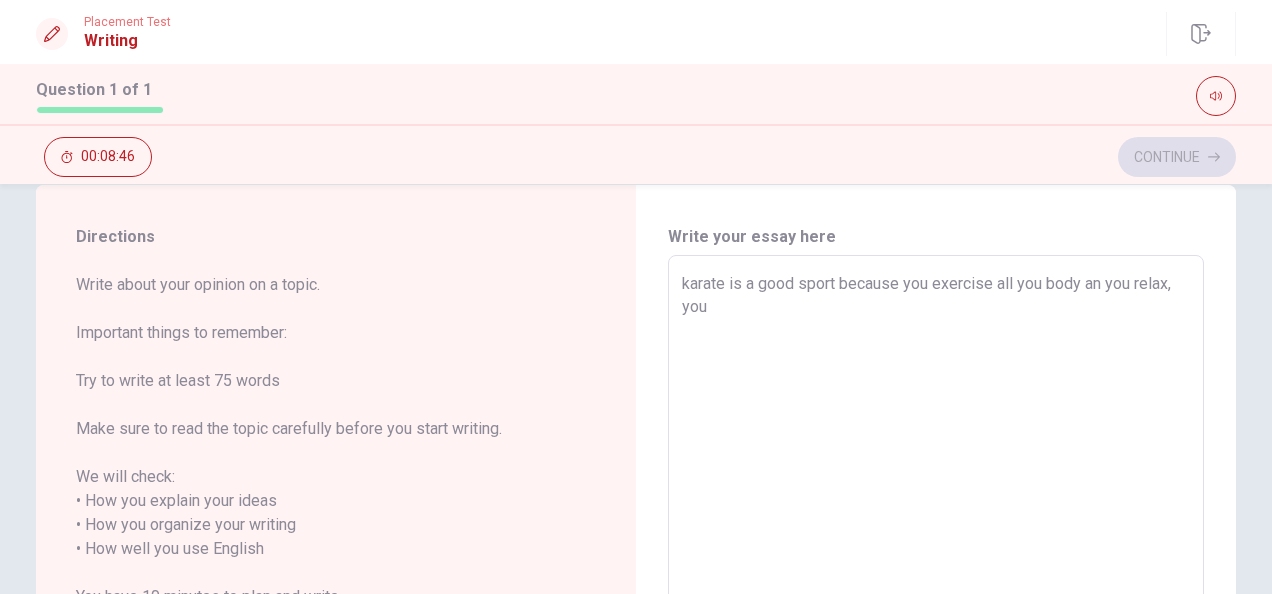 type on "karate is a good sport because you exercise all you body an you relax,
your" 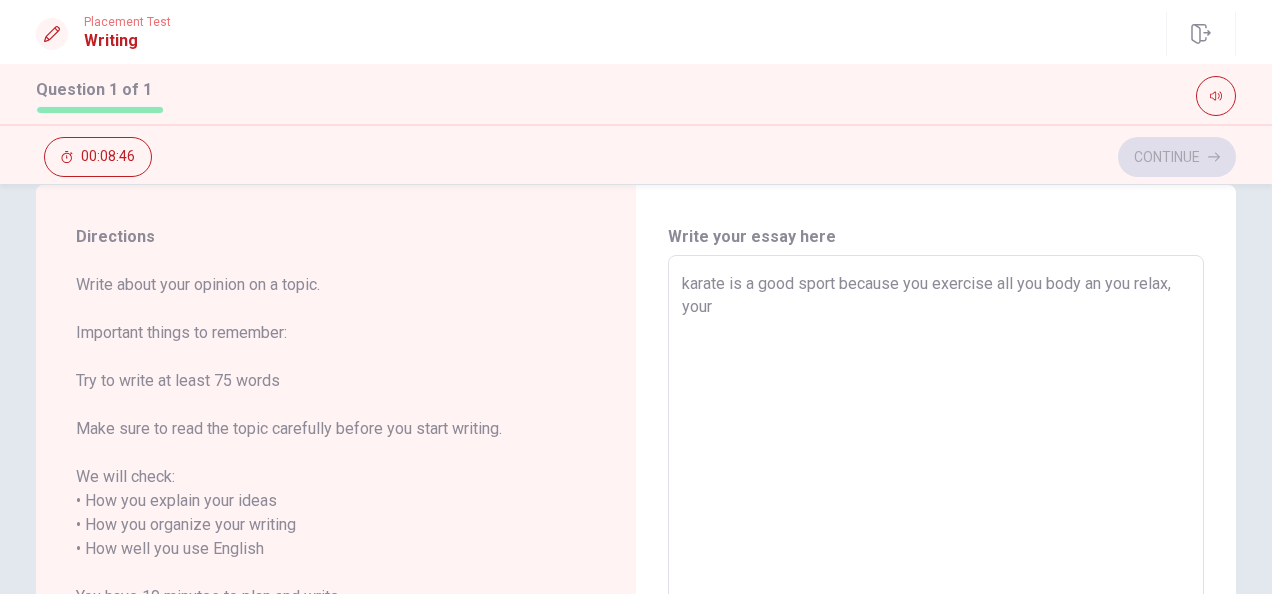 type on "x" 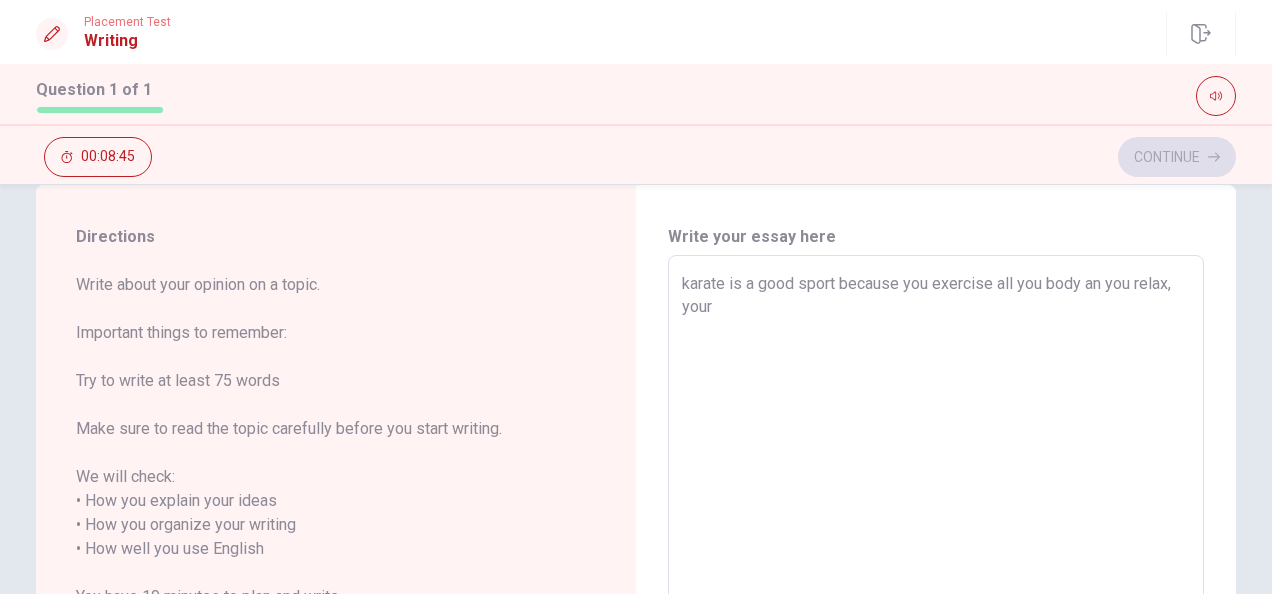 type on "karate is a good sport because you exercise all you body an you relax,
your m" 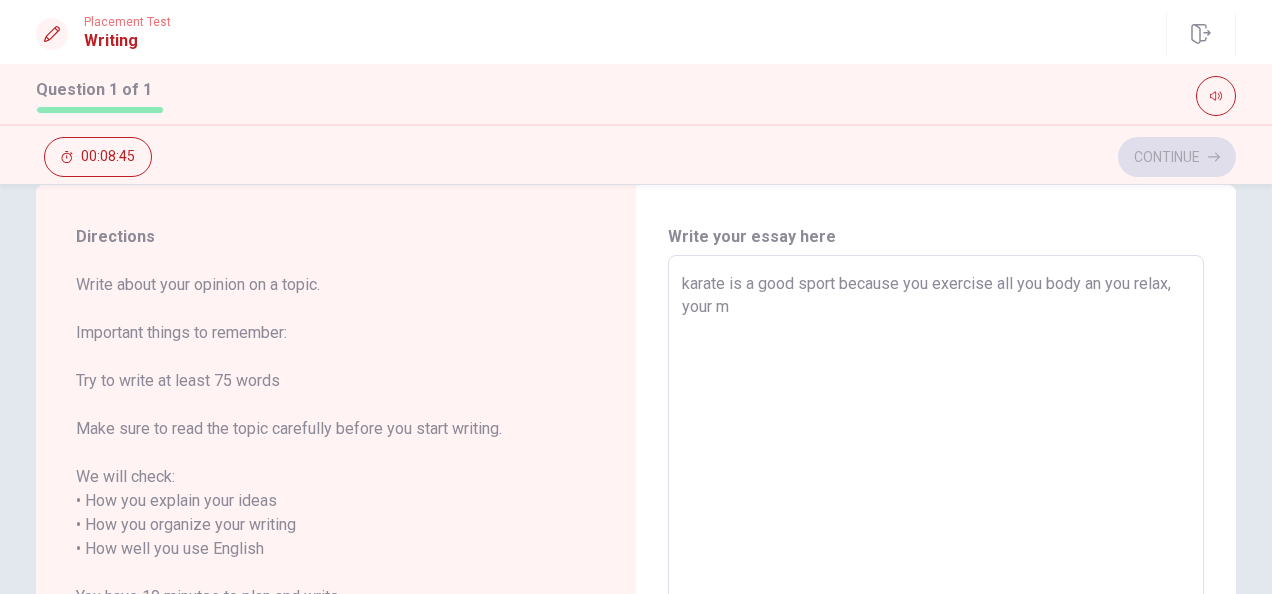 type on "x" 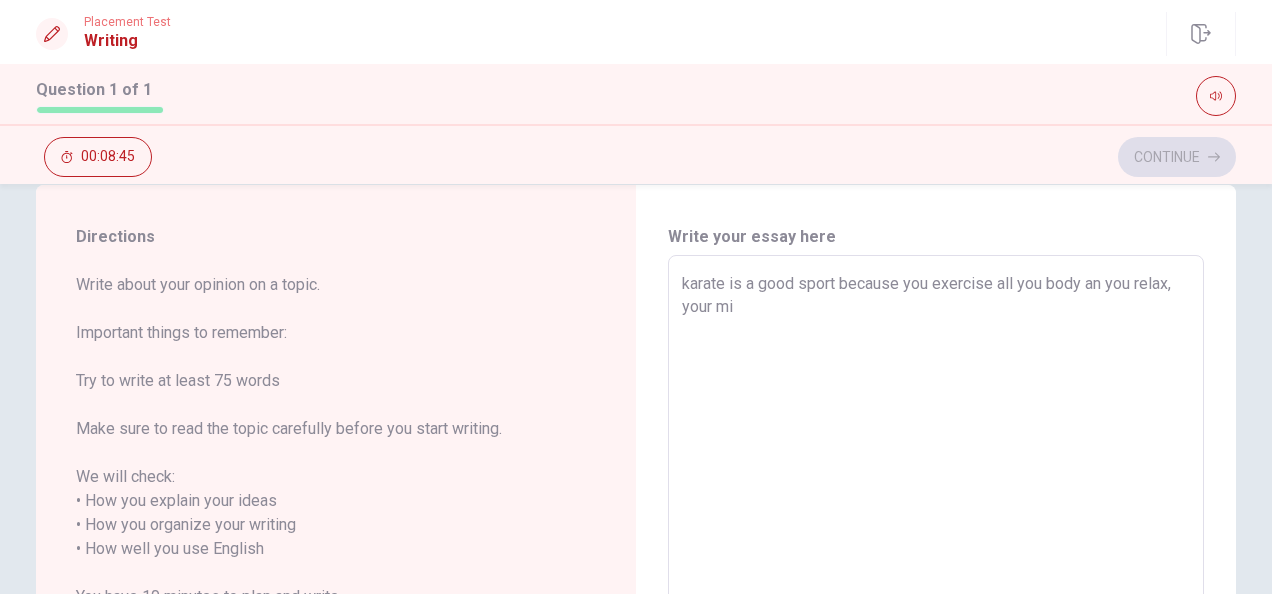type on "x" 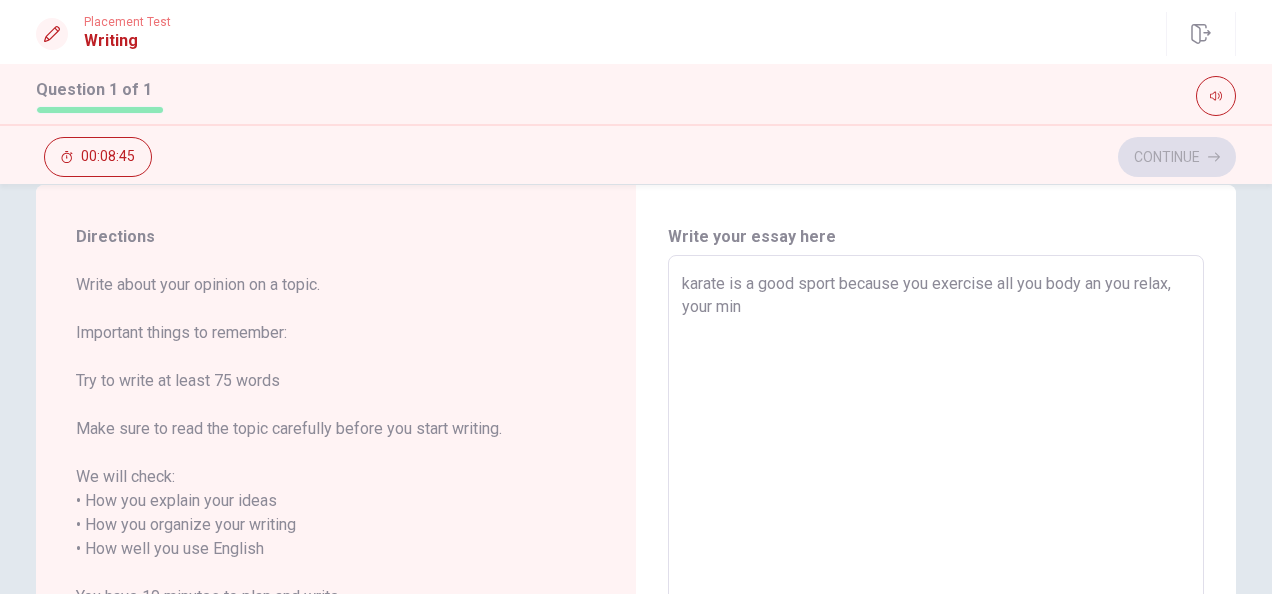 type on "x" 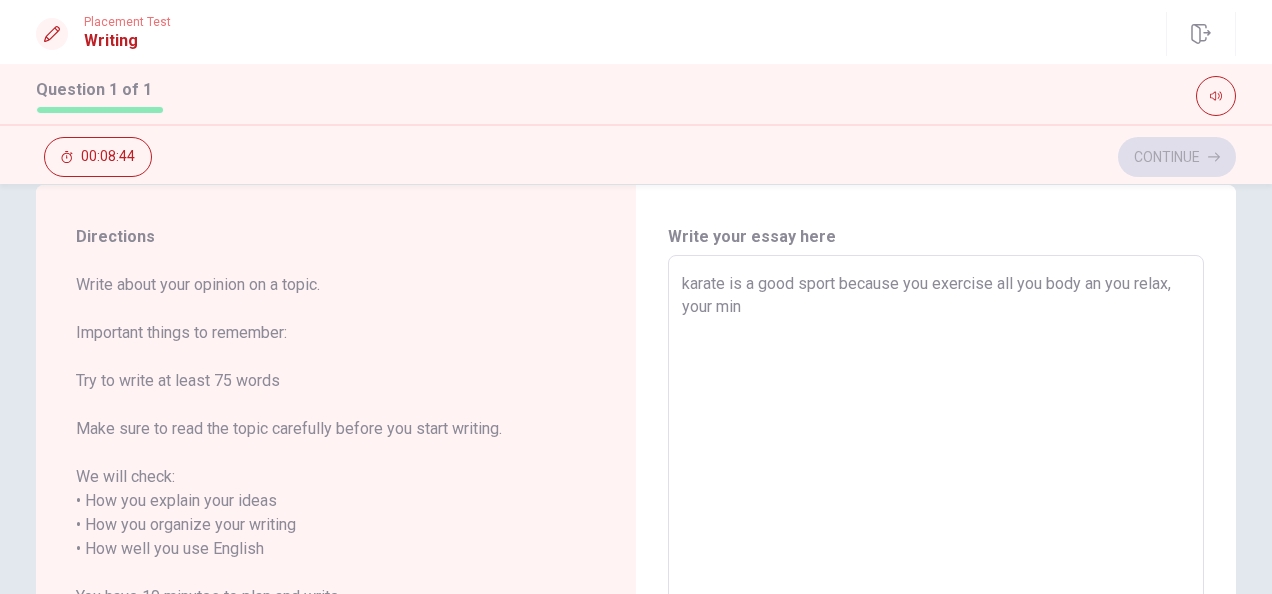 type on "karate is a good sport because you exercise all you body an you relax,
your mind" 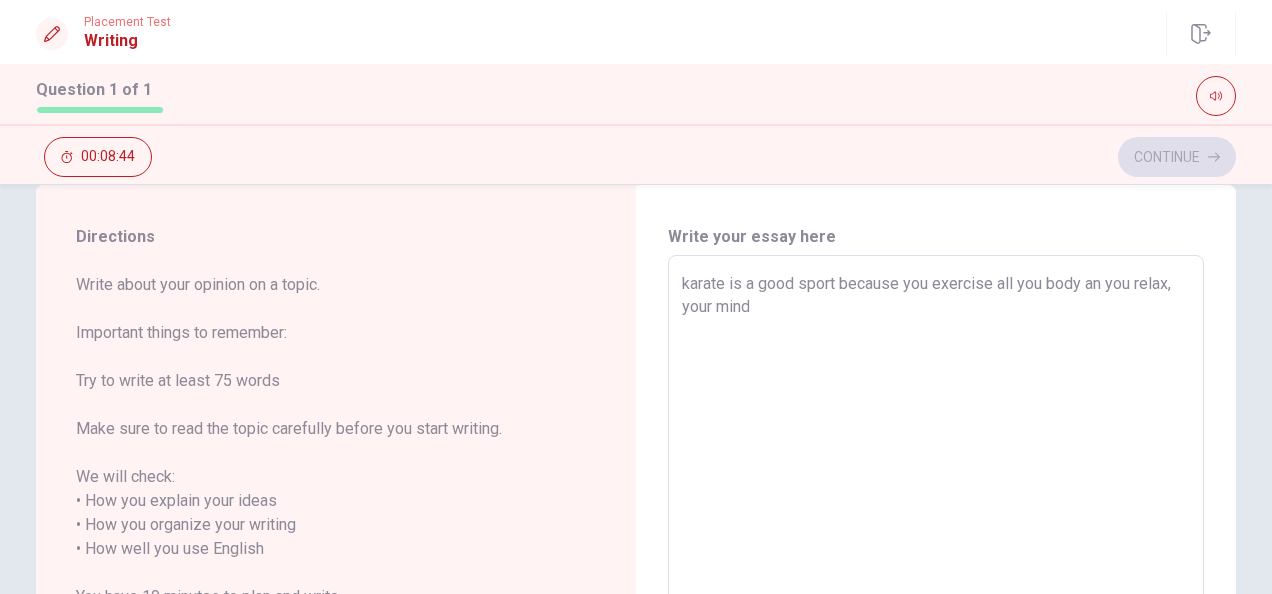 type on "x" 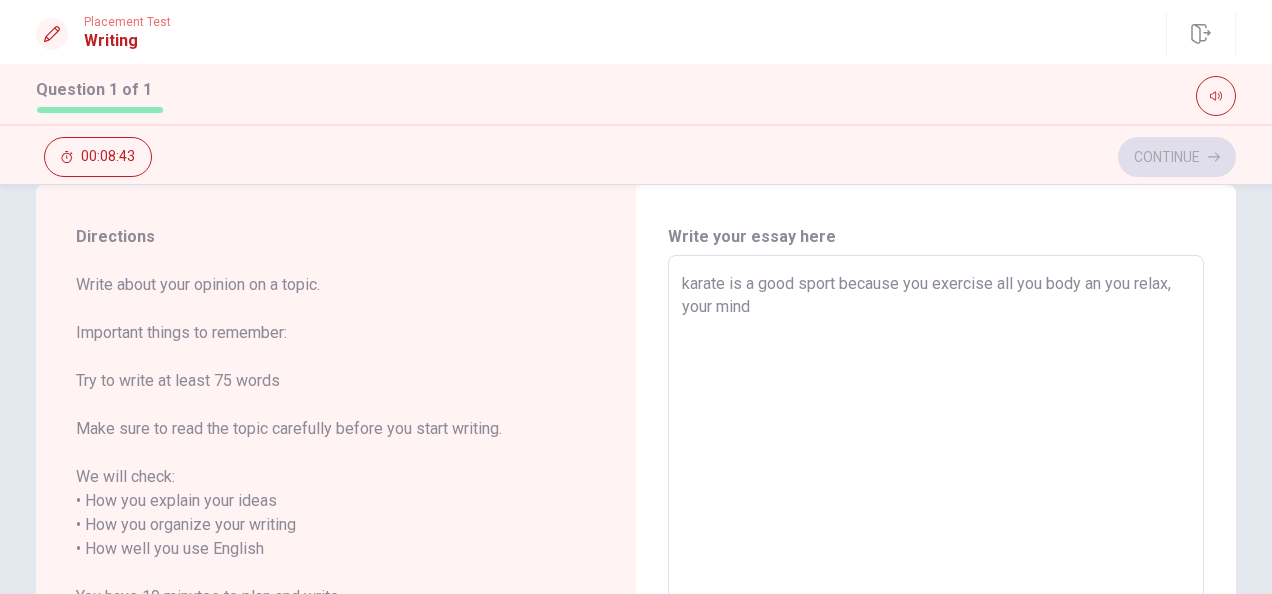 type on "karate is a good sport because you exercise all you body an you relax,
your mind i" 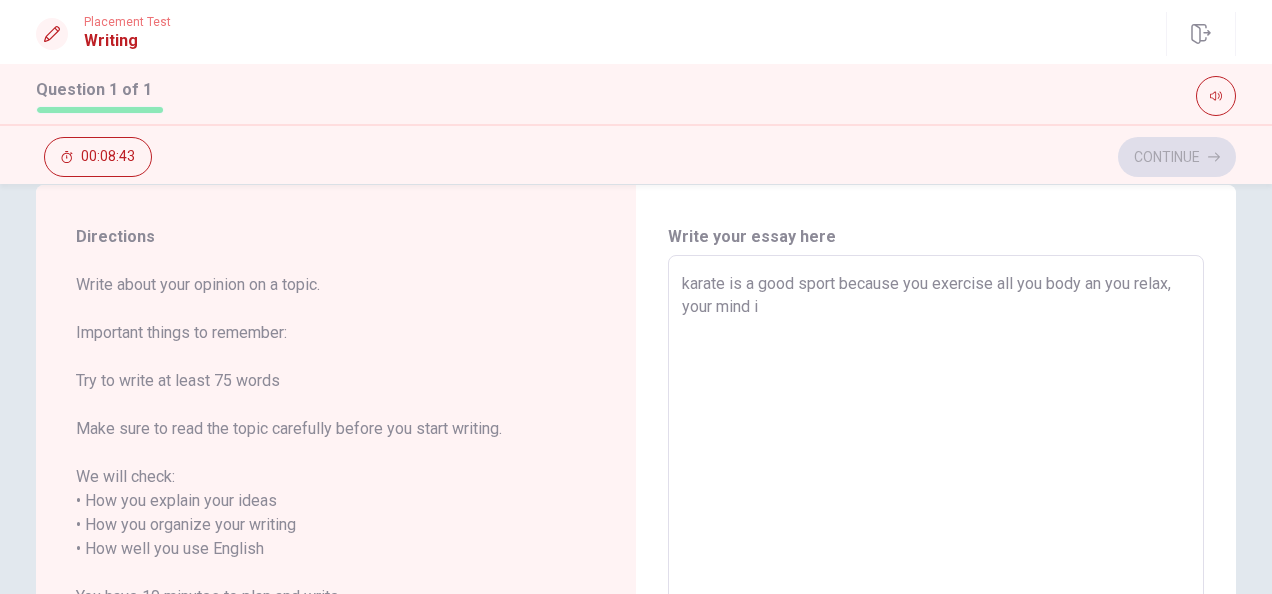 type on "x" 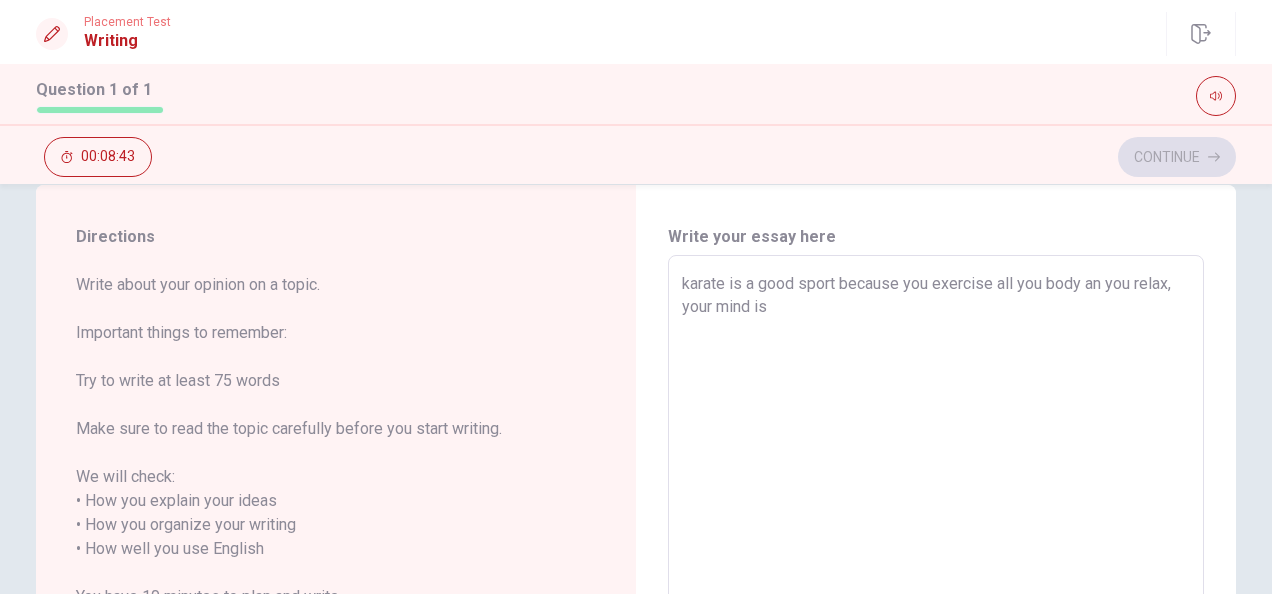 type on "x" 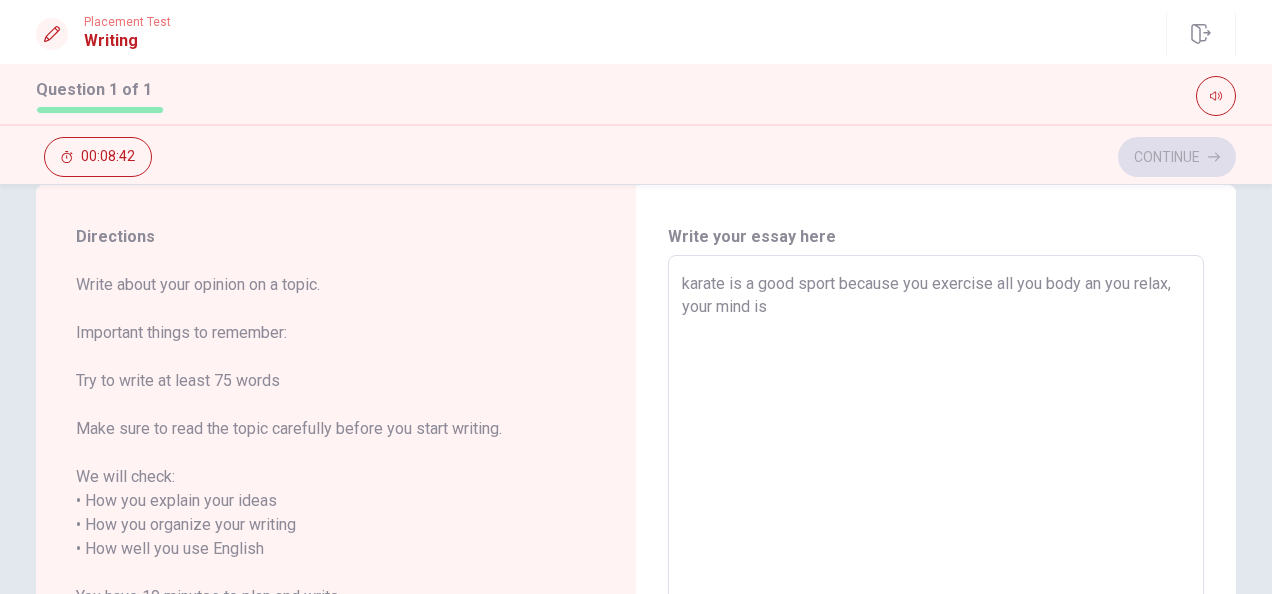 type on "karate is a good sport because you exercise all you body an you relax,
your mind is m" 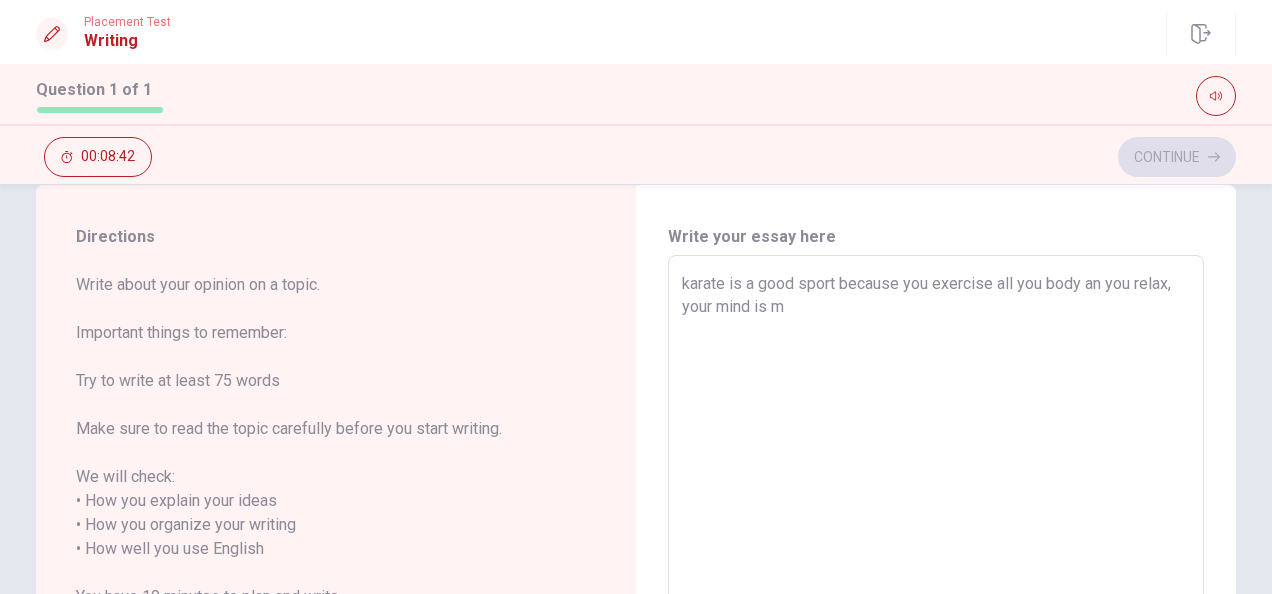 type on "x" 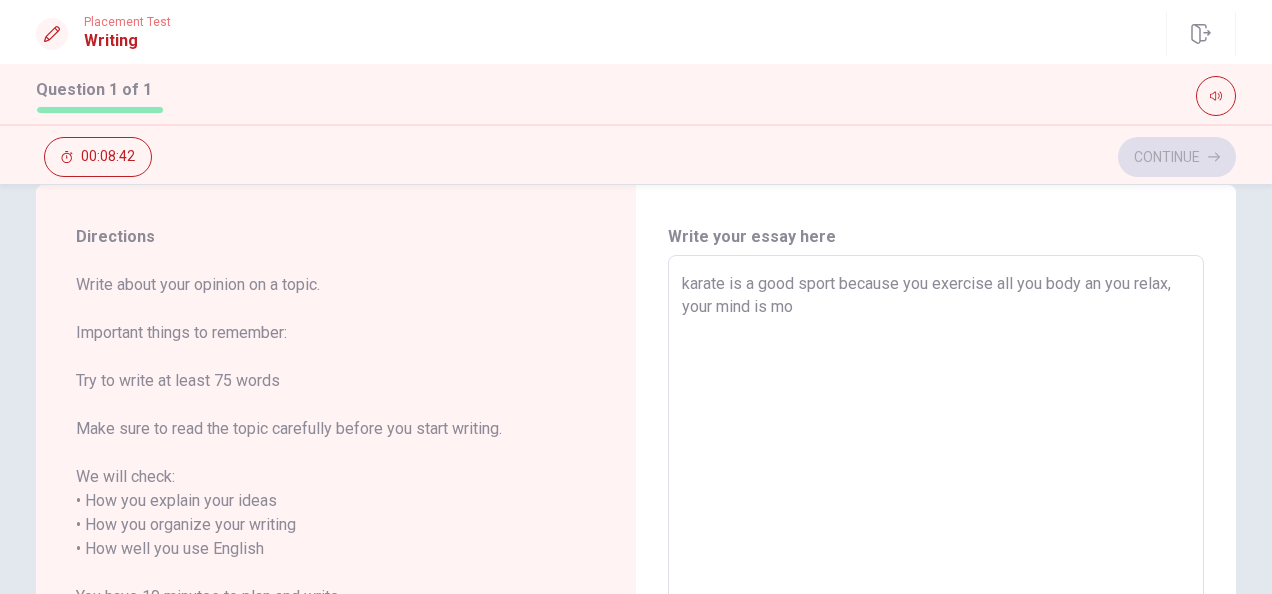 type on "x" 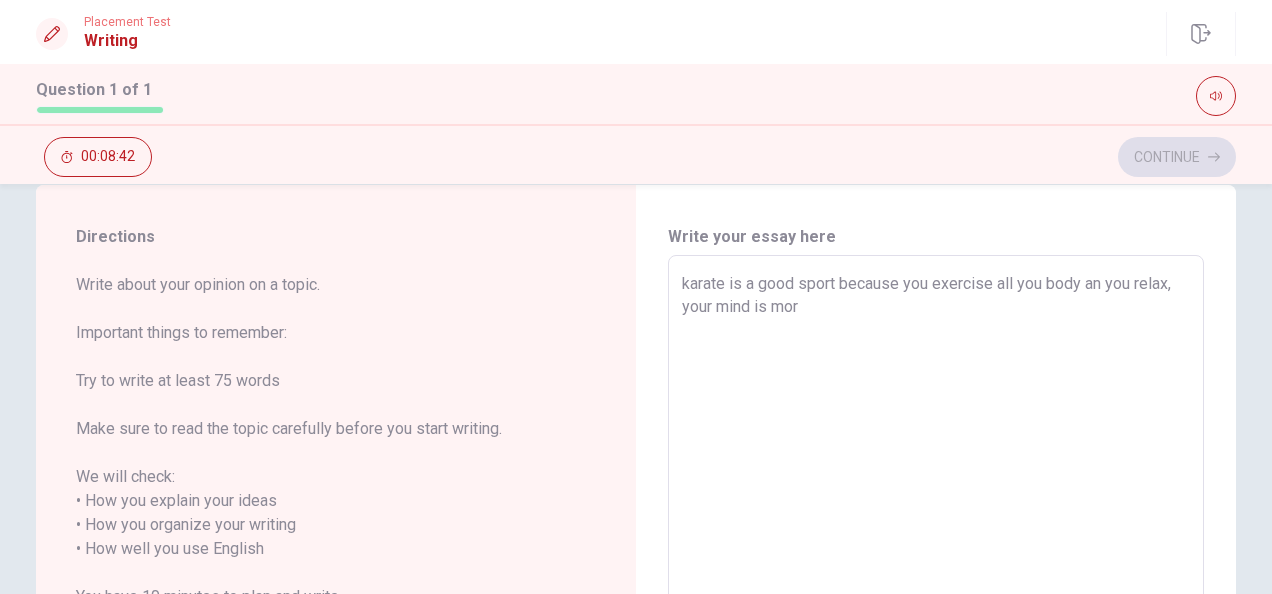 type on "x" 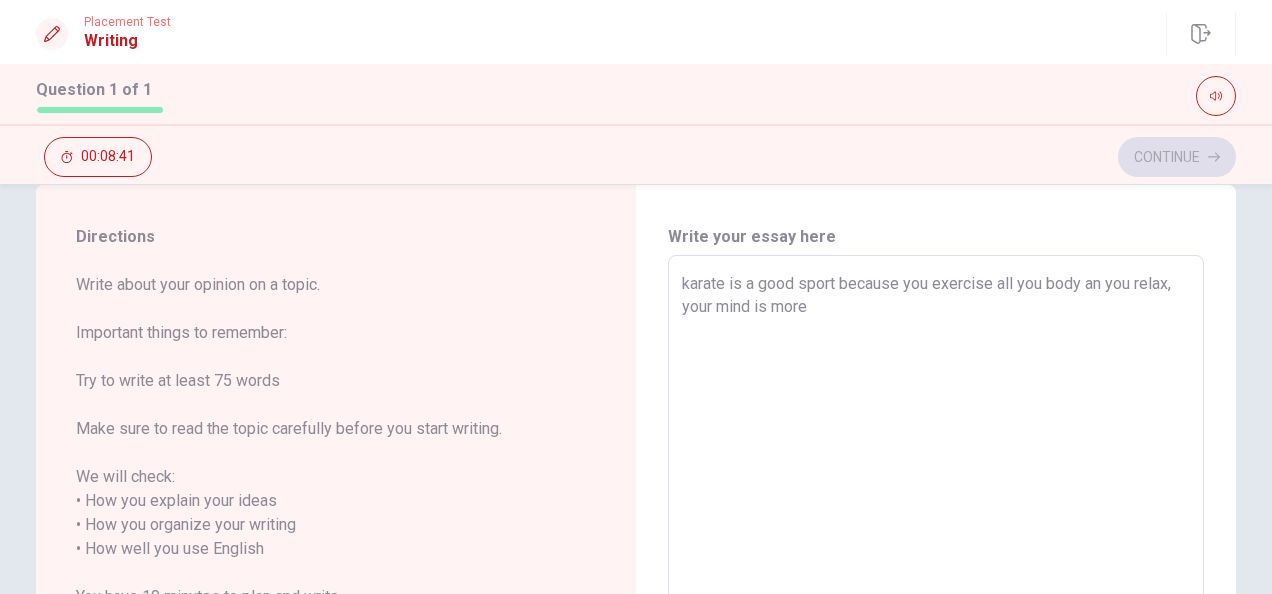 type on "karate is a good sport because you exercise all you body an you relax,
your mind is more" 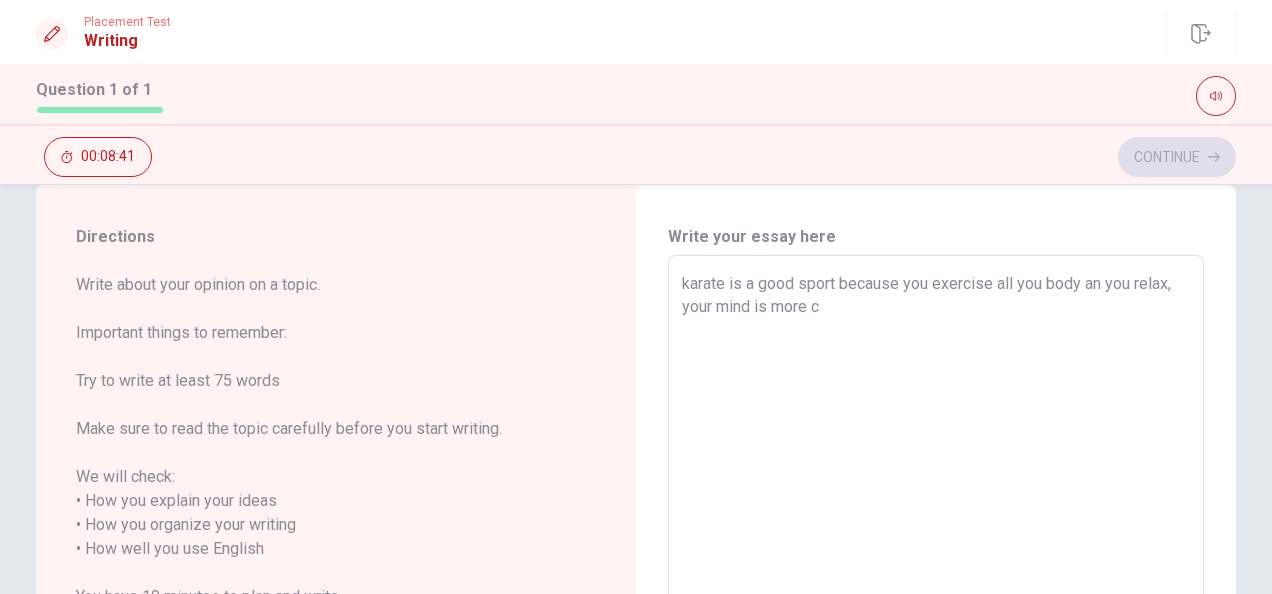 type on "x" 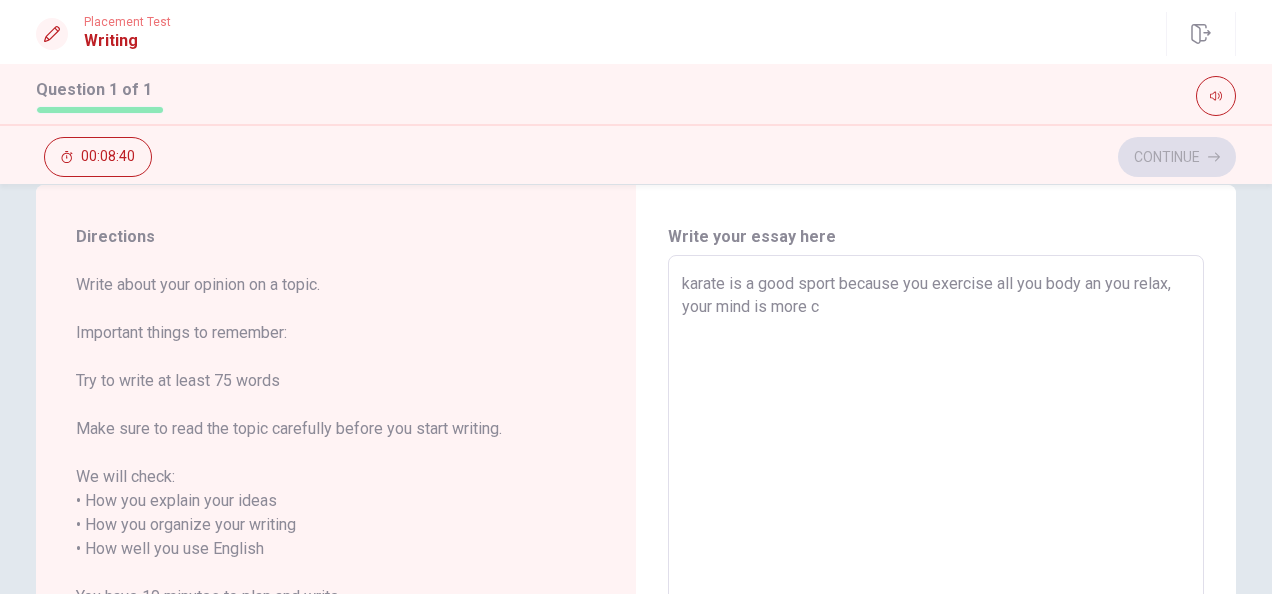 type on "karate is a good sport because you exercise all you body an you relax,
your mind is more cl" 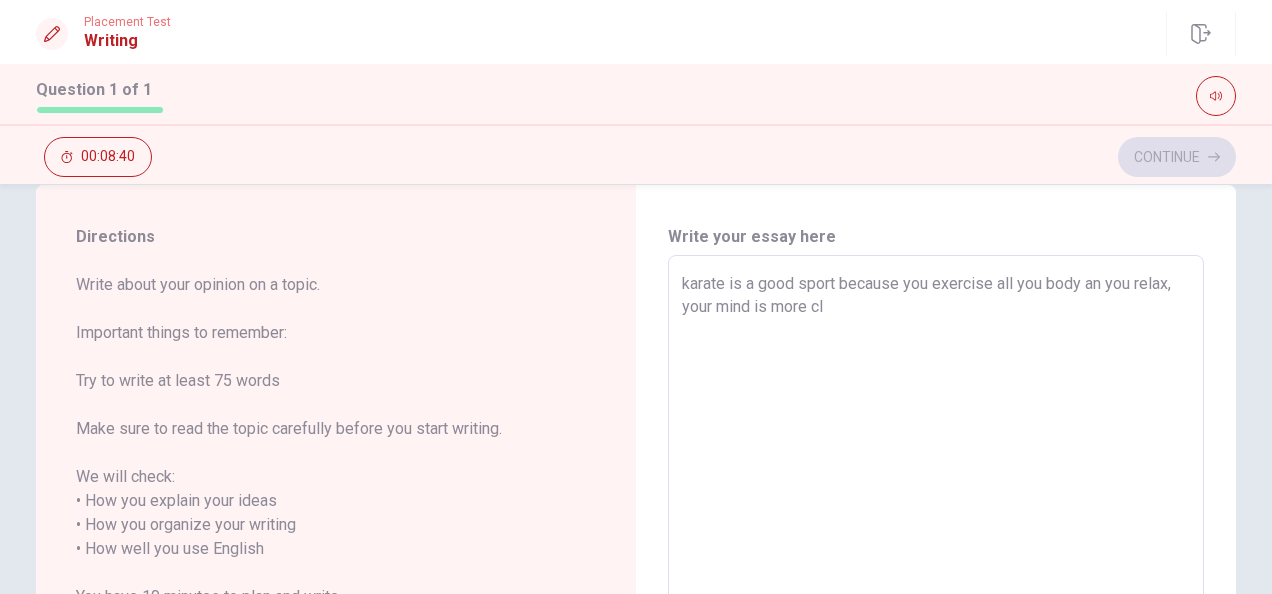 type on "x" 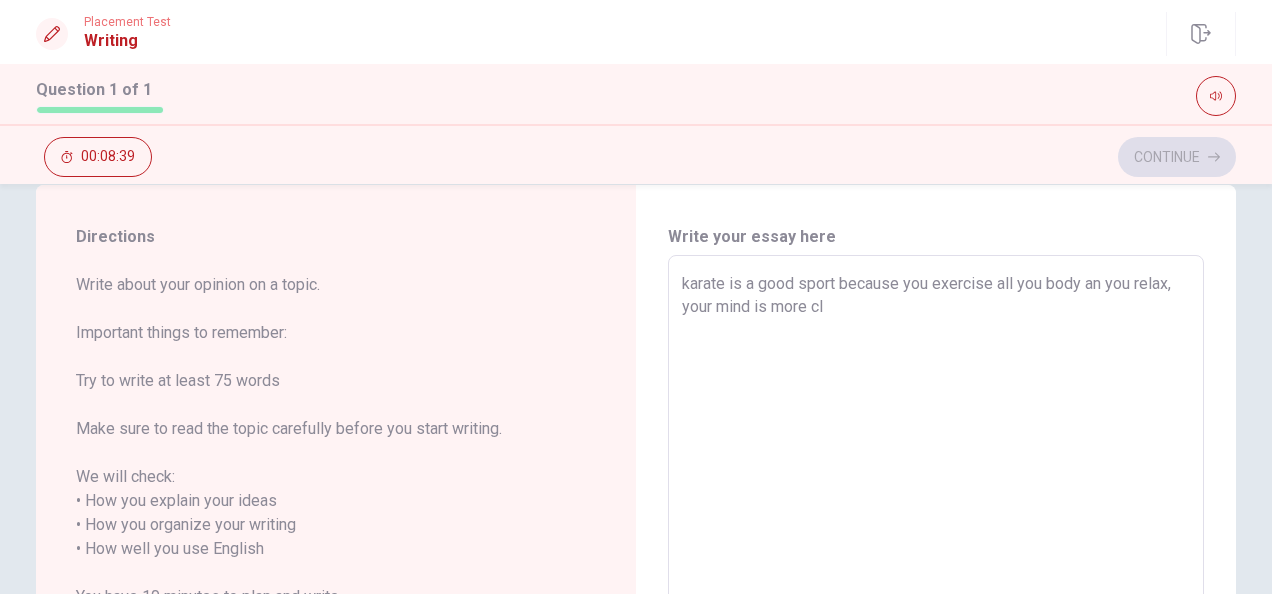 type on "karate is a good sport because you exercise all you body an you relax,
your mind is more cla" 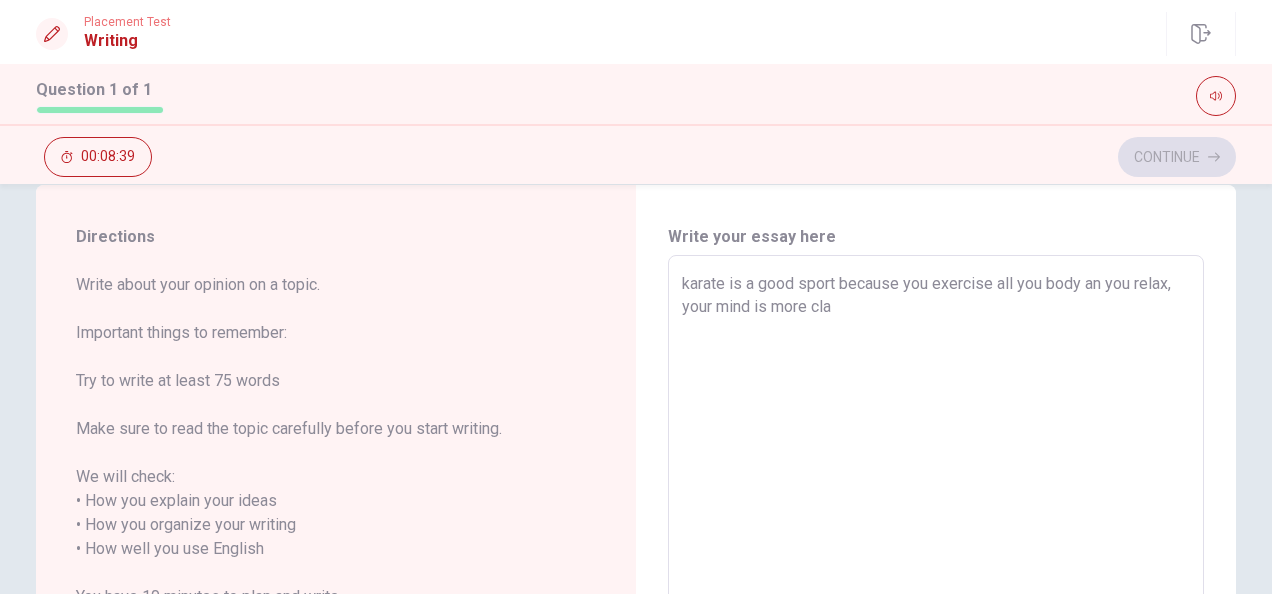 type on "x" 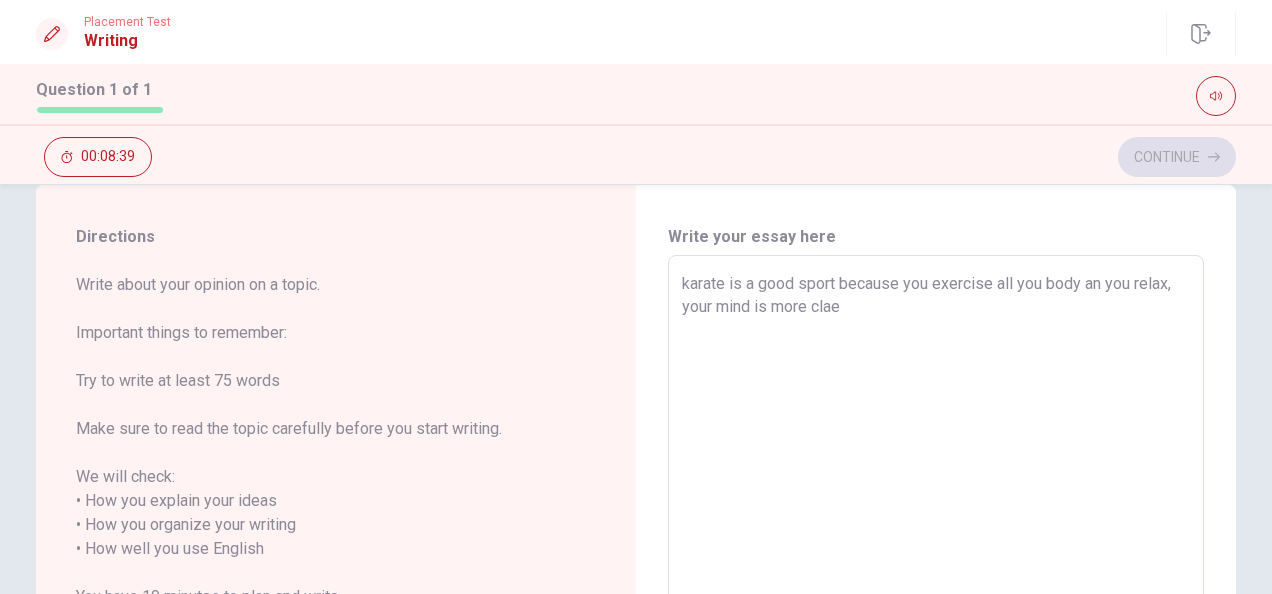 type on "x" 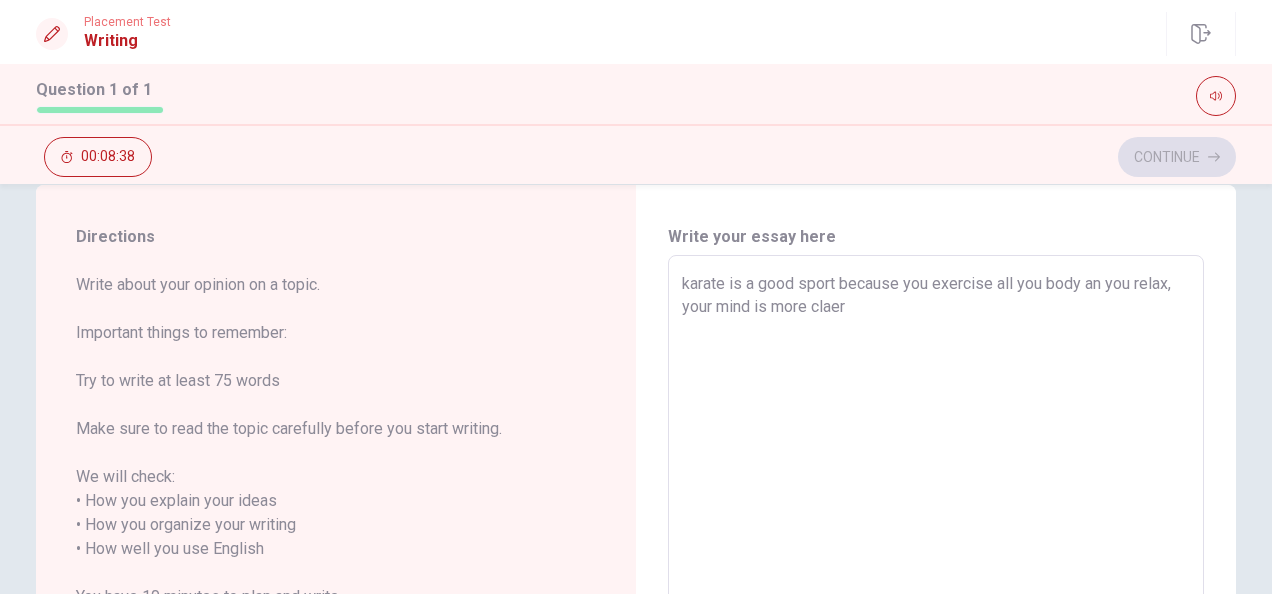 type on "x" 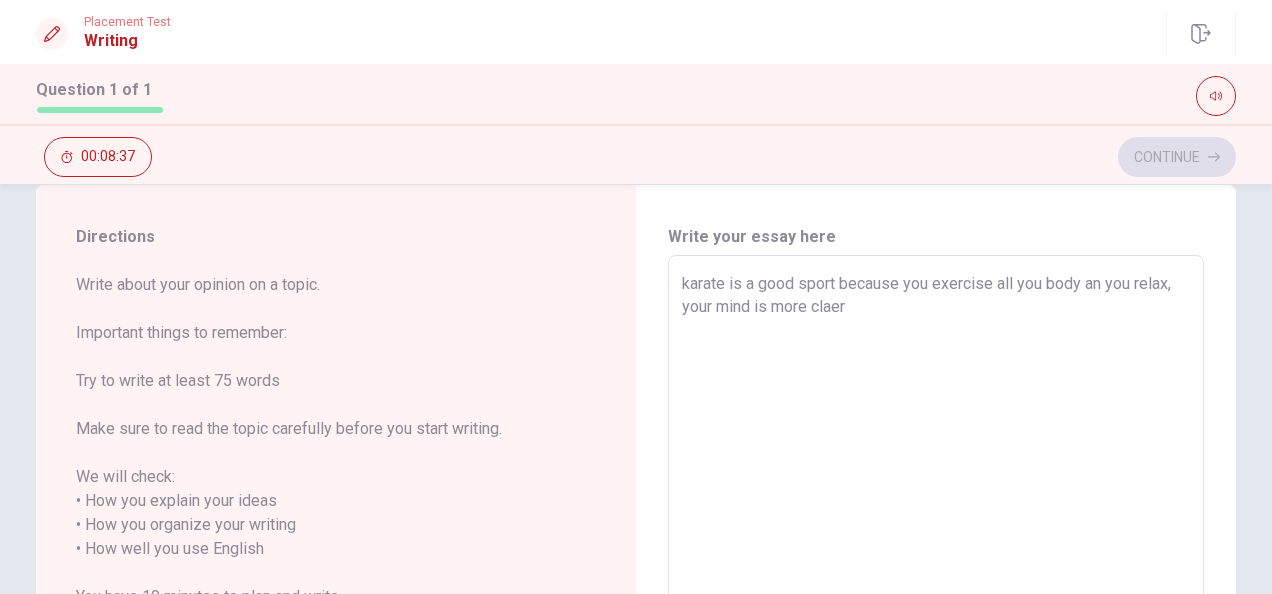 type 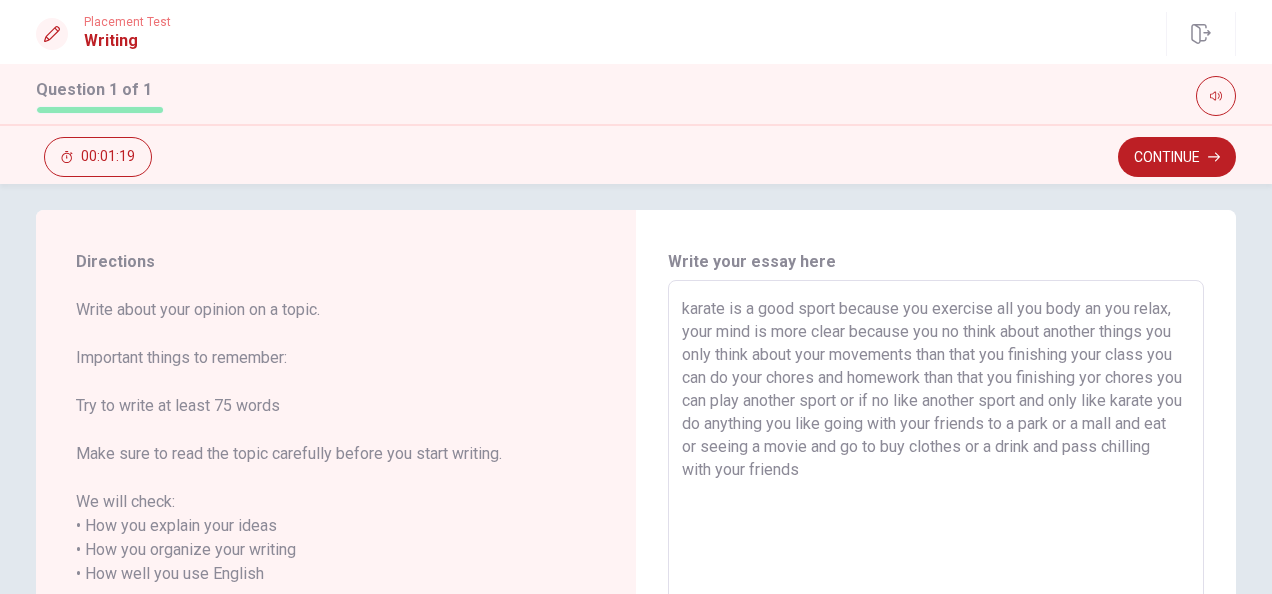 scroll, scrollTop: 0, scrollLeft: 0, axis: both 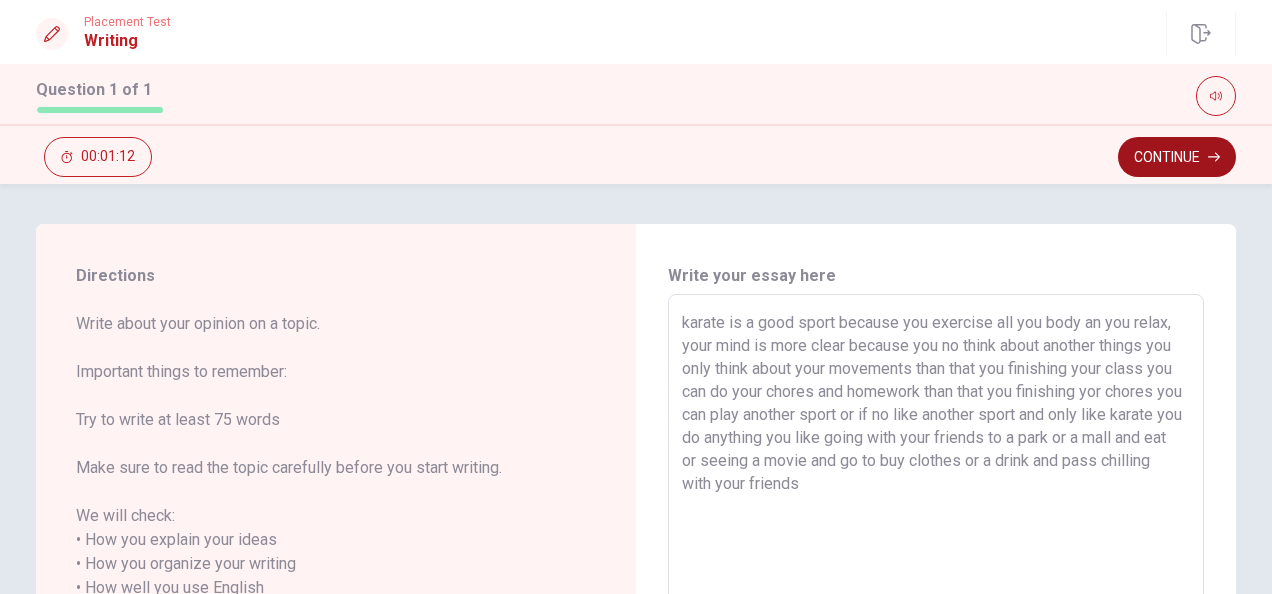 click on "Continue" at bounding box center (1177, 157) 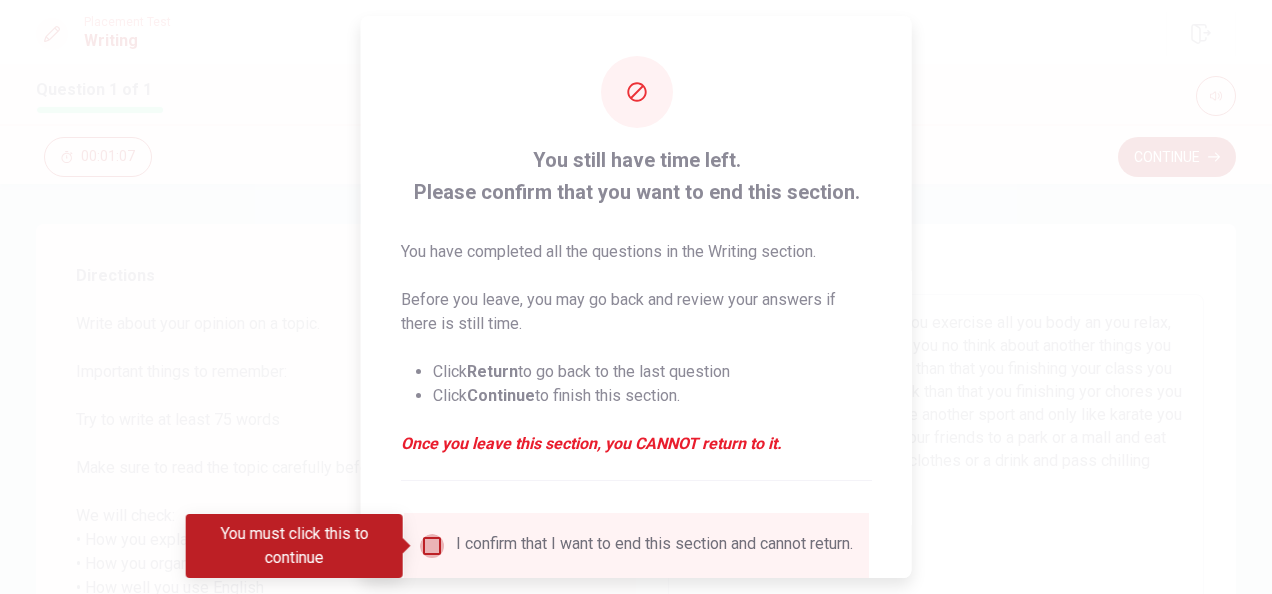 click at bounding box center (432, 546) 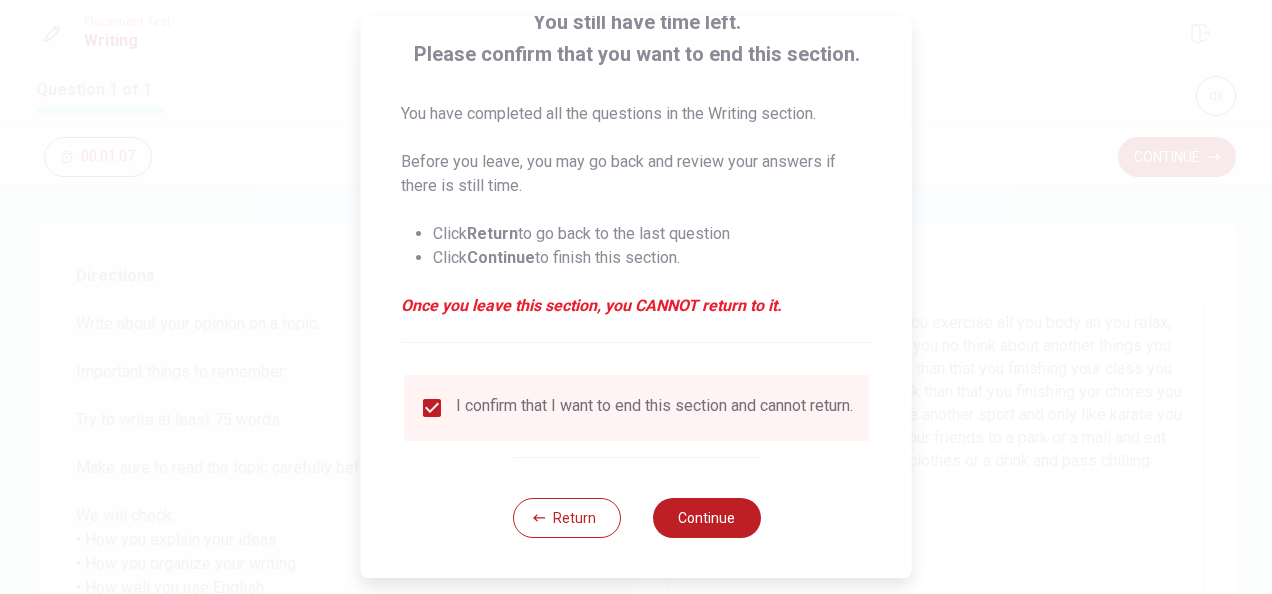 scroll, scrollTop: 152, scrollLeft: 0, axis: vertical 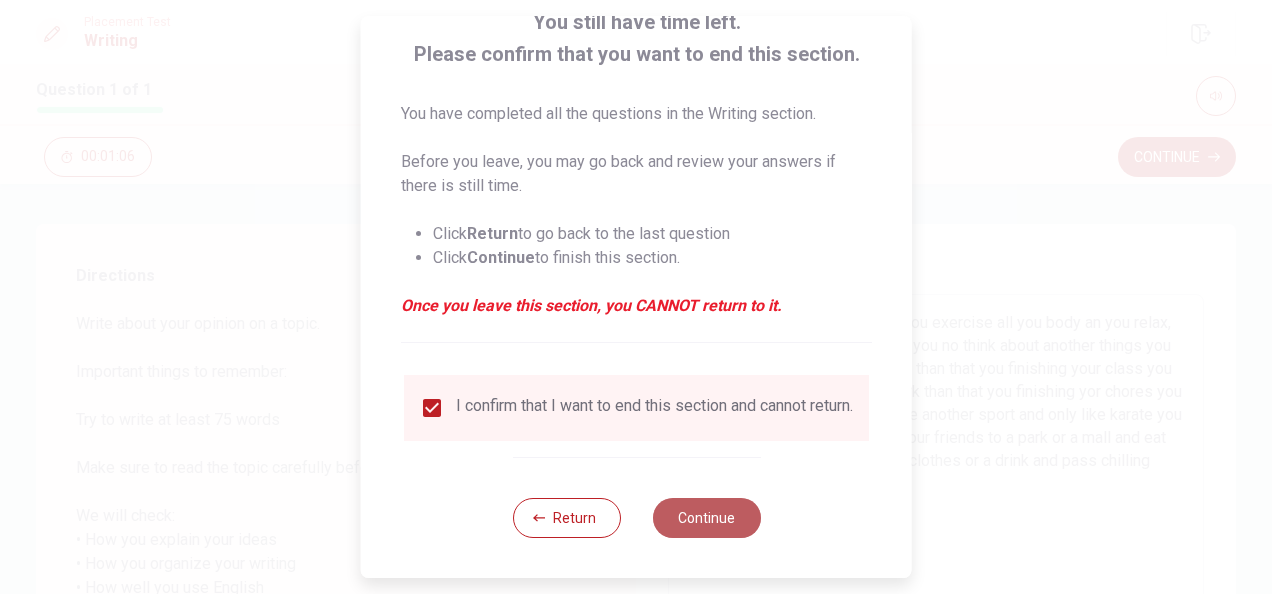 click on "Continue" at bounding box center [706, 518] 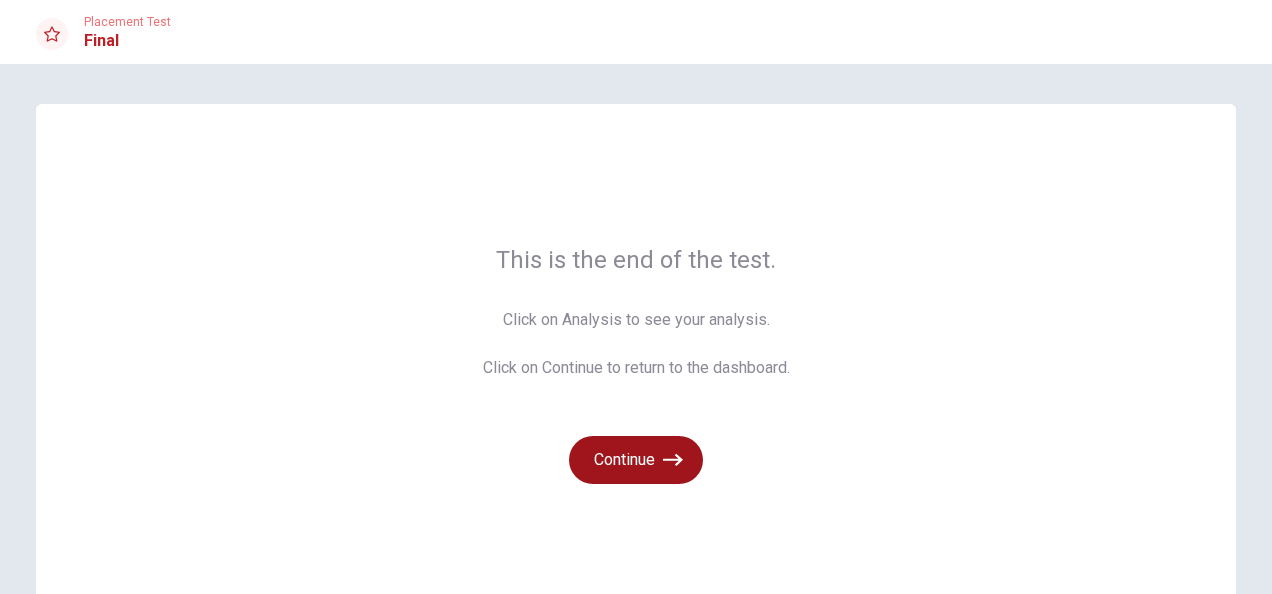 click on "Continue" at bounding box center (636, 460) 